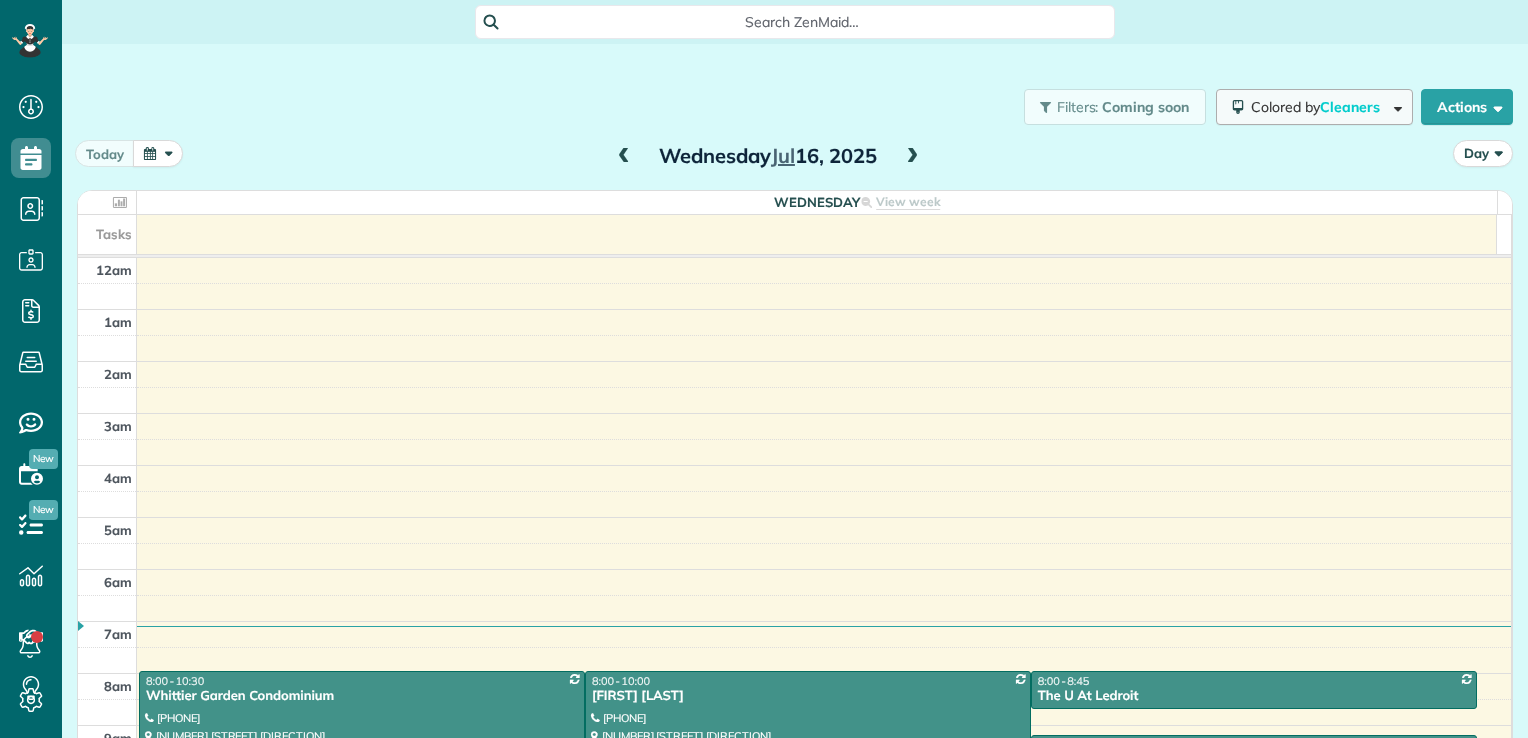 scroll, scrollTop: 0, scrollLeft: 0, axis: both 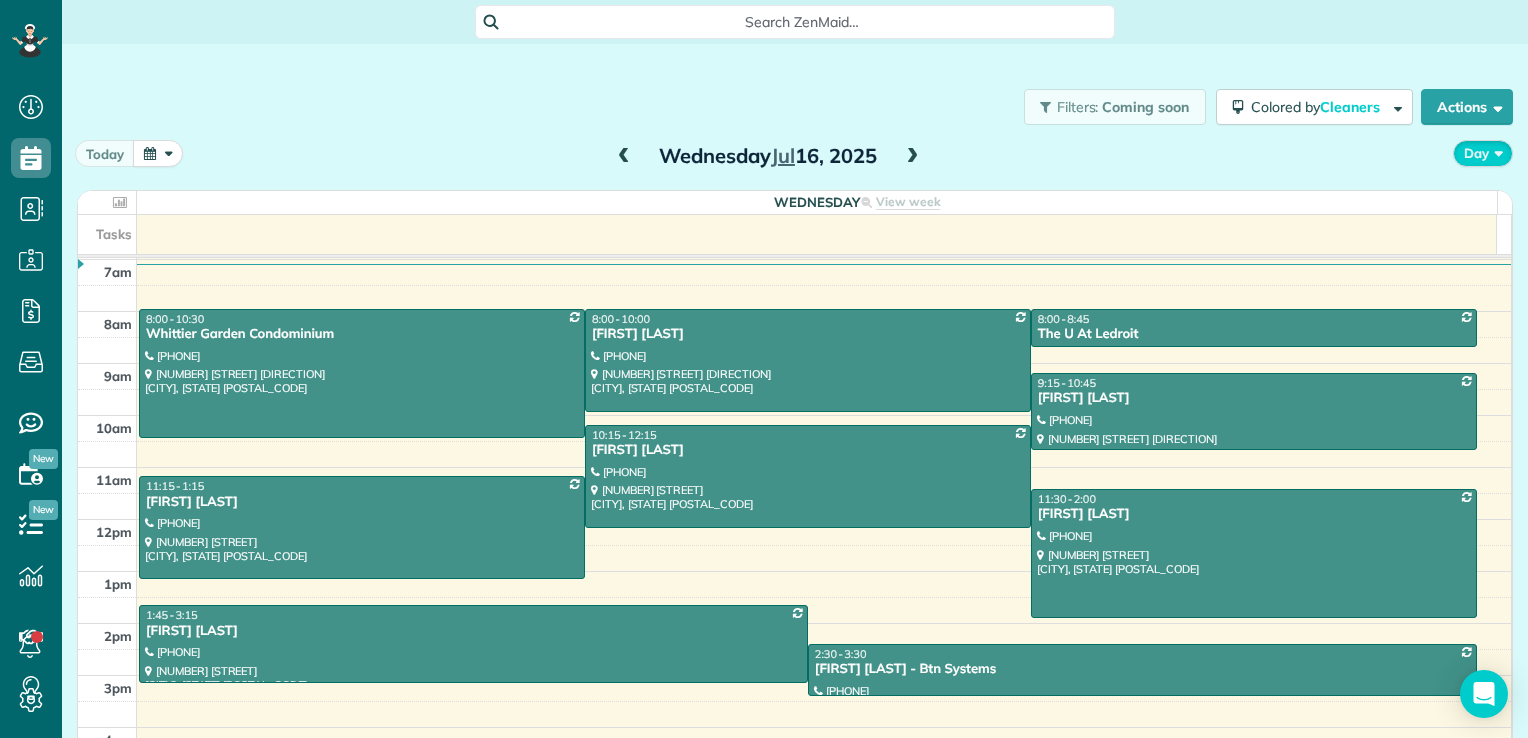click on "Day" at bounding box center [1483, 153] 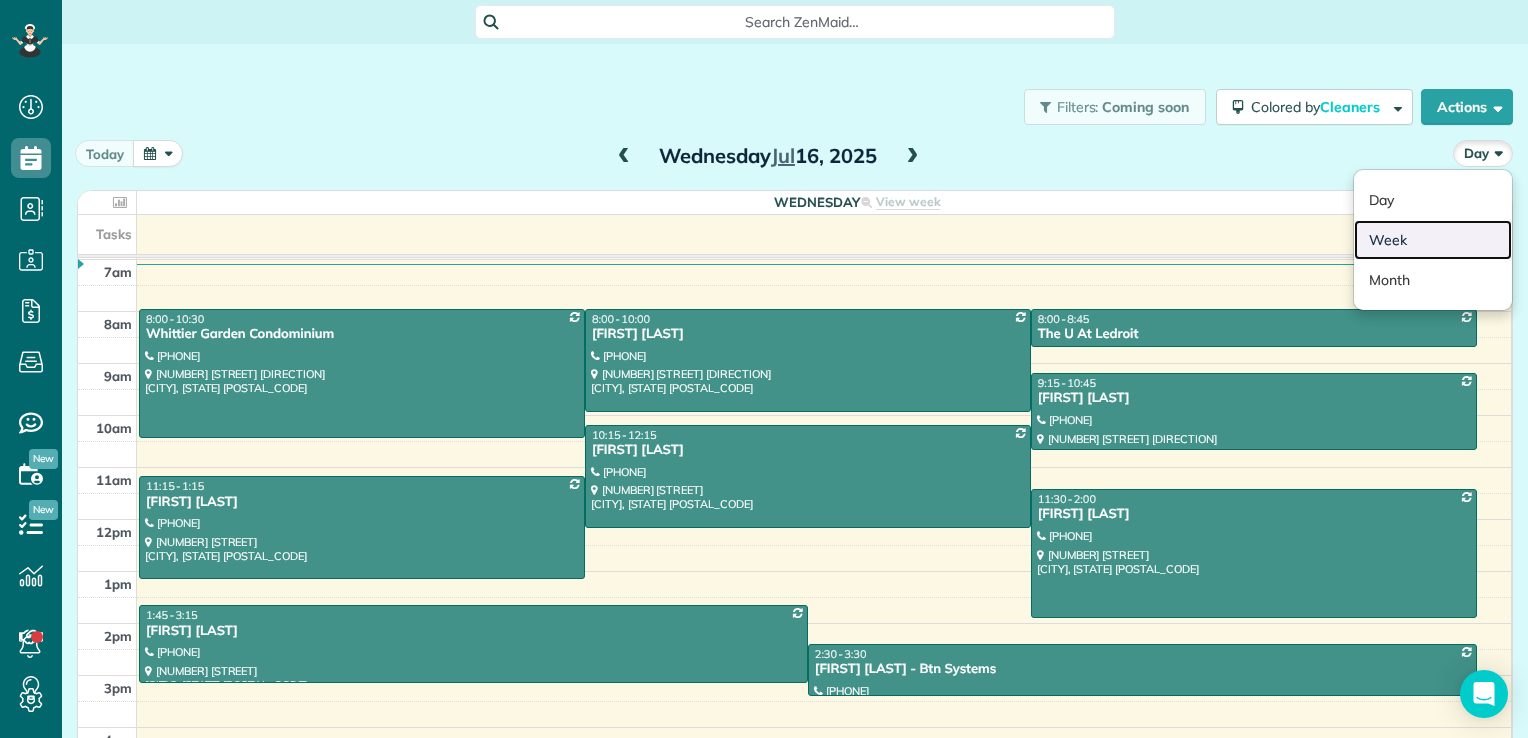click on "Week" at bounding box center [1433, 240] 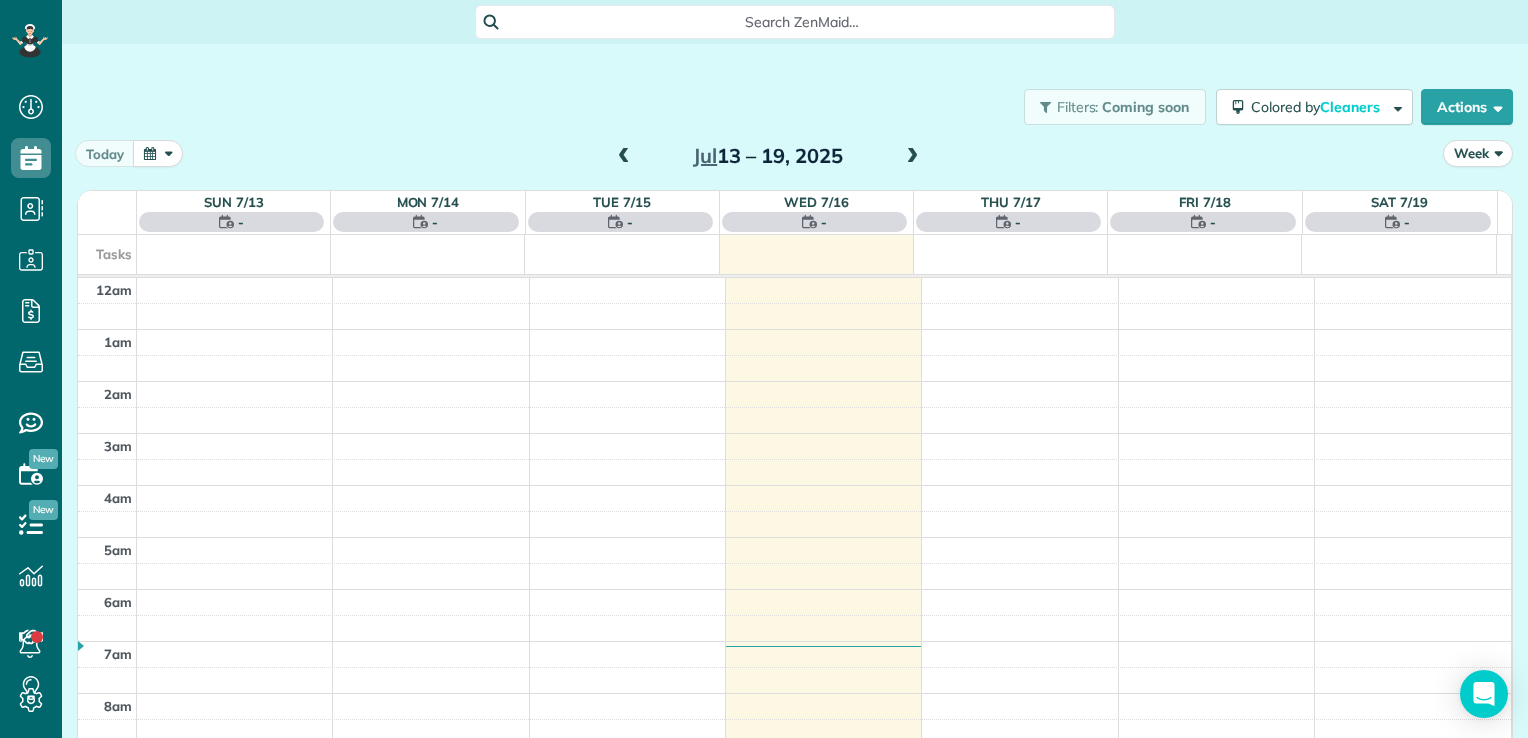 scroll, scrollTop: 362, scrollLeft: 0, axis: vertical 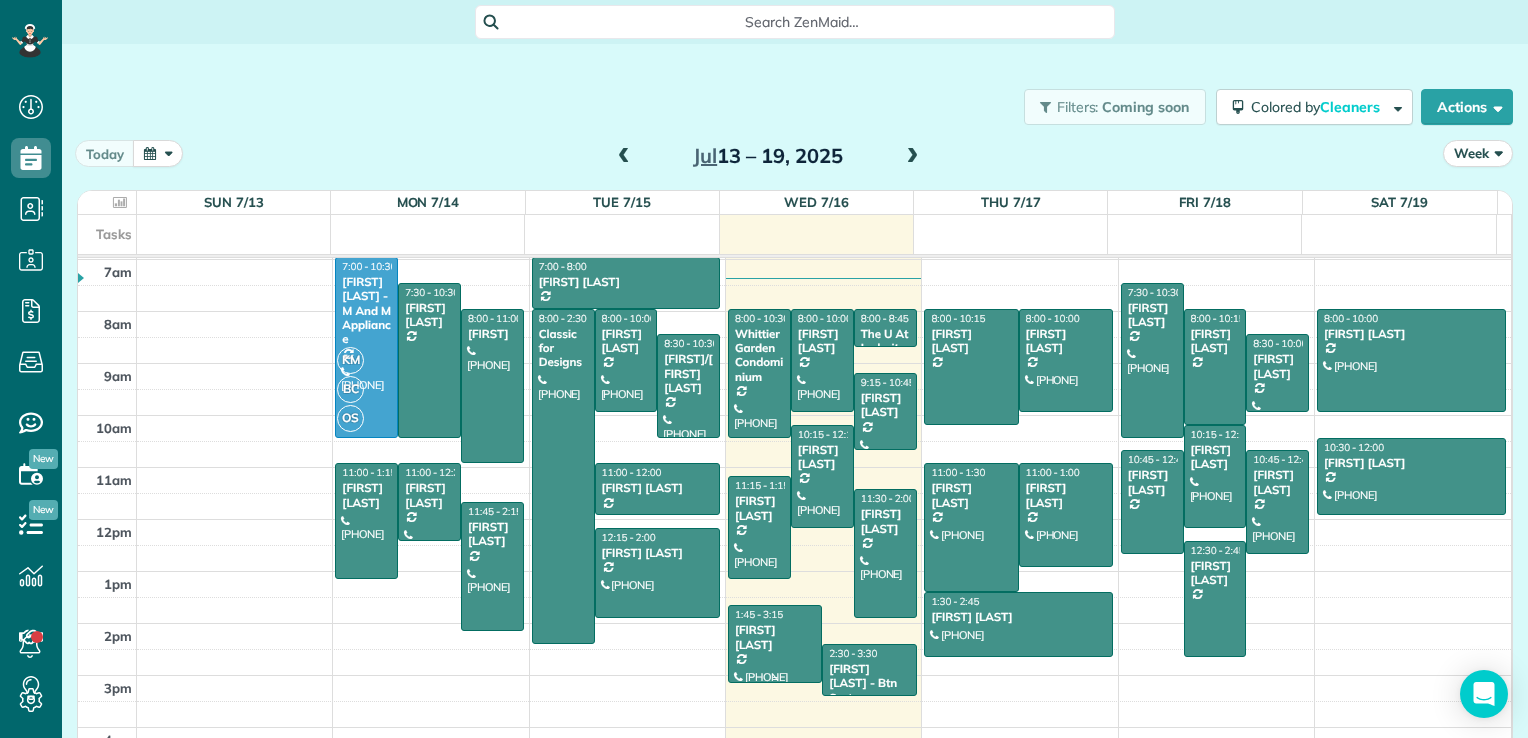 click at bounding box center (775, 643) 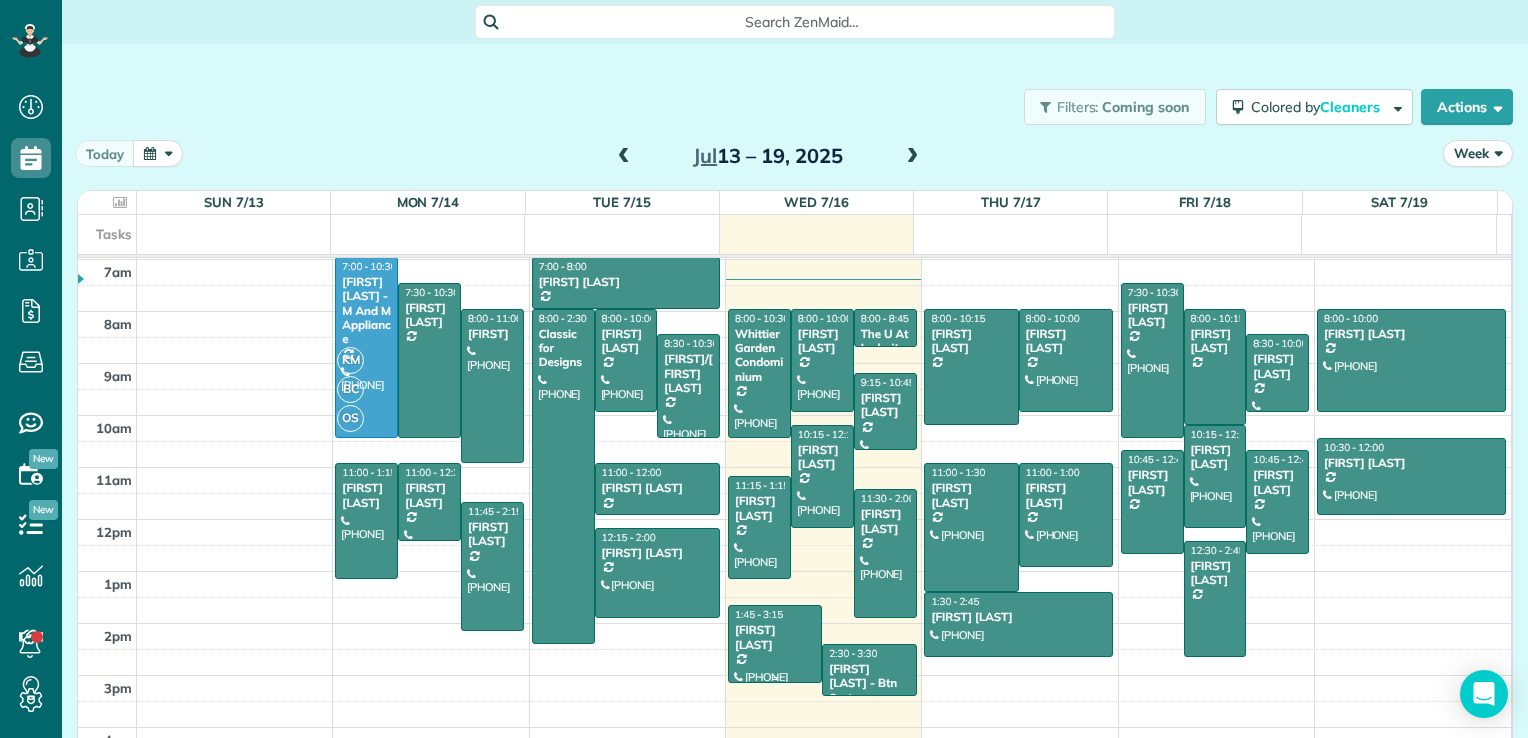 click at bounding box center (775, 643) 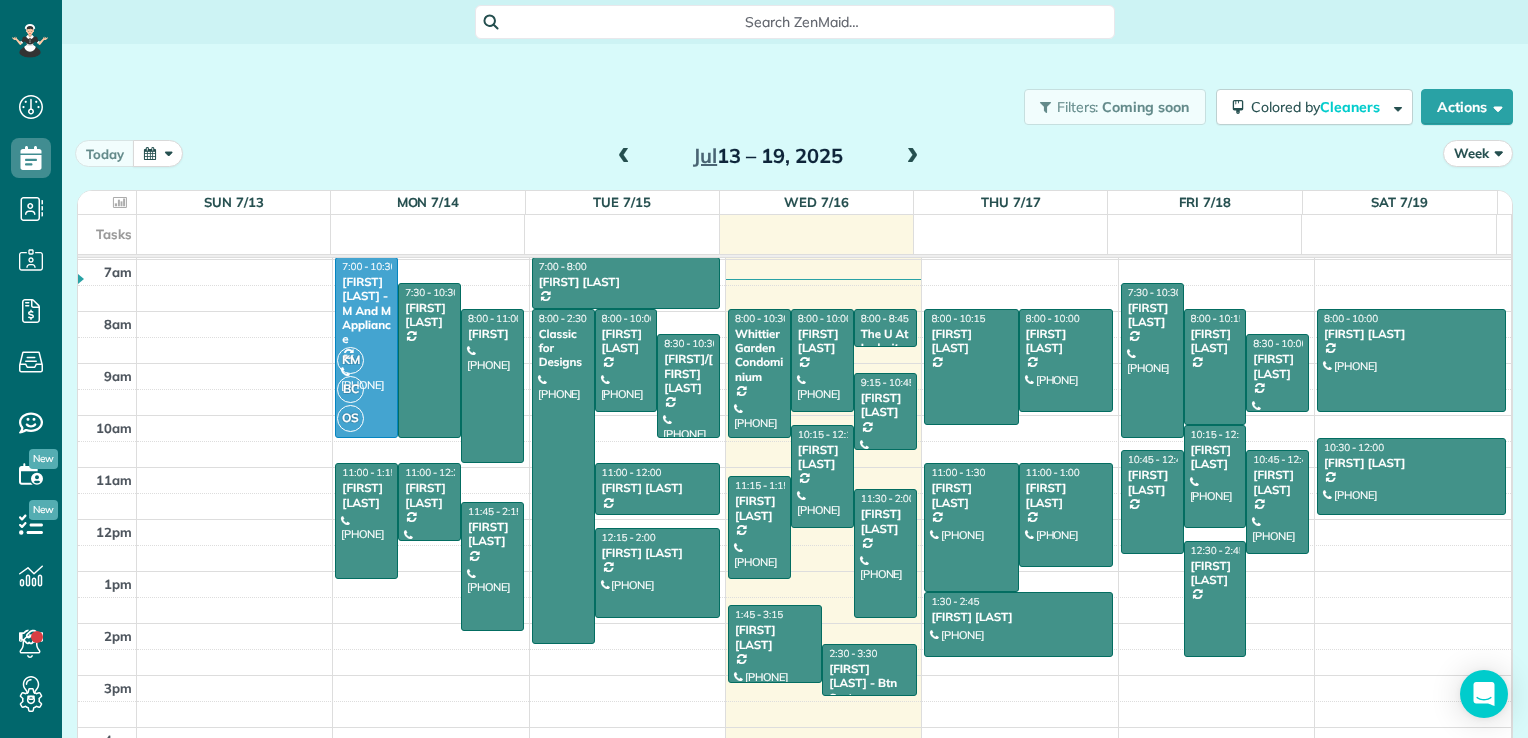 click at bounding box center [912, 157] 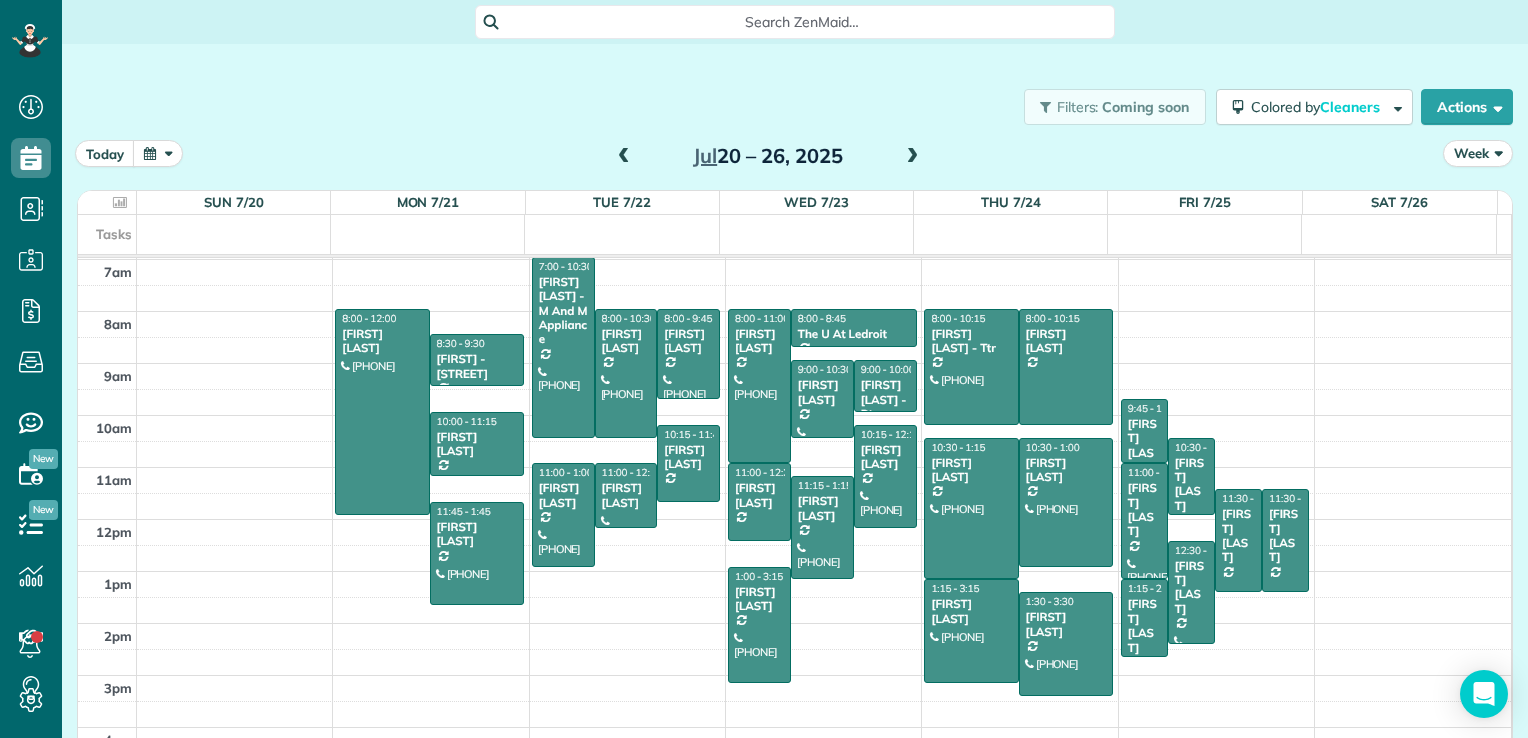 click at bounding box center [624, 157] 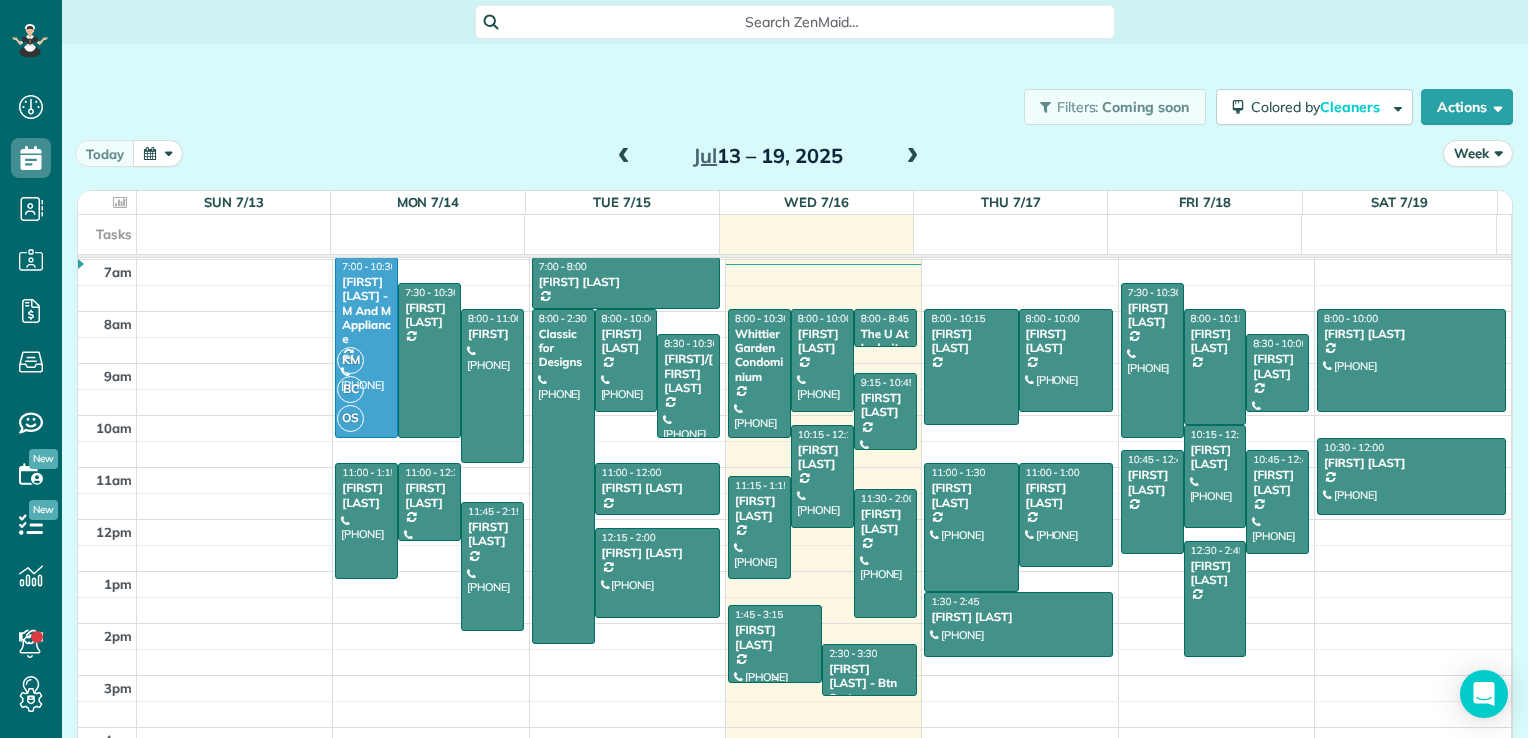 click on "[FIRST] [LAST]" at bounding box center (775, 637) 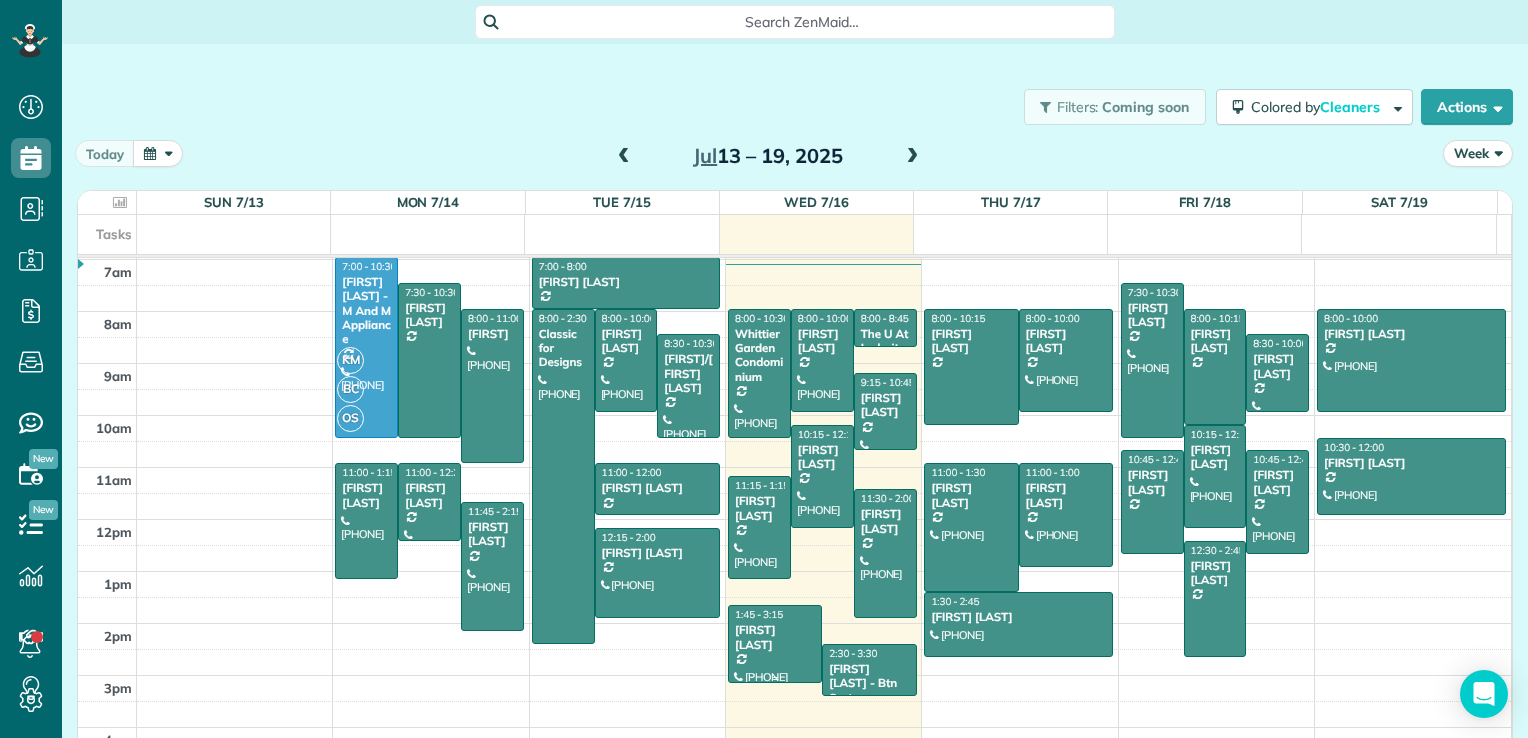 click on "[FIRST] [LAST]" at bounding box center [775, 637] 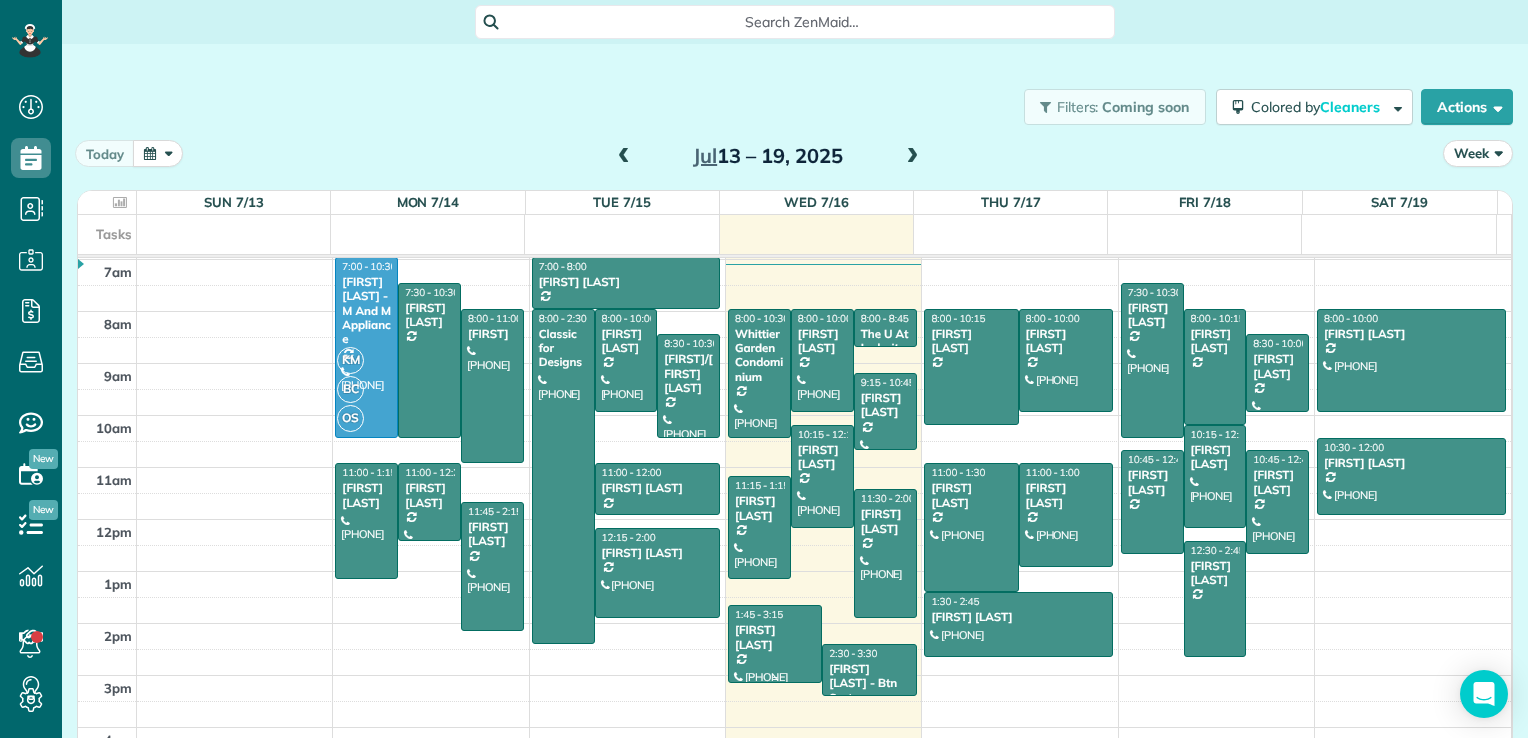 click on "[FIRST] [LAST]" at bounding box center (775, 637) 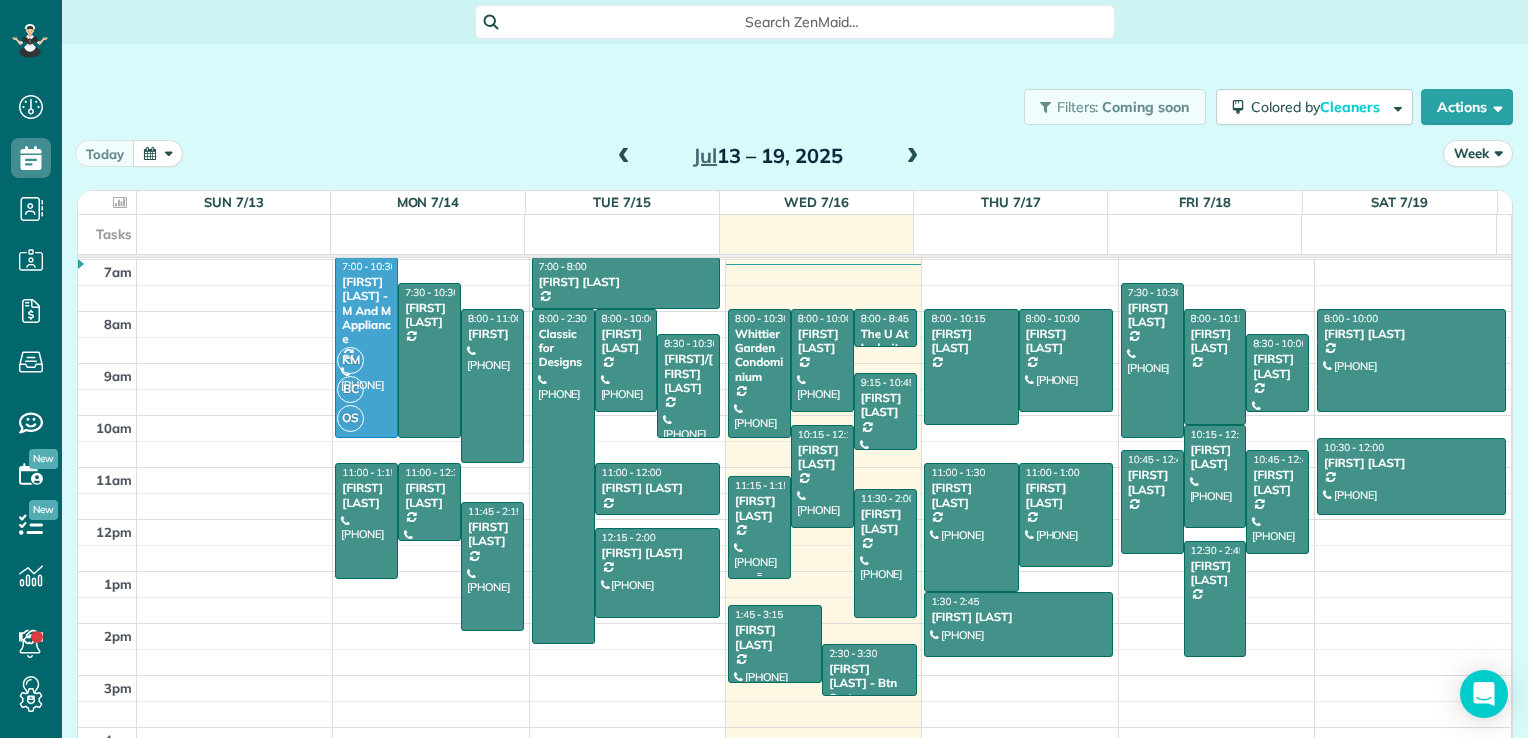 click at bounding box center (759, 527) 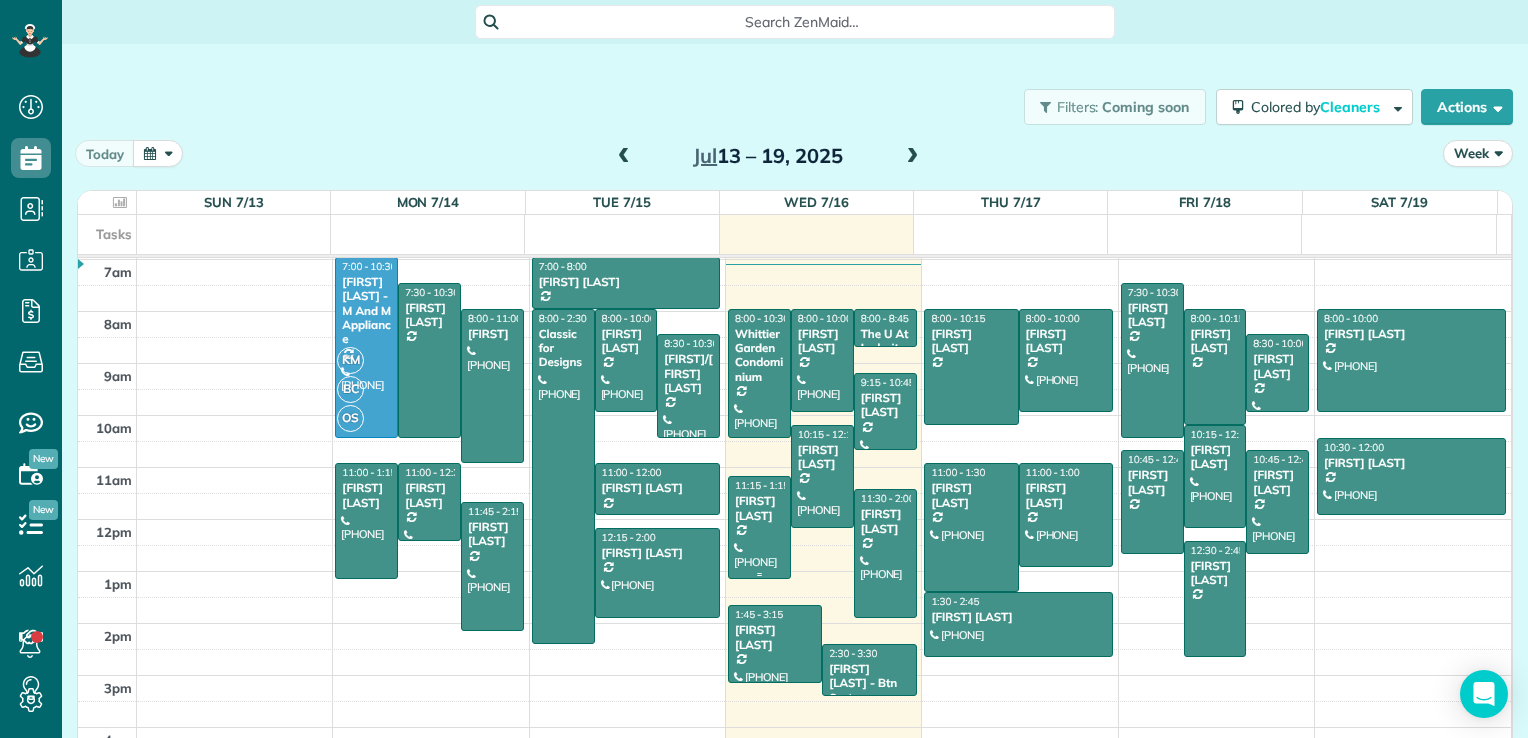 click at bounding box center [759, 527] 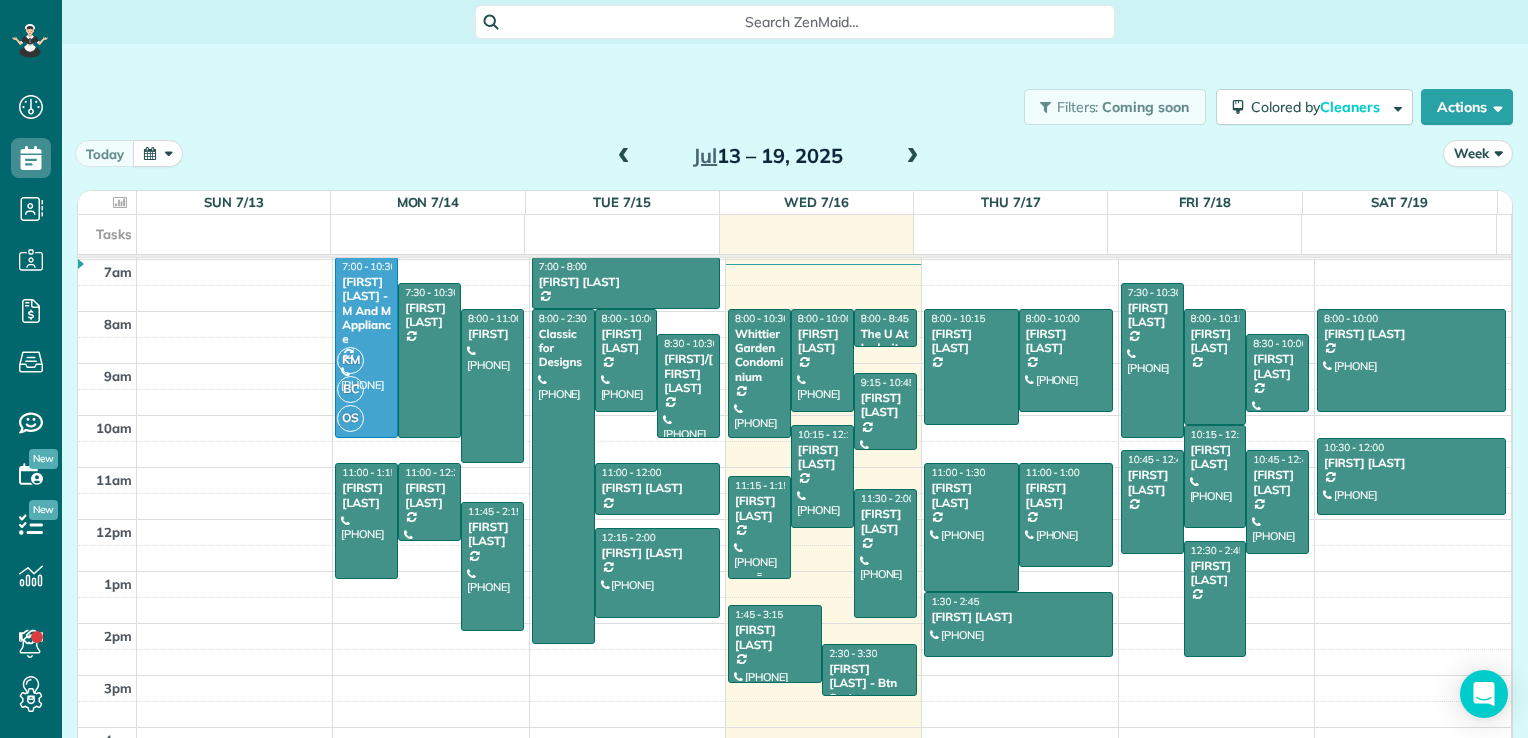 click at bounding box center (759, 527) 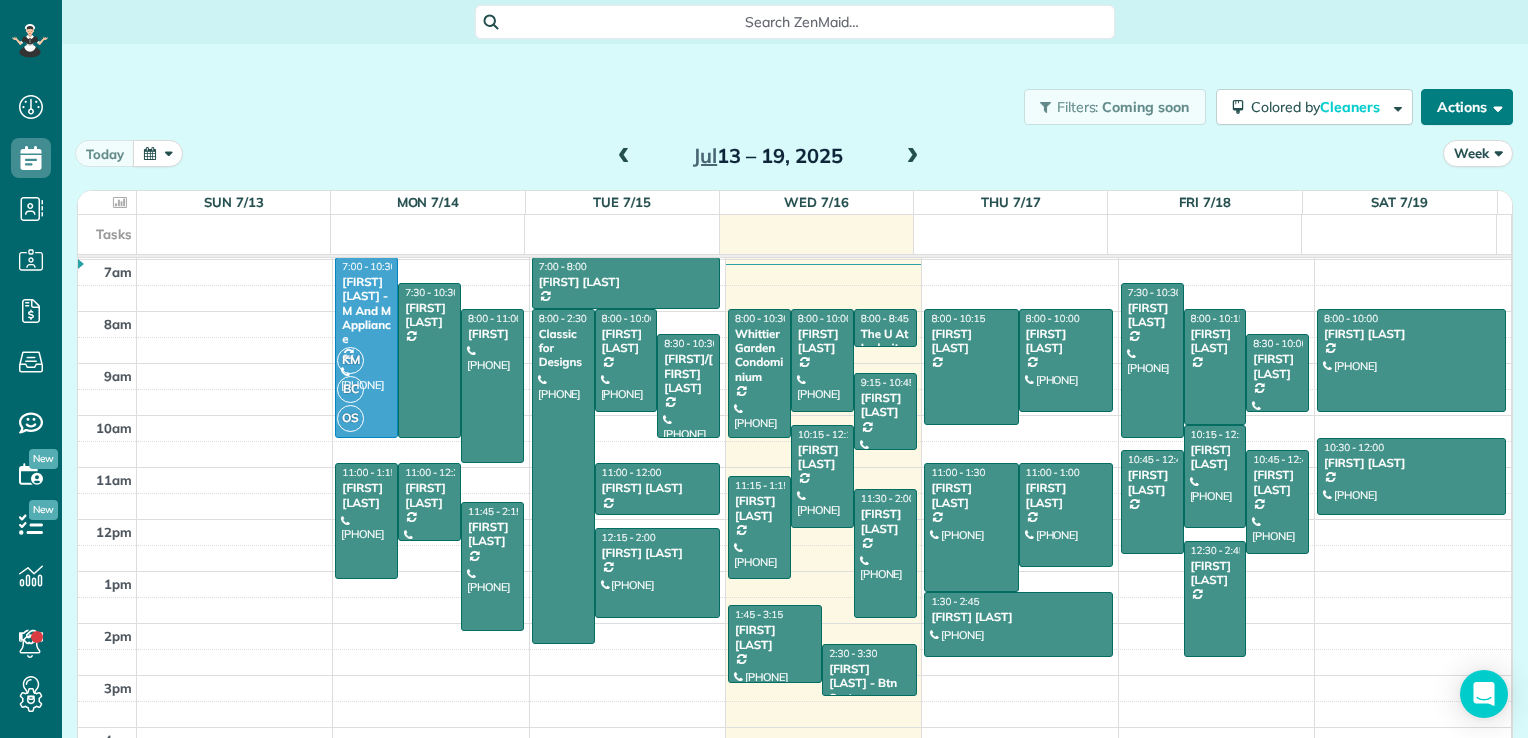 click on "Actions" at bounding box center (1467, 107) 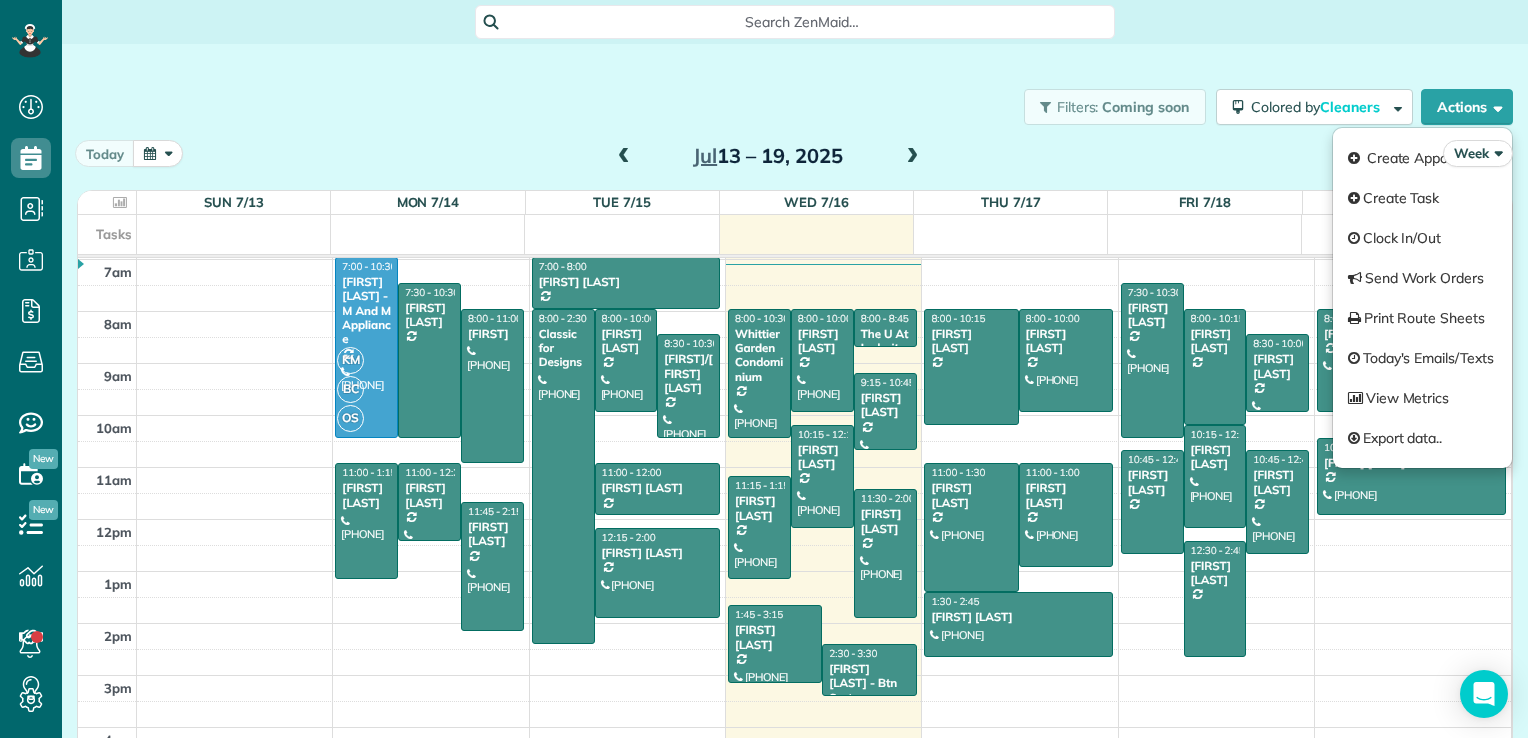 click on "today   Week Day Week Month Jul  13 – 19, 2025" at bounding box center (795, 158) 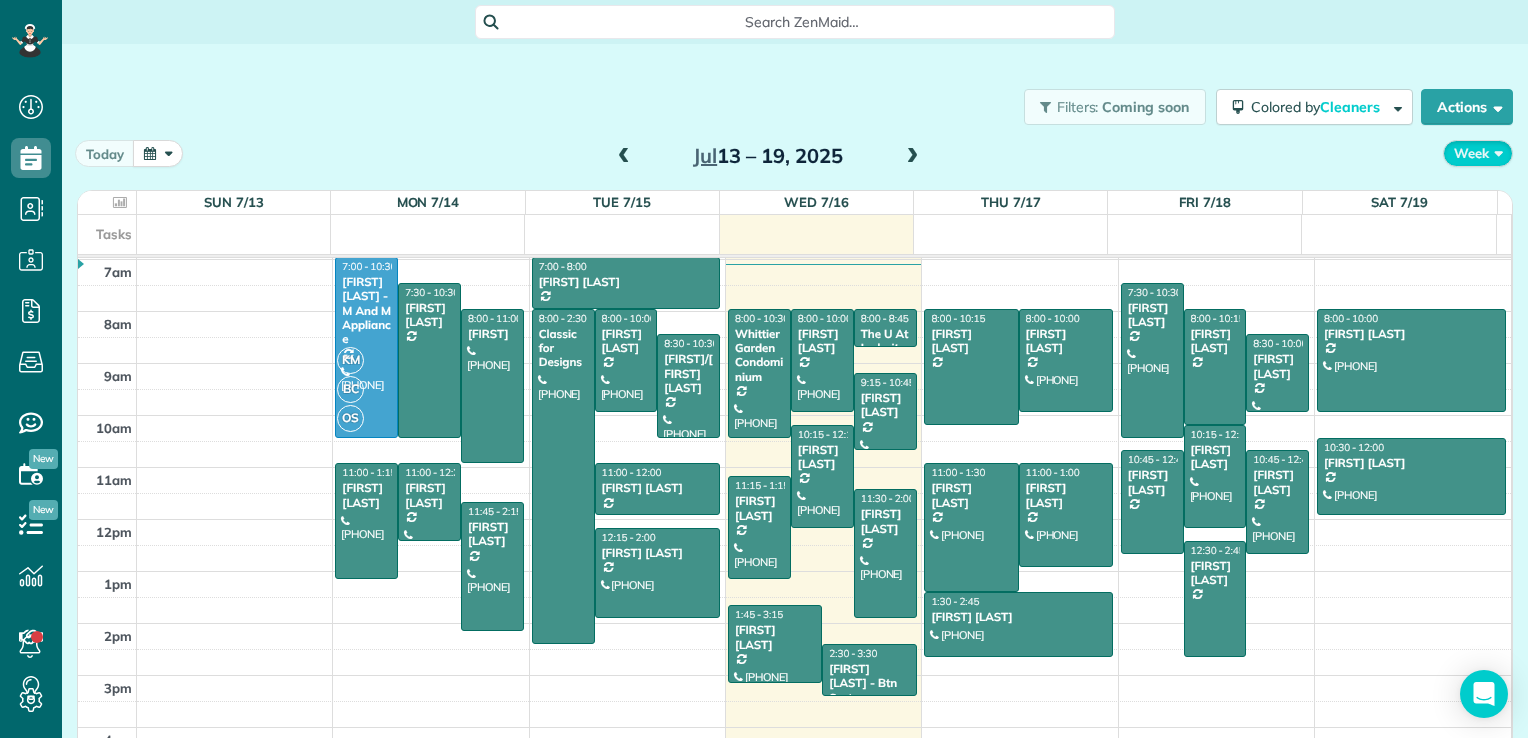 click on "Week" at bounding box center (1478, 153) 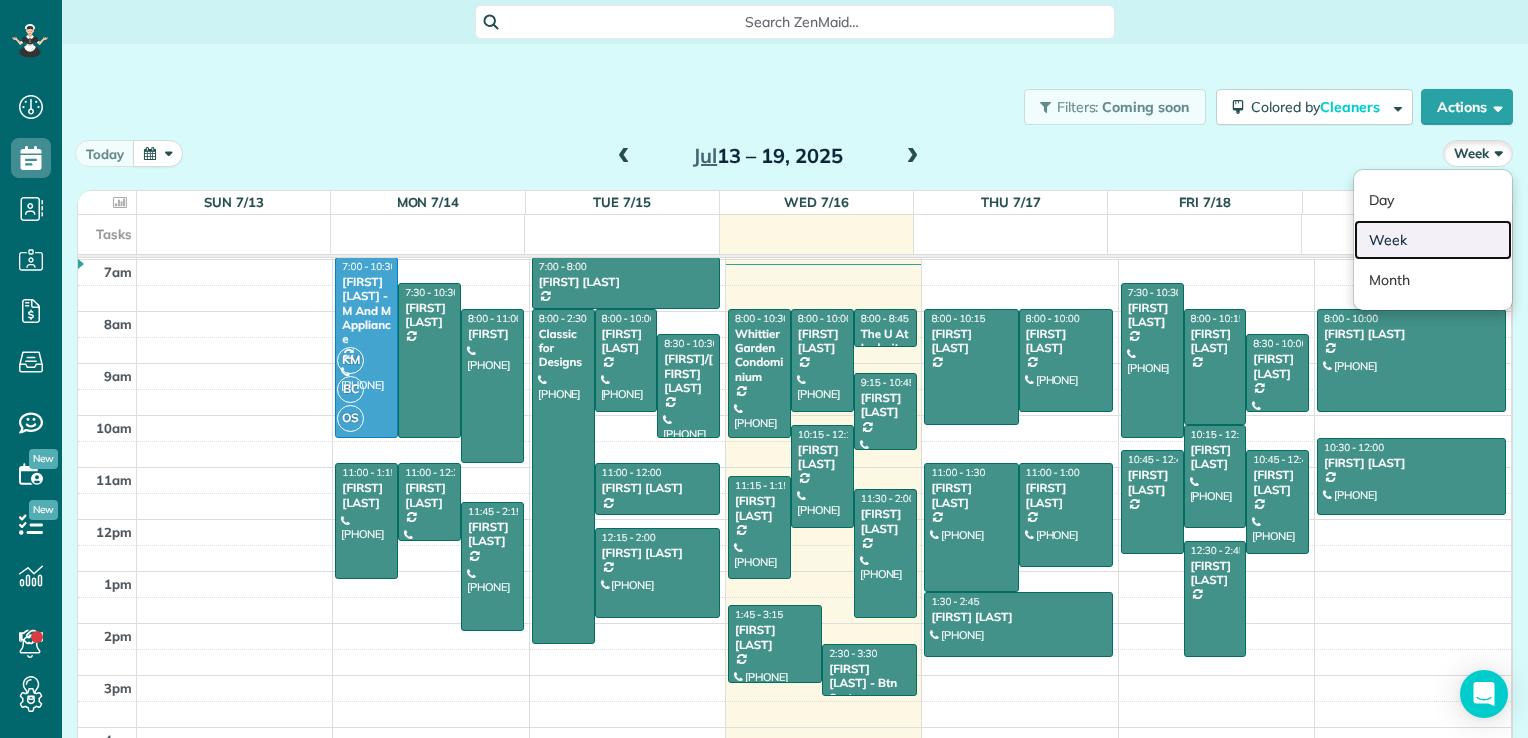 click on "Week" at bounding box center (1433, 240) 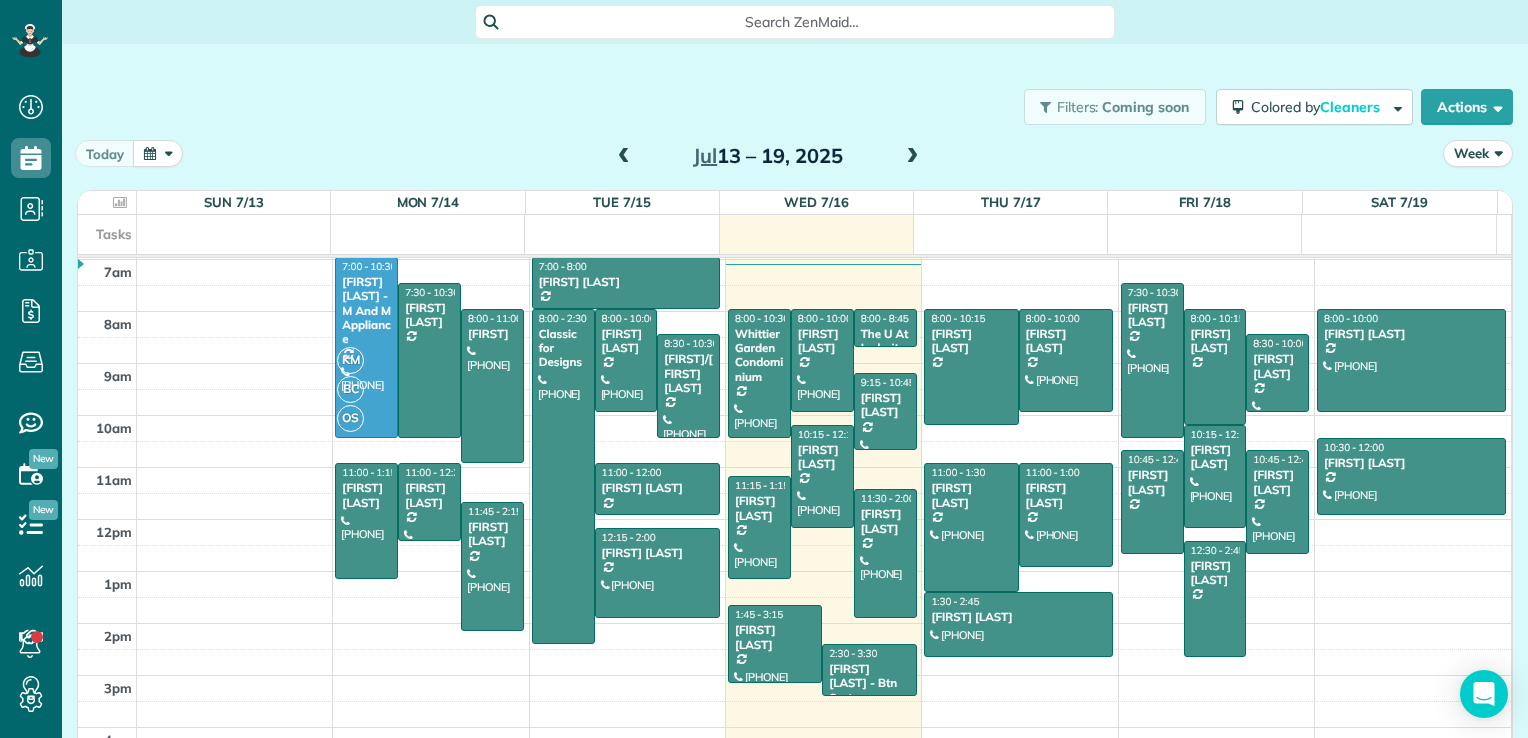 click at bounding box center (912, 157) 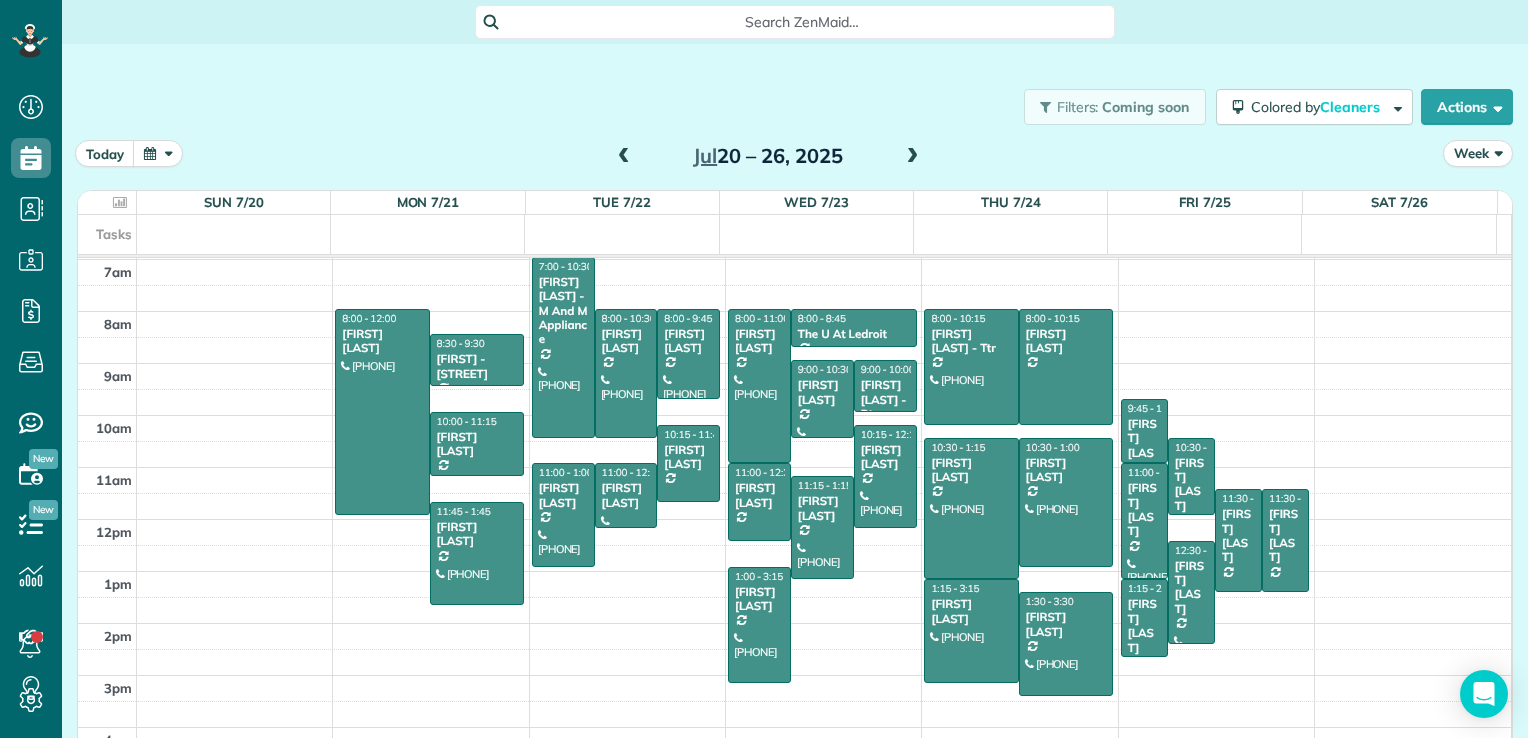 click at bounding box center (624, 157) 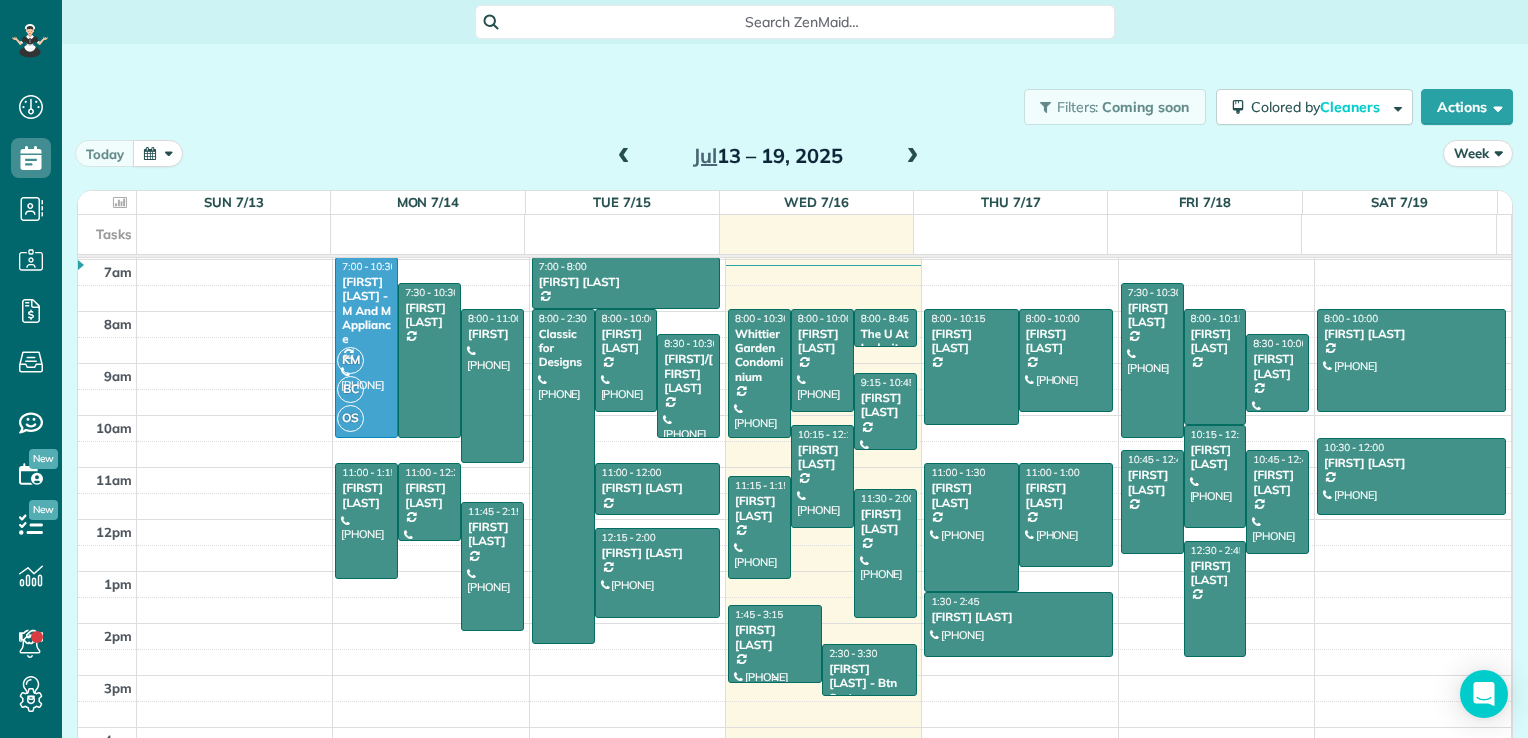 click at bounding box center [775, 643] 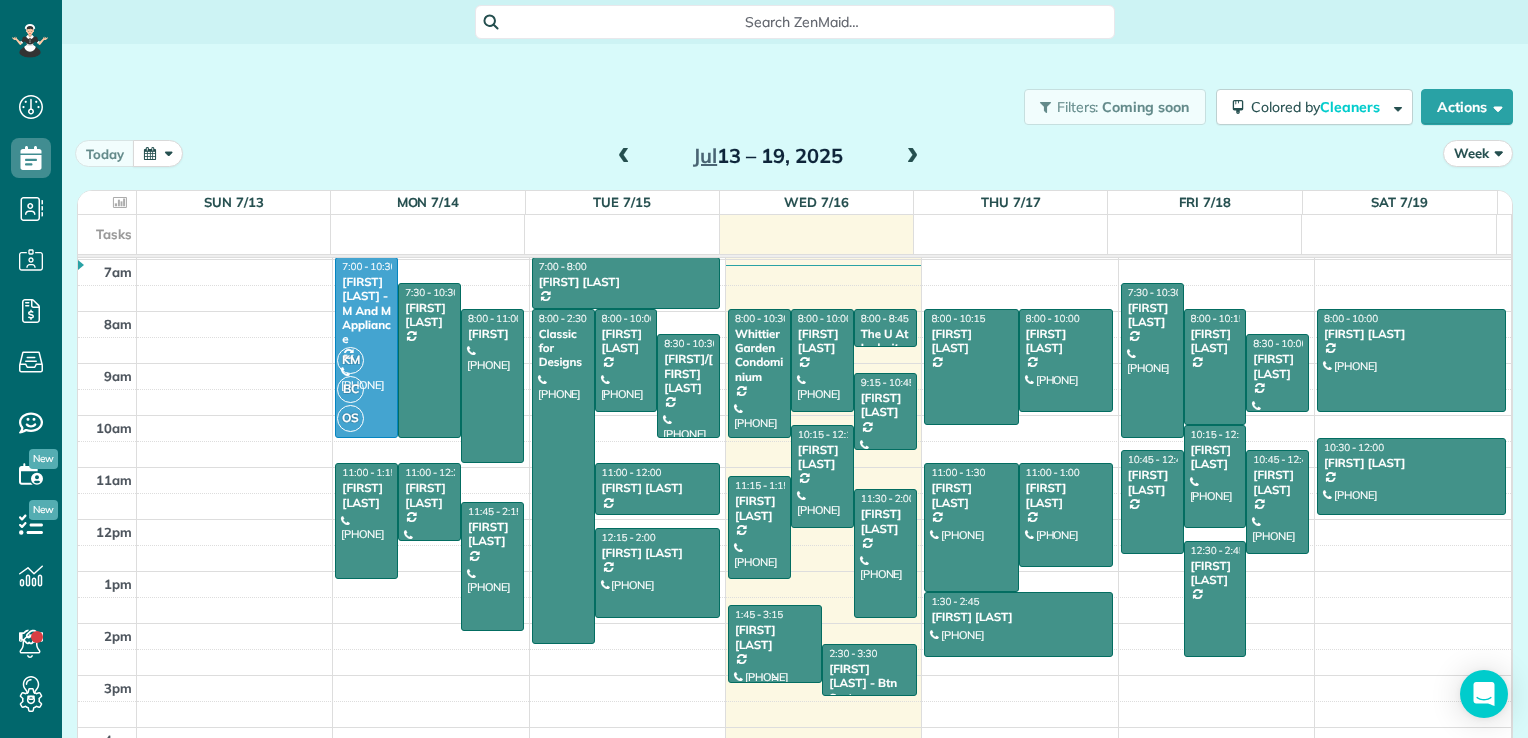 click at bounding box center (775, 643) 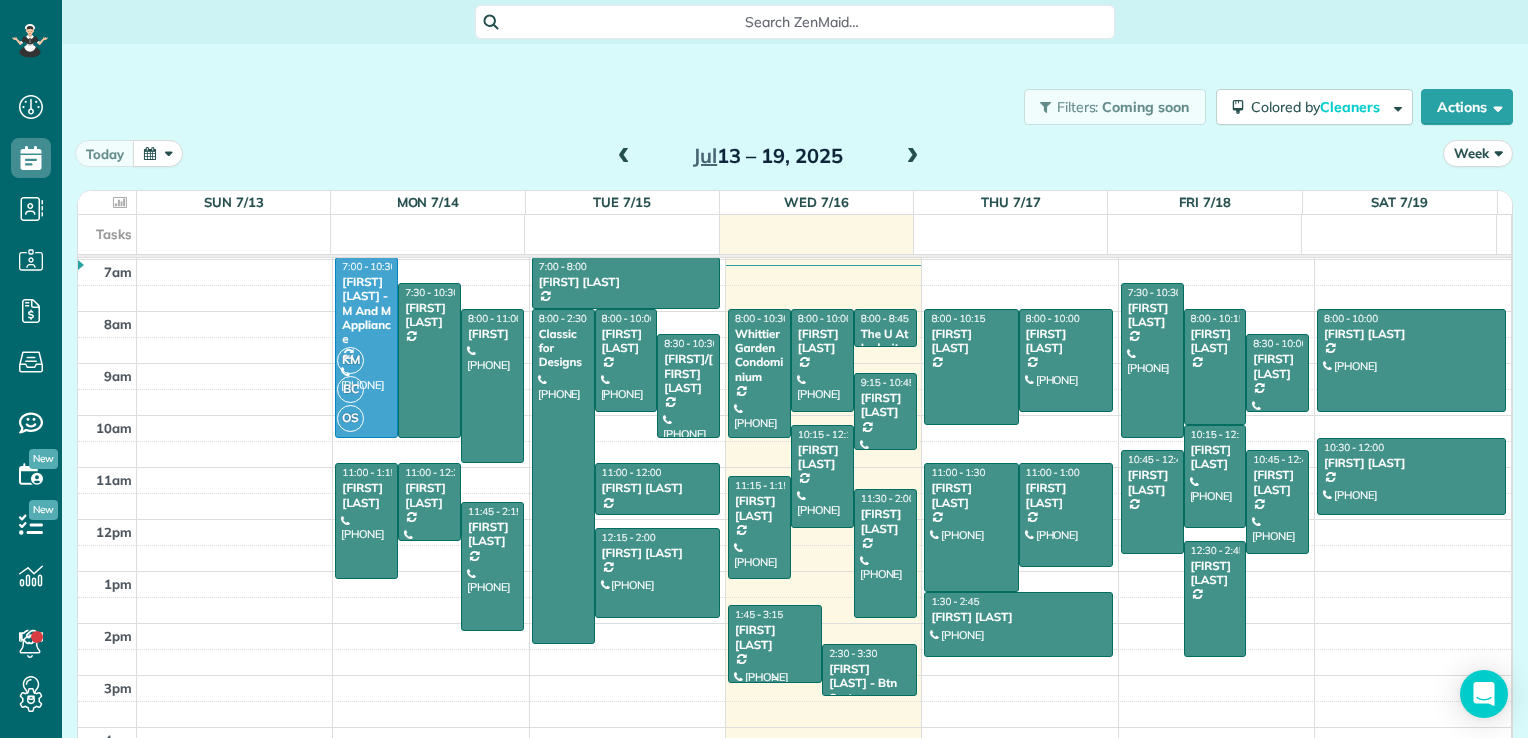click at bounding box center [775, 643] 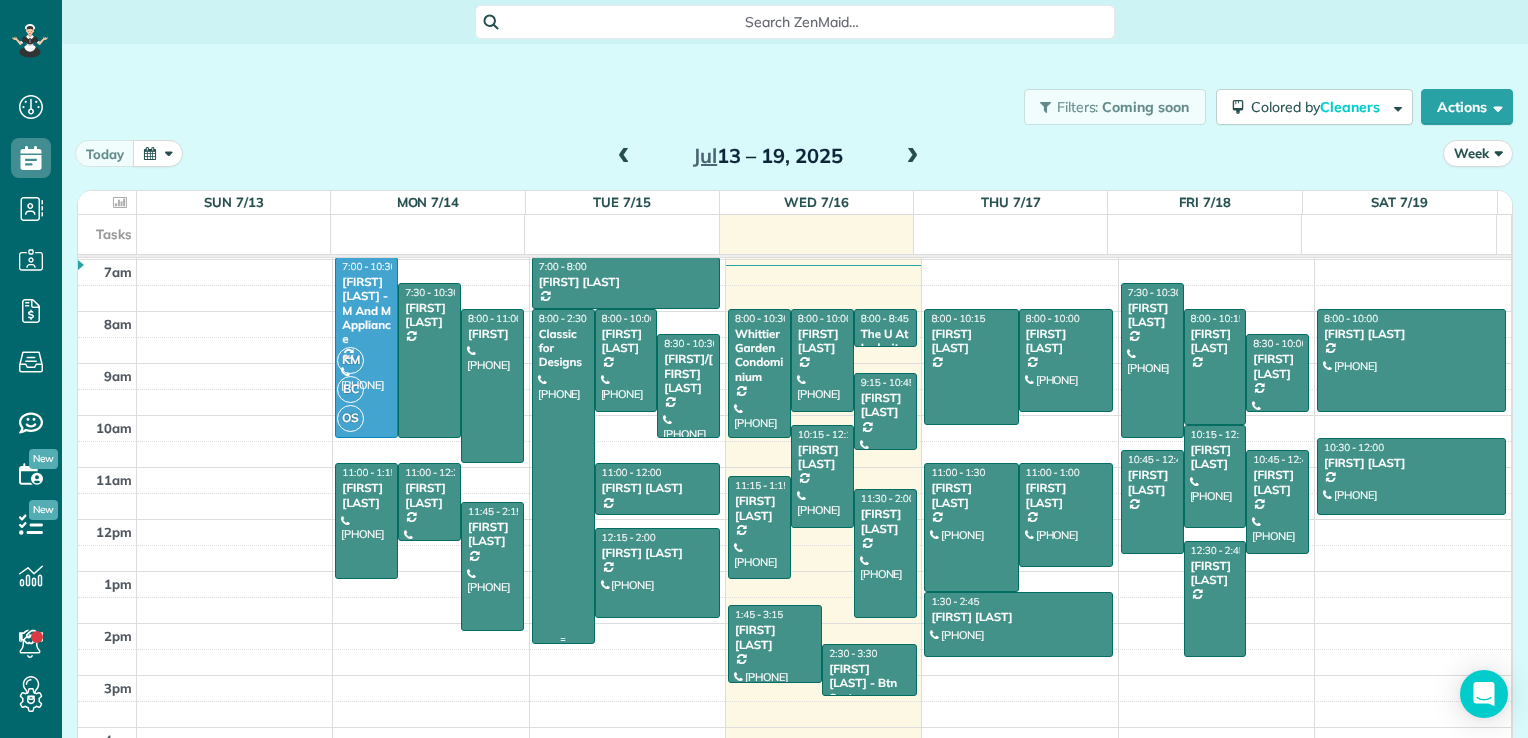 click at bounding box center [563, 476] 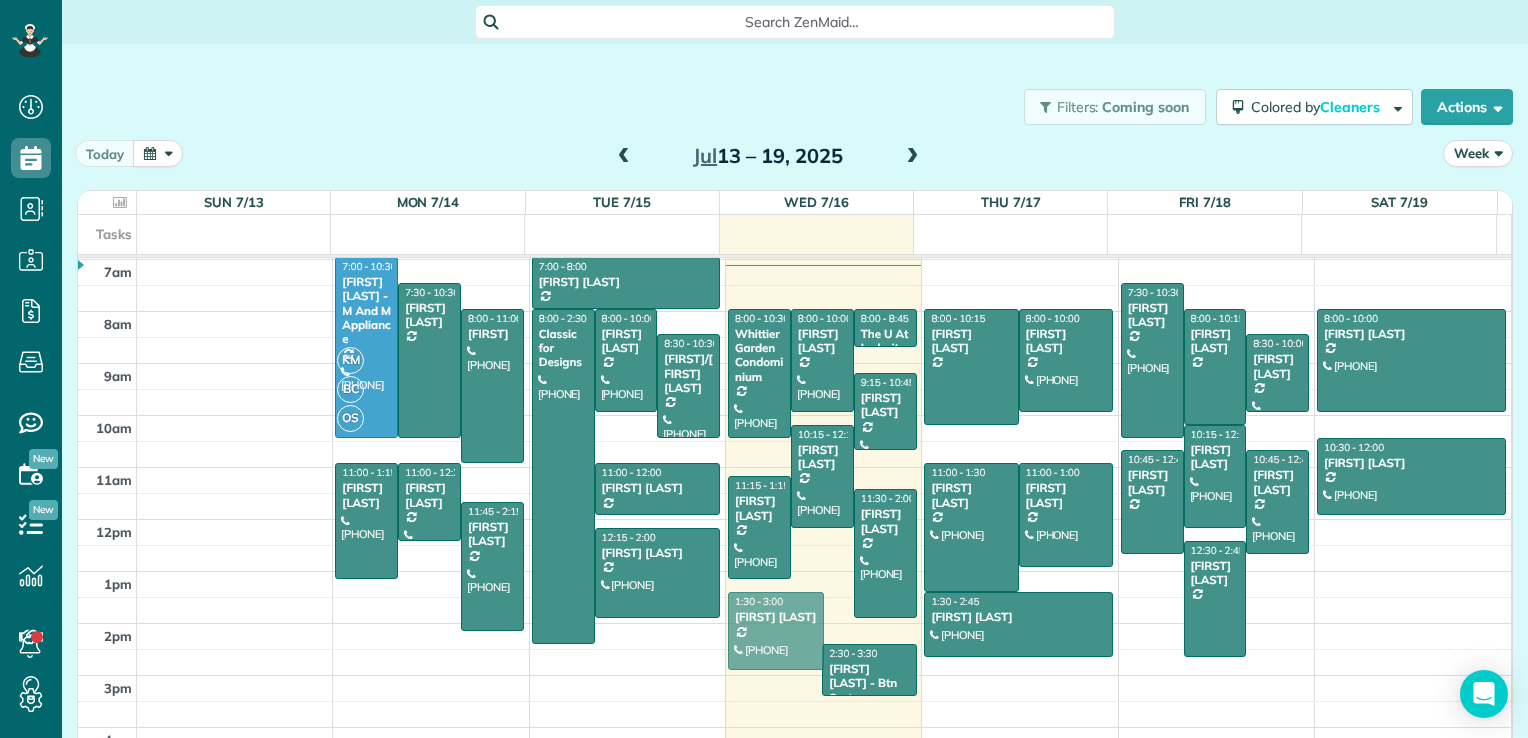 drag, startPoint x: 796, startPoint y: 658, endPoint x: 796, endPoint y: 646, distance: 12 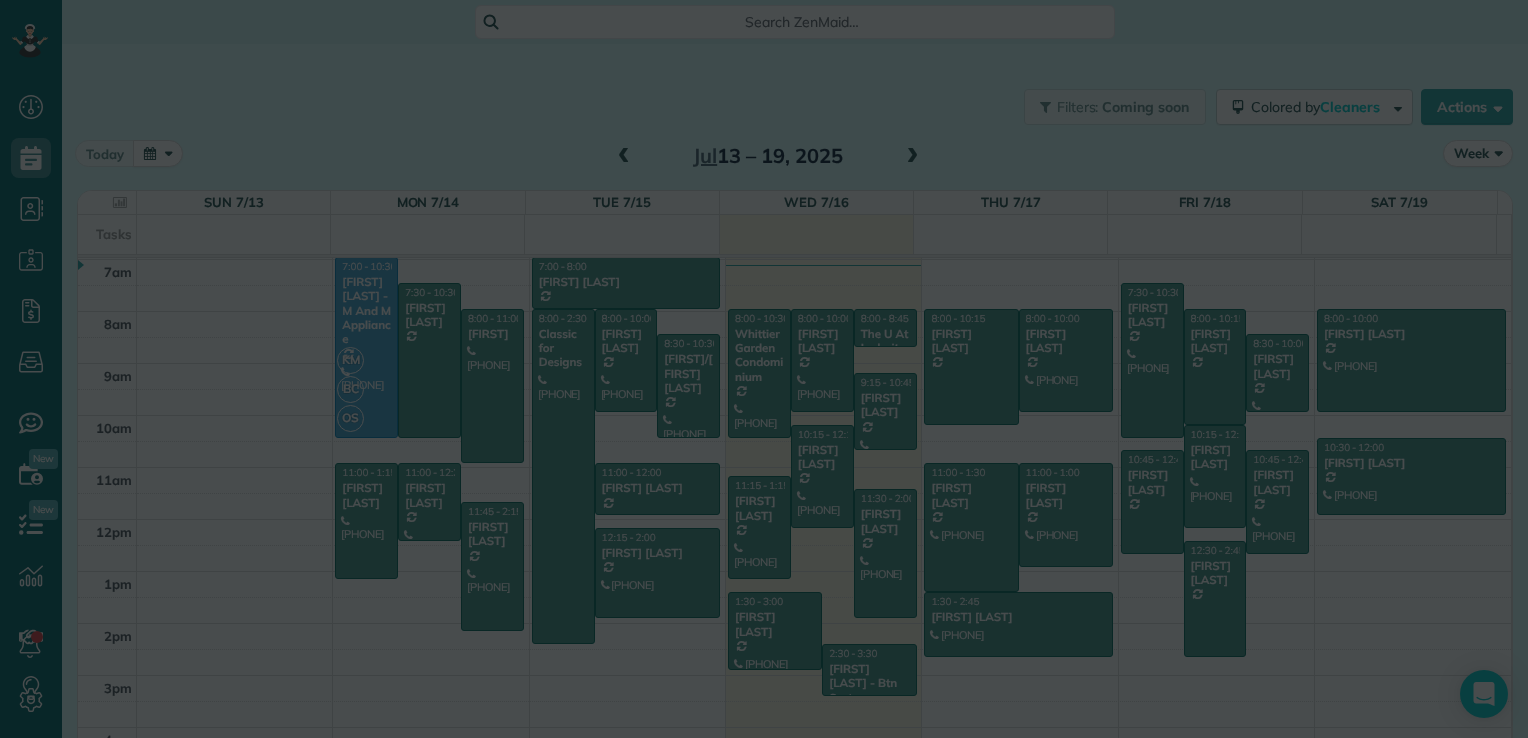 scroll, scrollTop: 361, scrollLeft: 0, axis: vertical 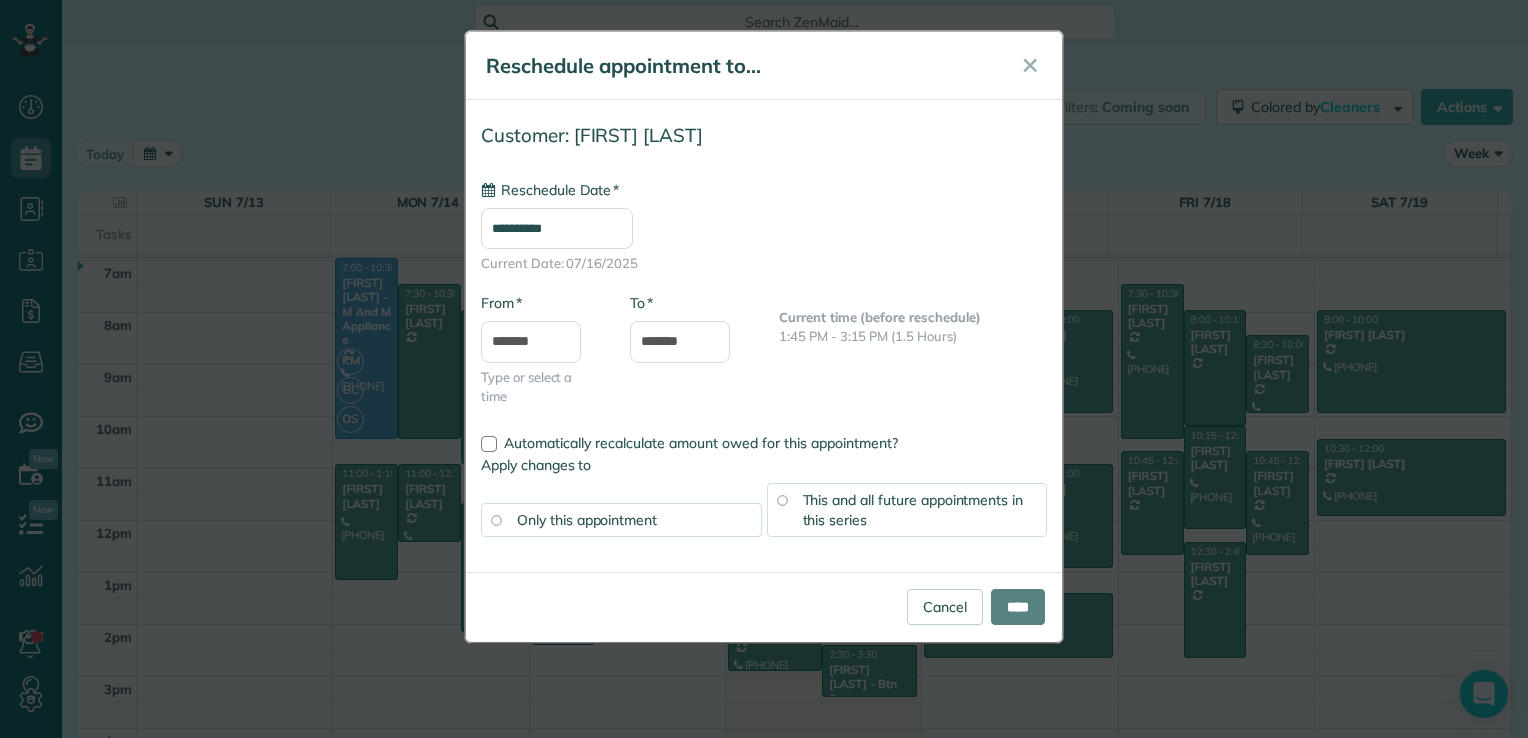 type on "**********" 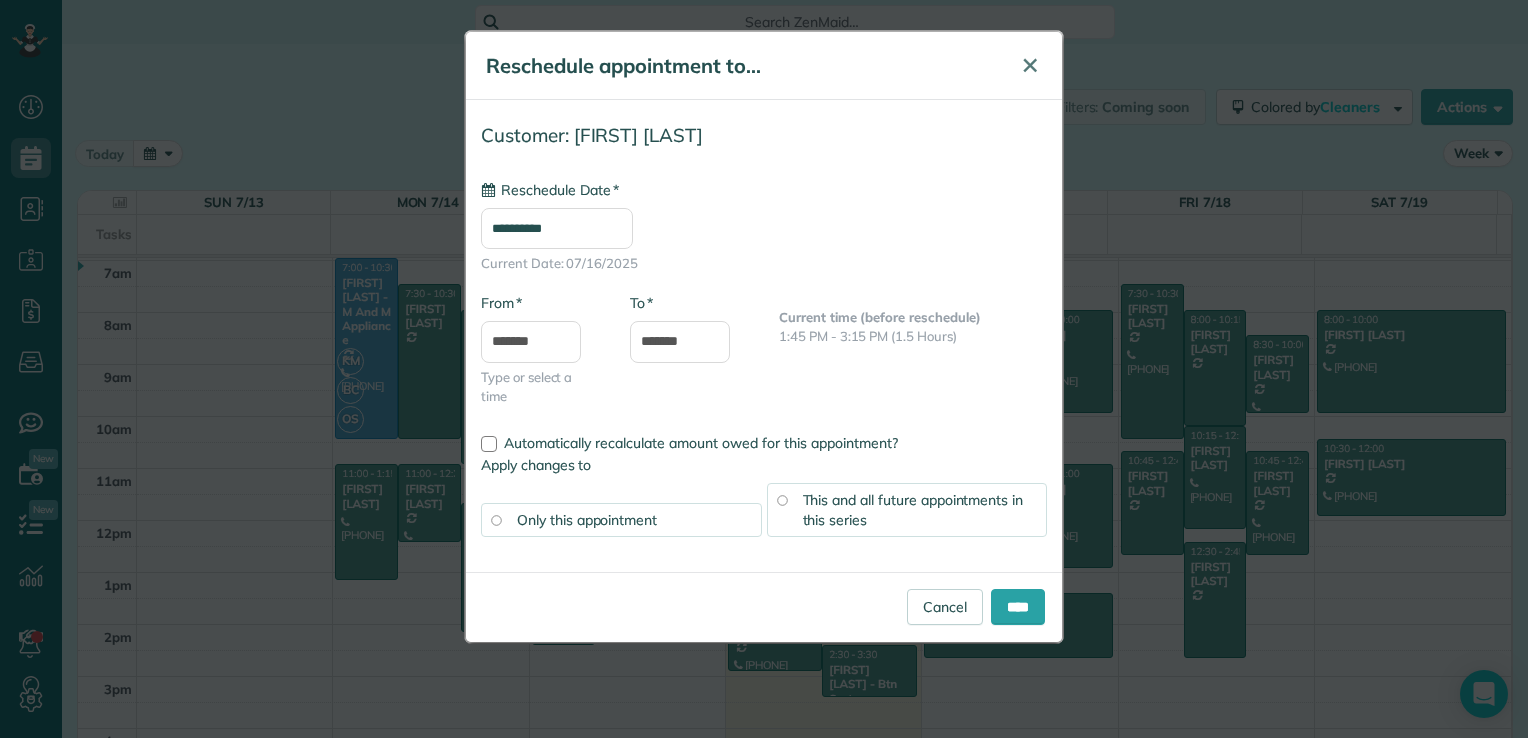 click on "✕" at bounding box center (1030, 65) 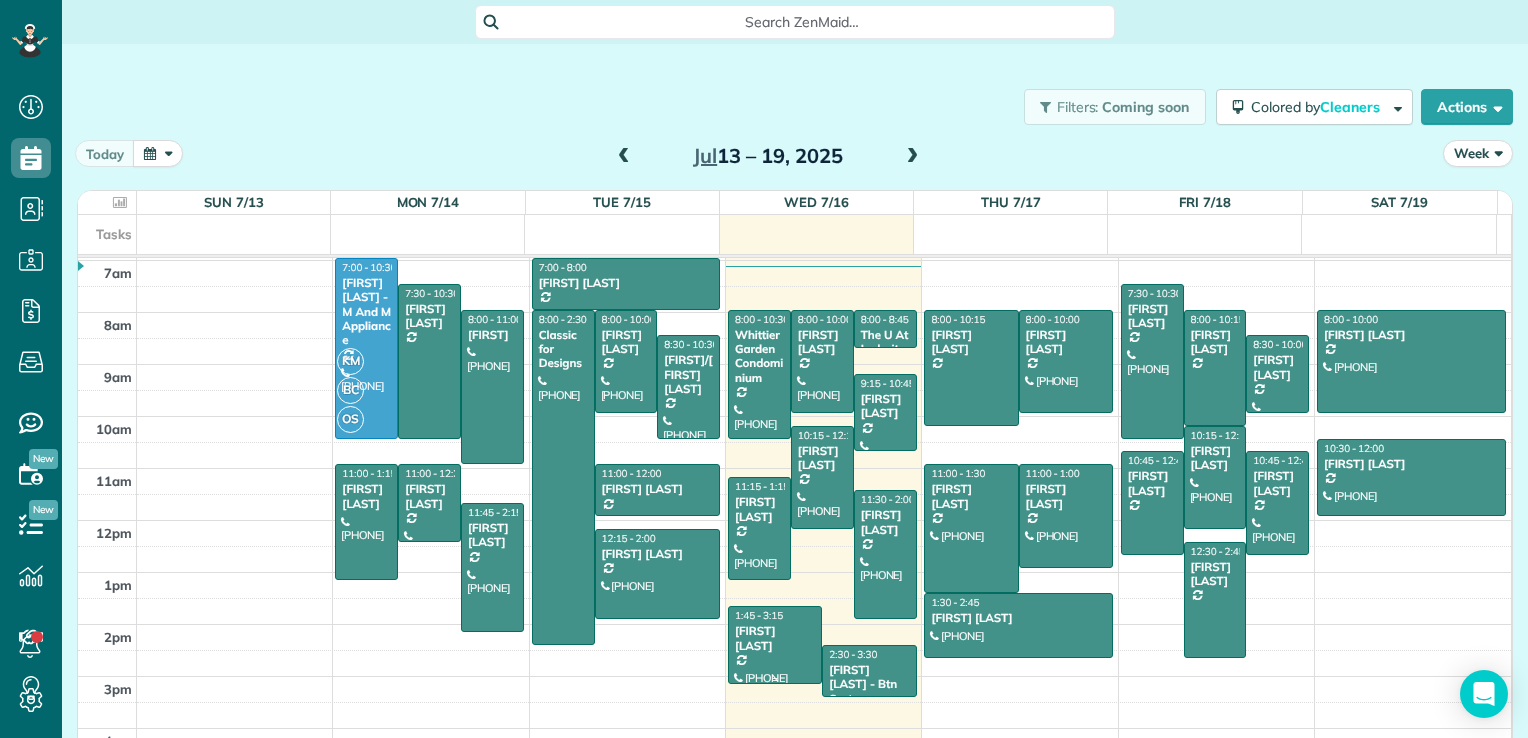 click at bounding box center (775, 644) 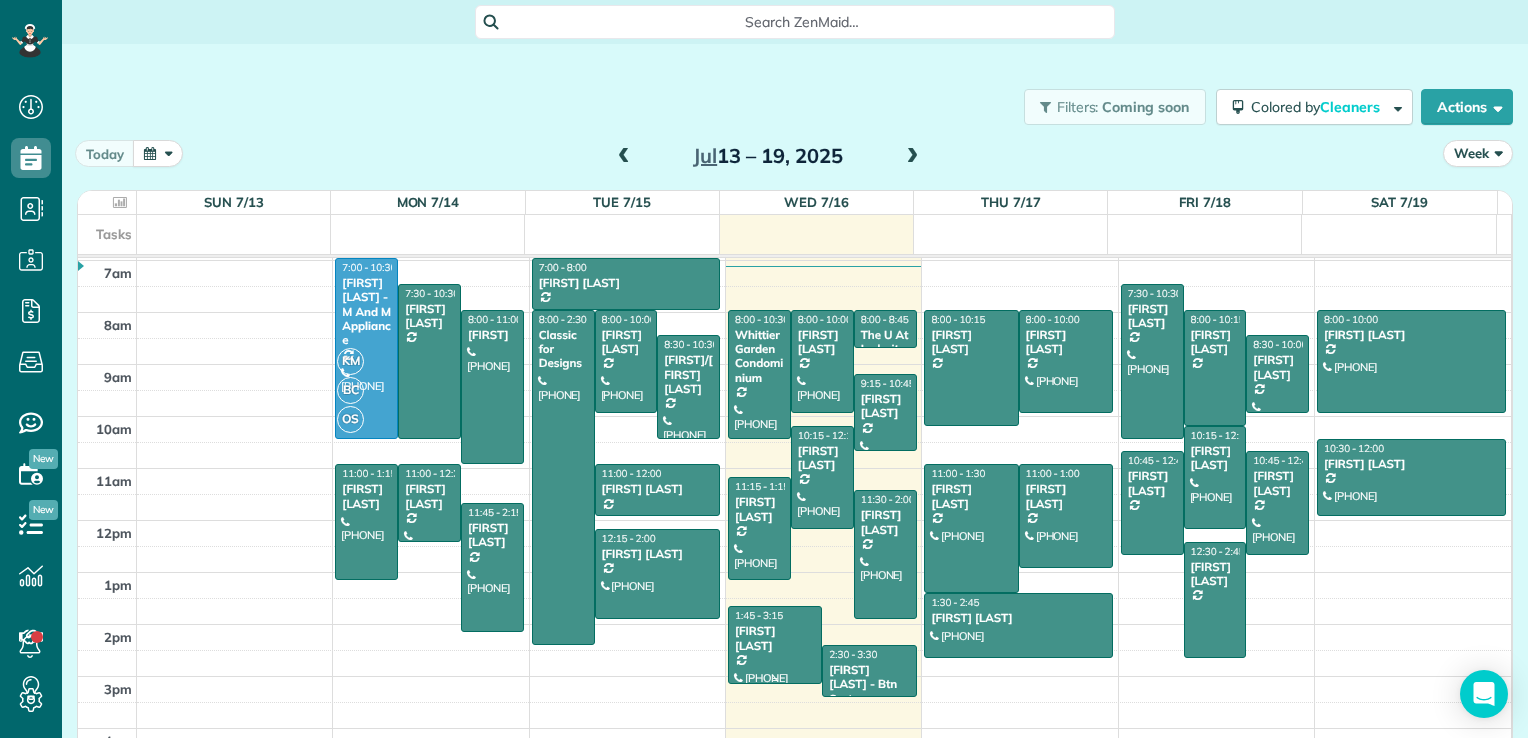click at bounding box center [775, 644] 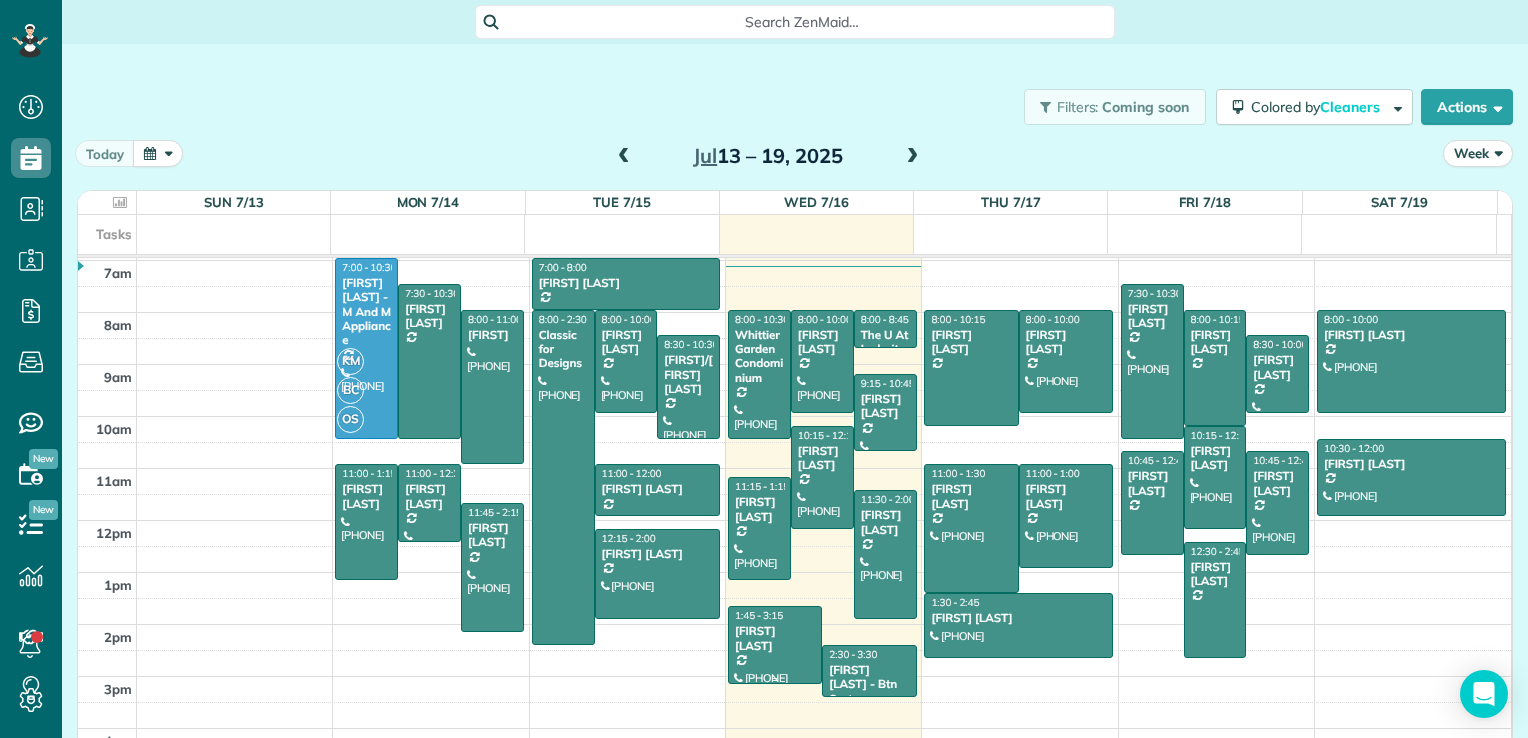 click at bounding box center (775, 644) 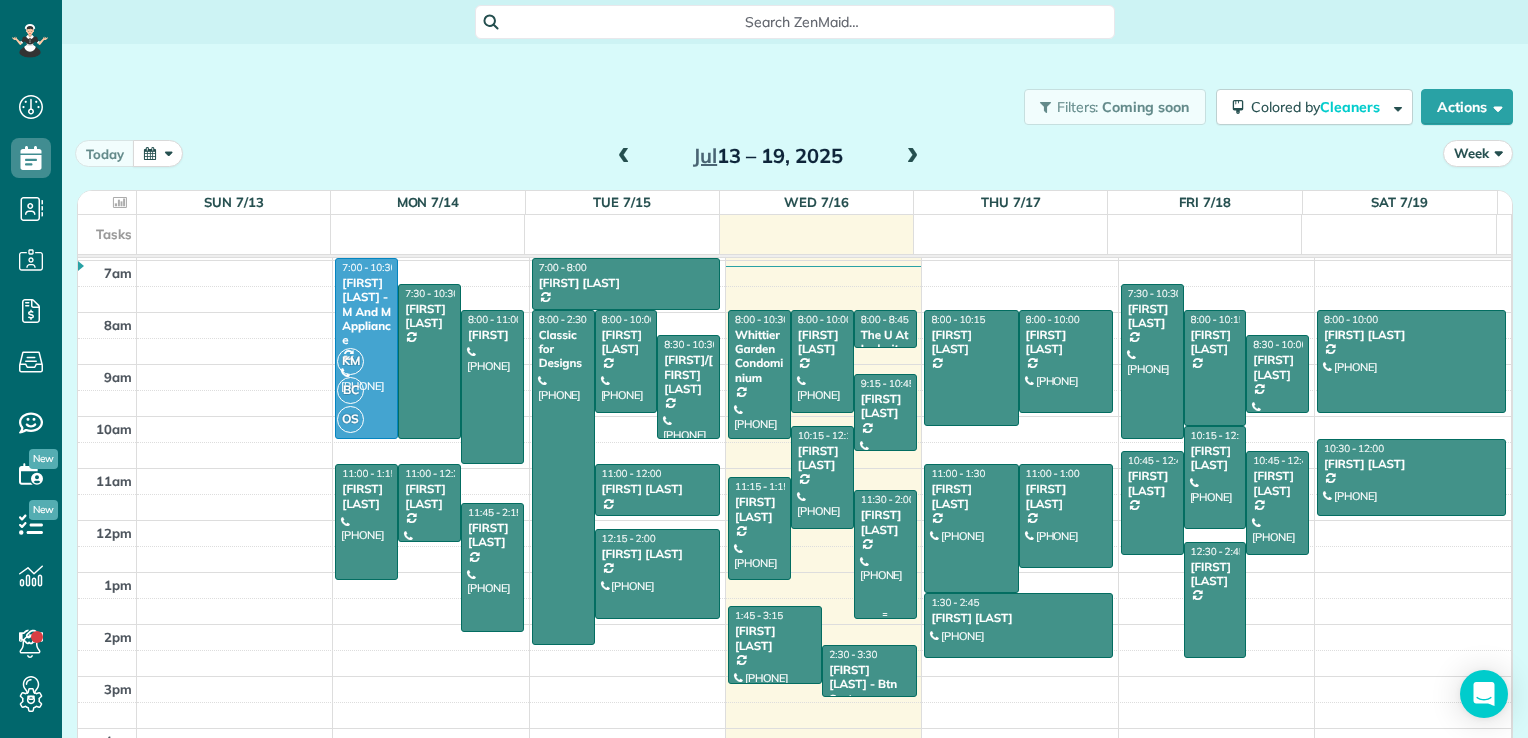click at bounding box center (885, 554) 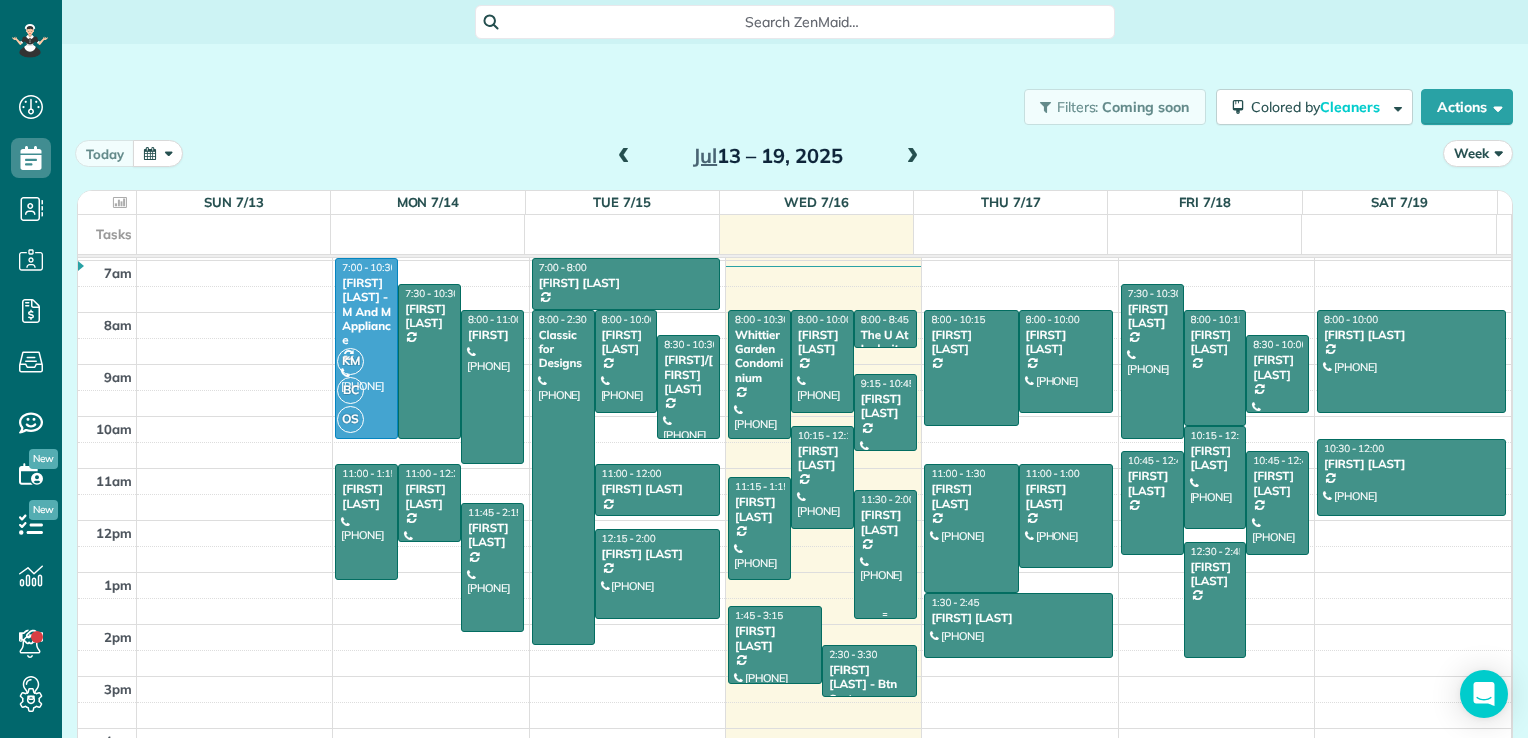 click at bounding box center [885, 554] 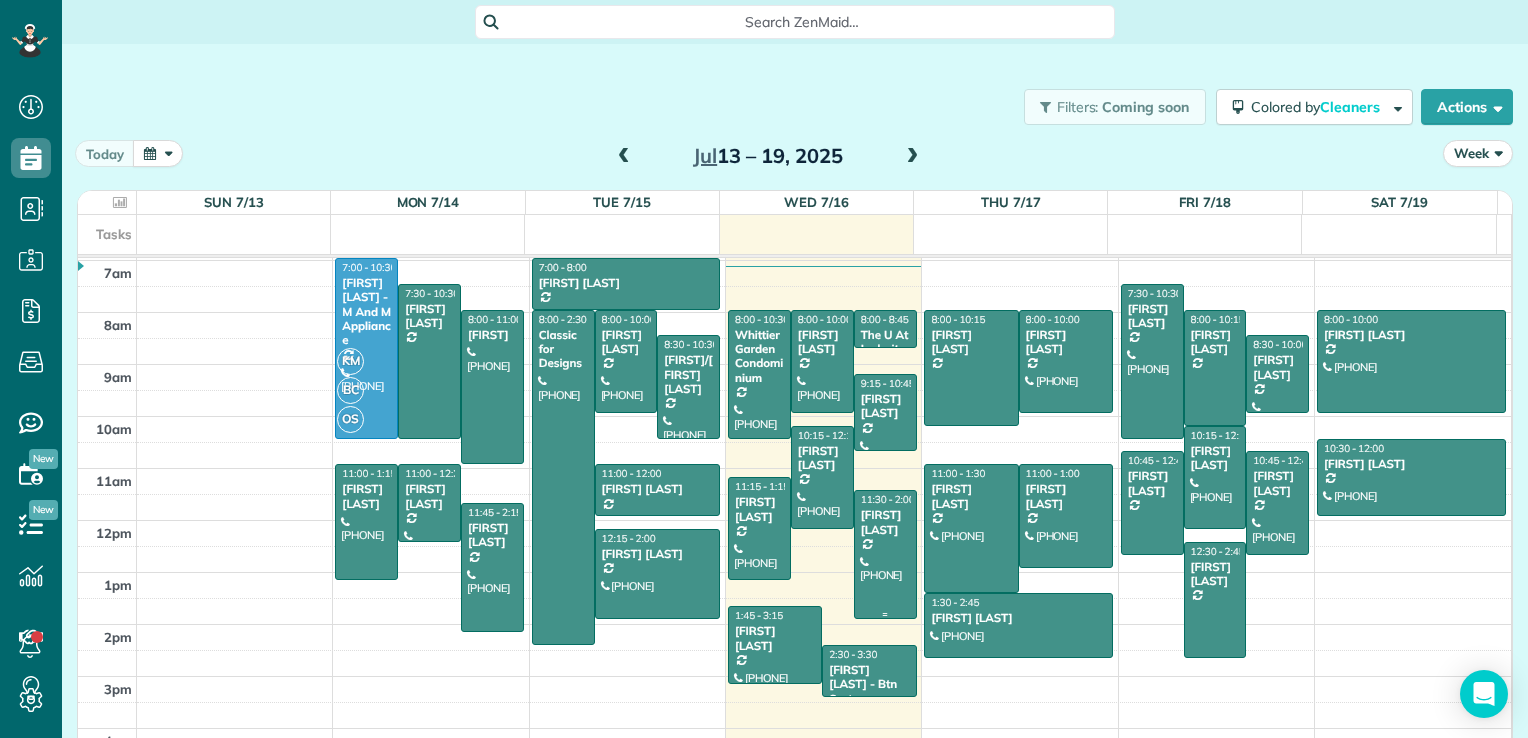 click at bounding box center [885, 554] 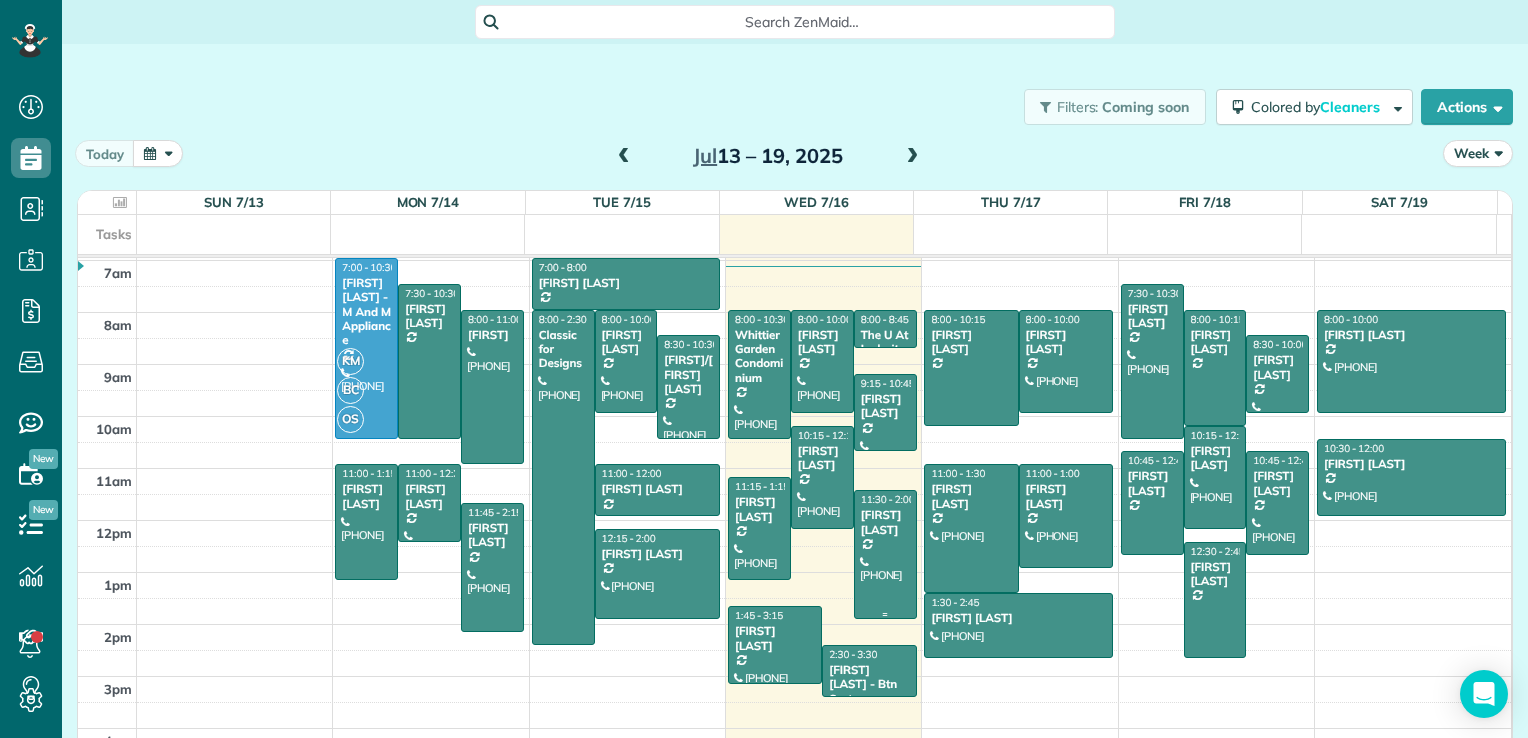 click at bounding box center (885, 554) 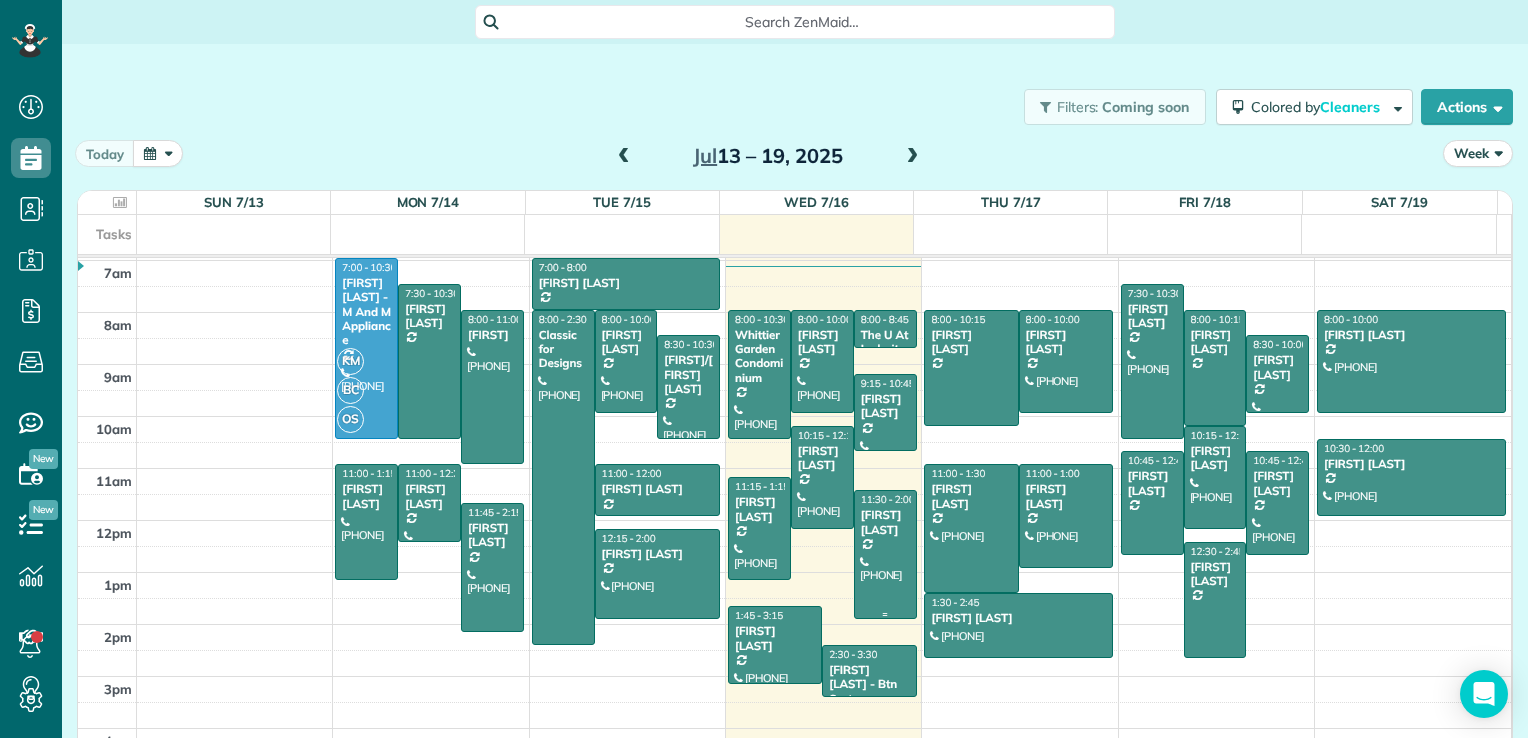 click at bounding box center [885, 554] 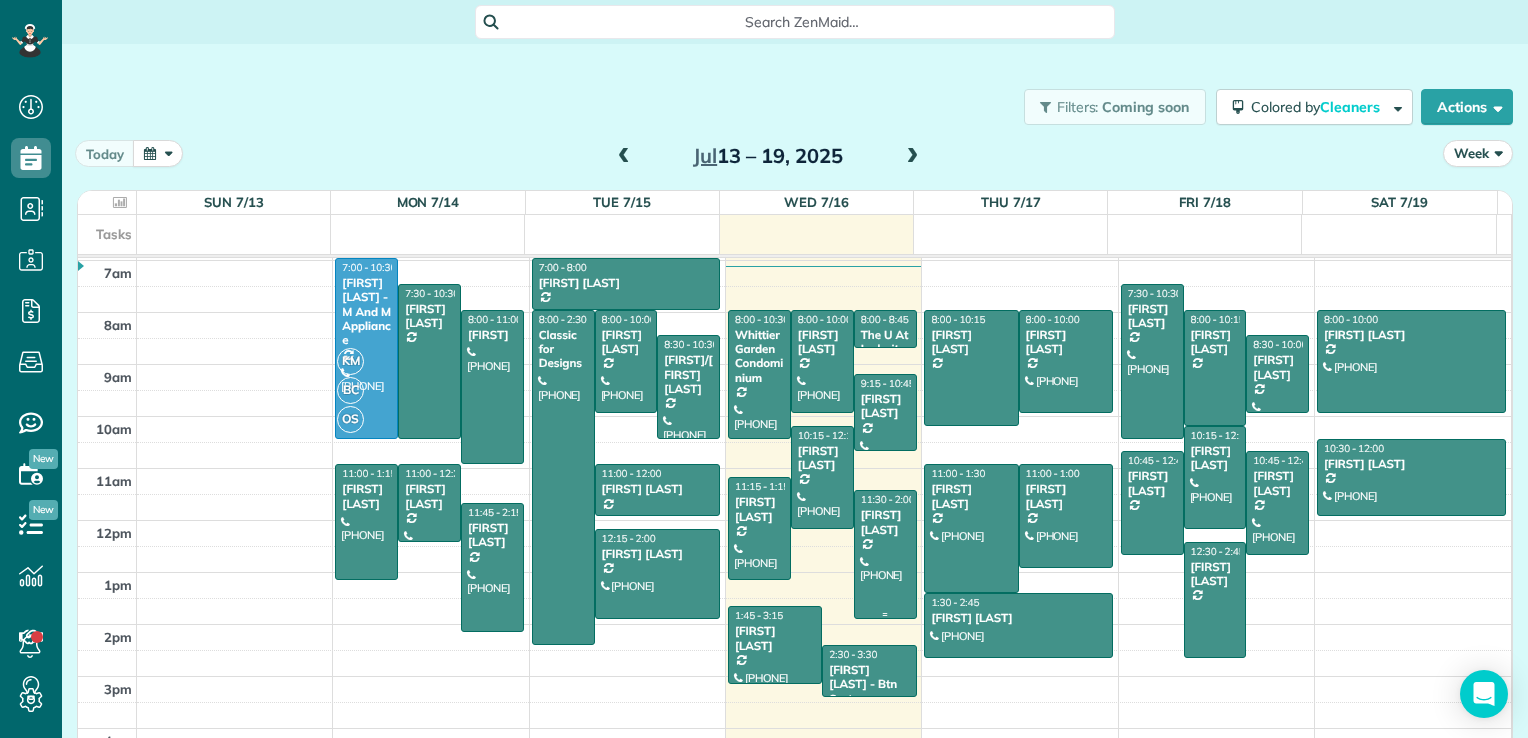 click at bounding box center [885, 554] 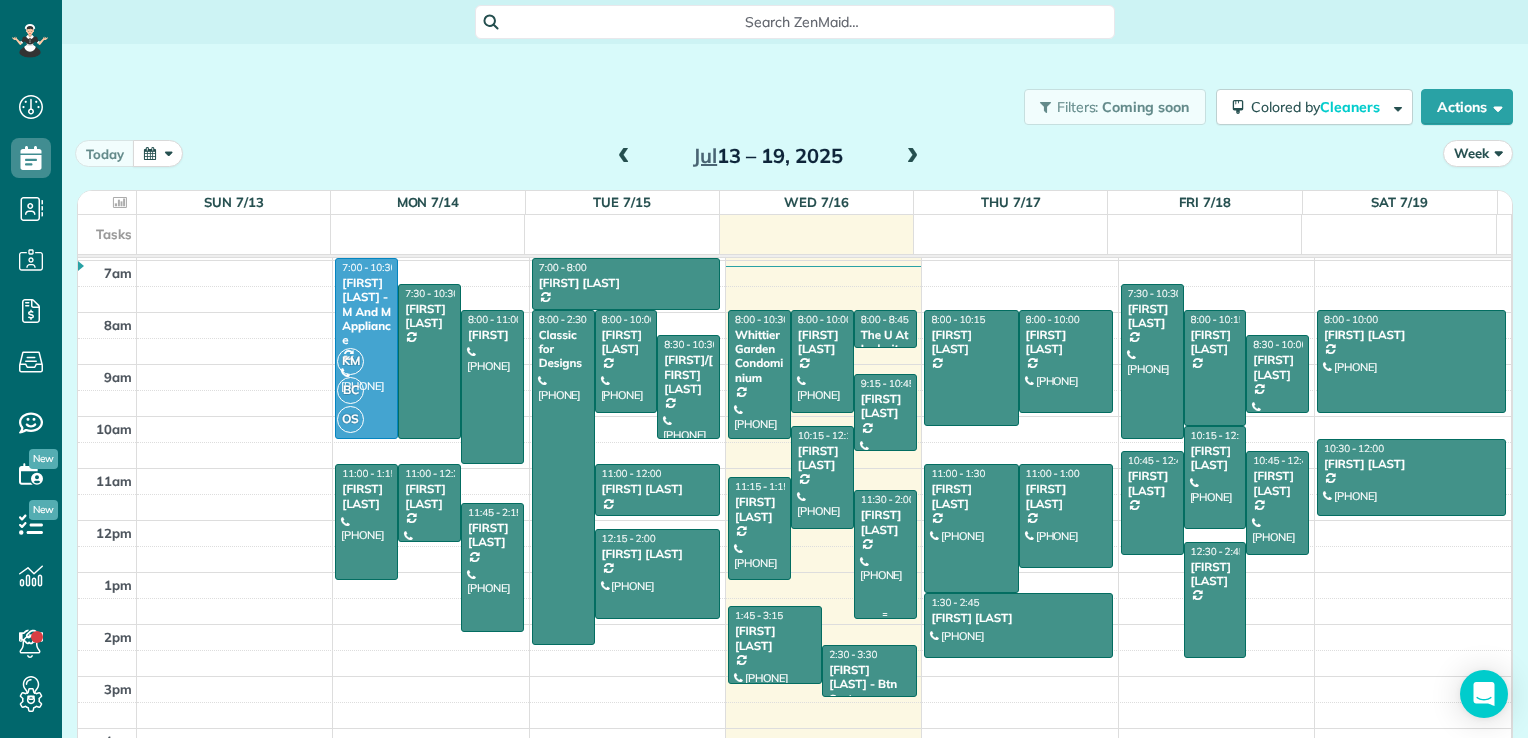 click at bounding box center (885, 554) 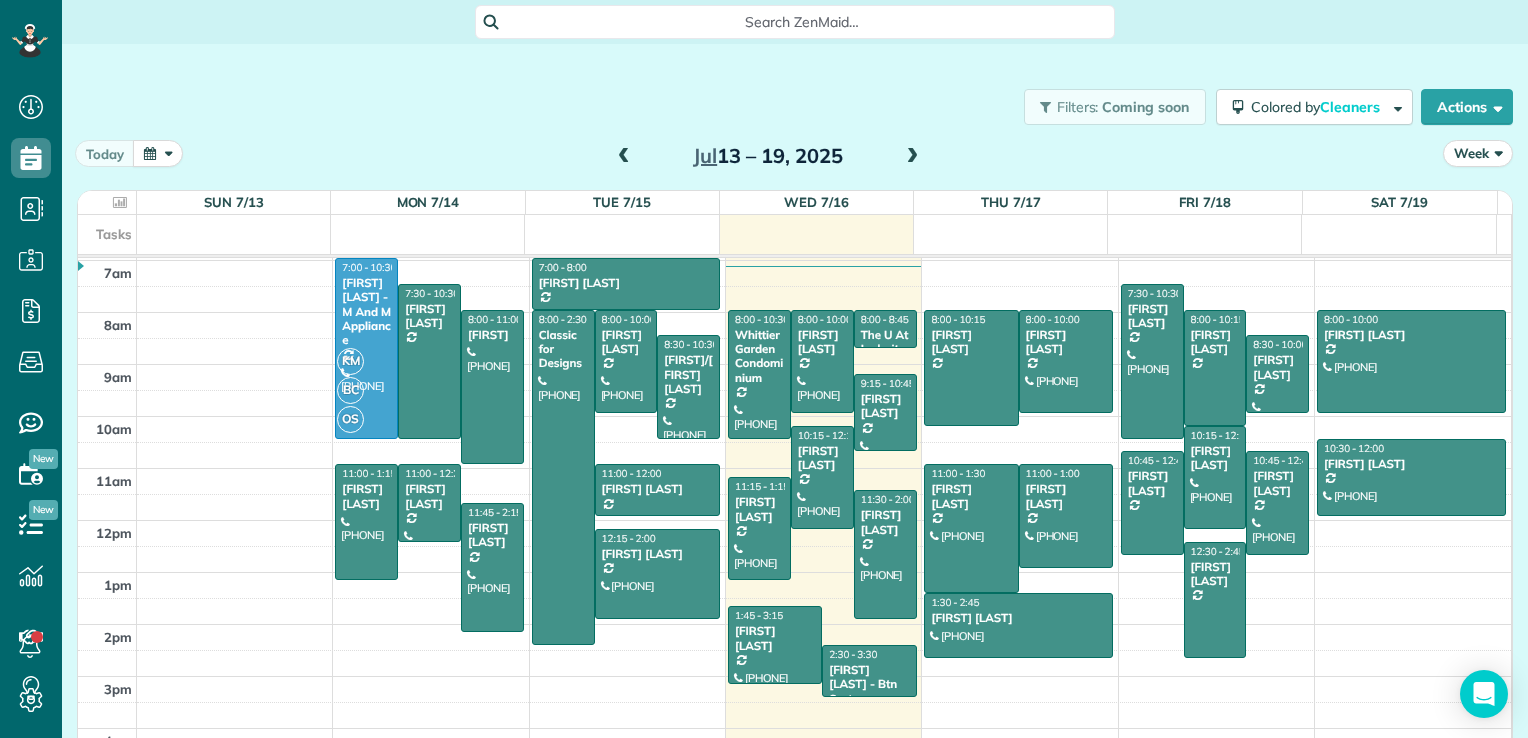 click on "[FIRST] [LAST]" at bounding box center [759, 509] 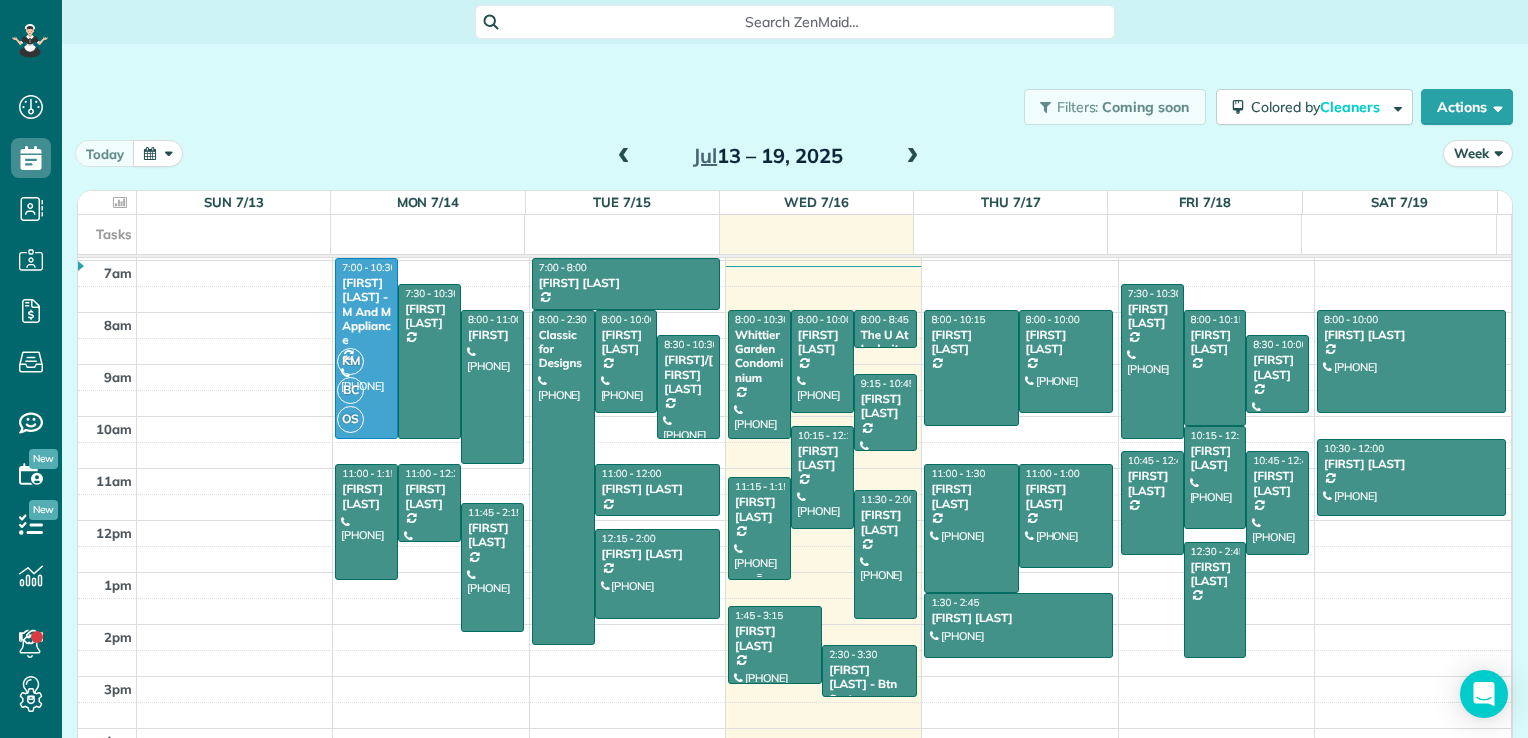 click on "[FIRST] [LAST]" at bounding box center (759, 509) 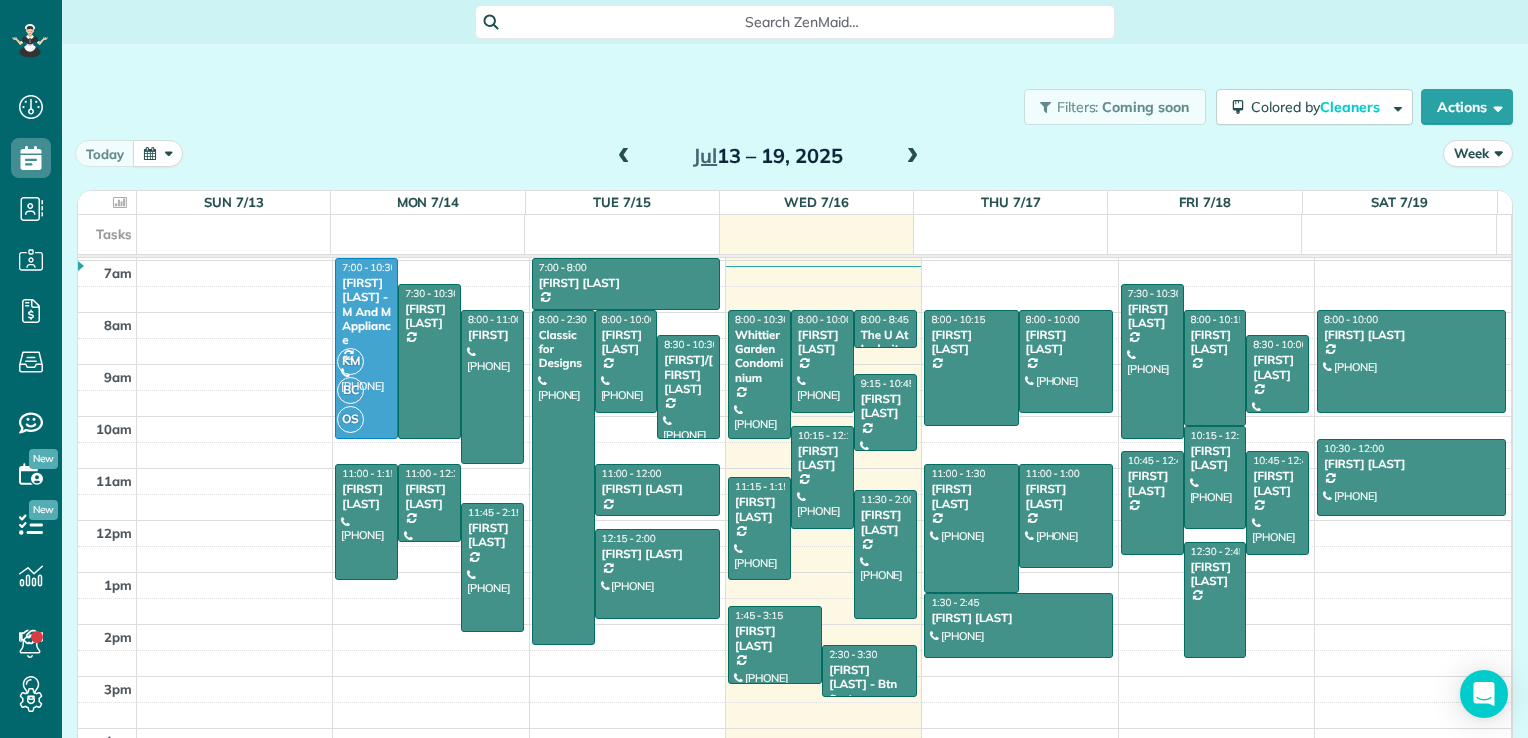 click at bounding box center [912, 157] 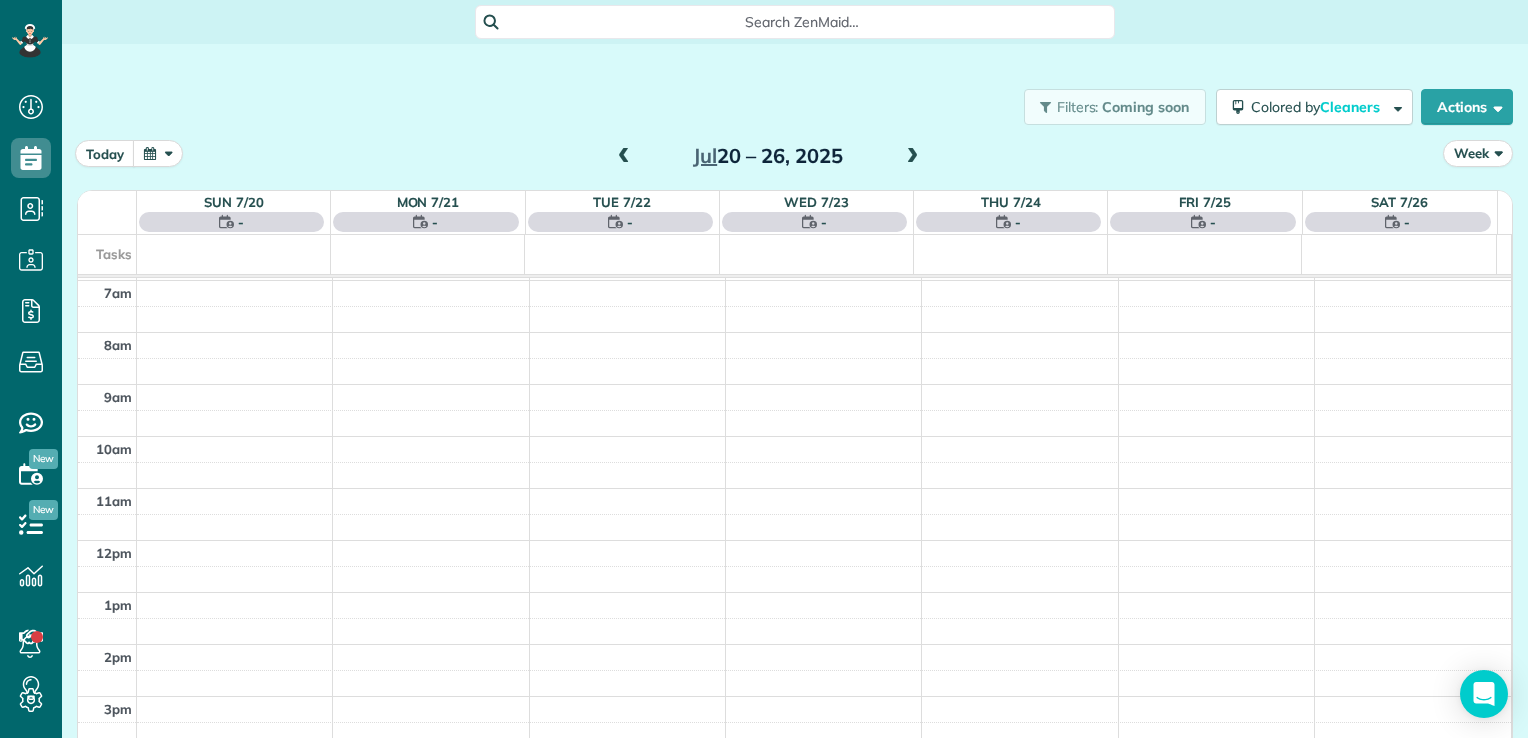 scroll, scrollTop: 362, scrollLeft: 0, axis: vertical 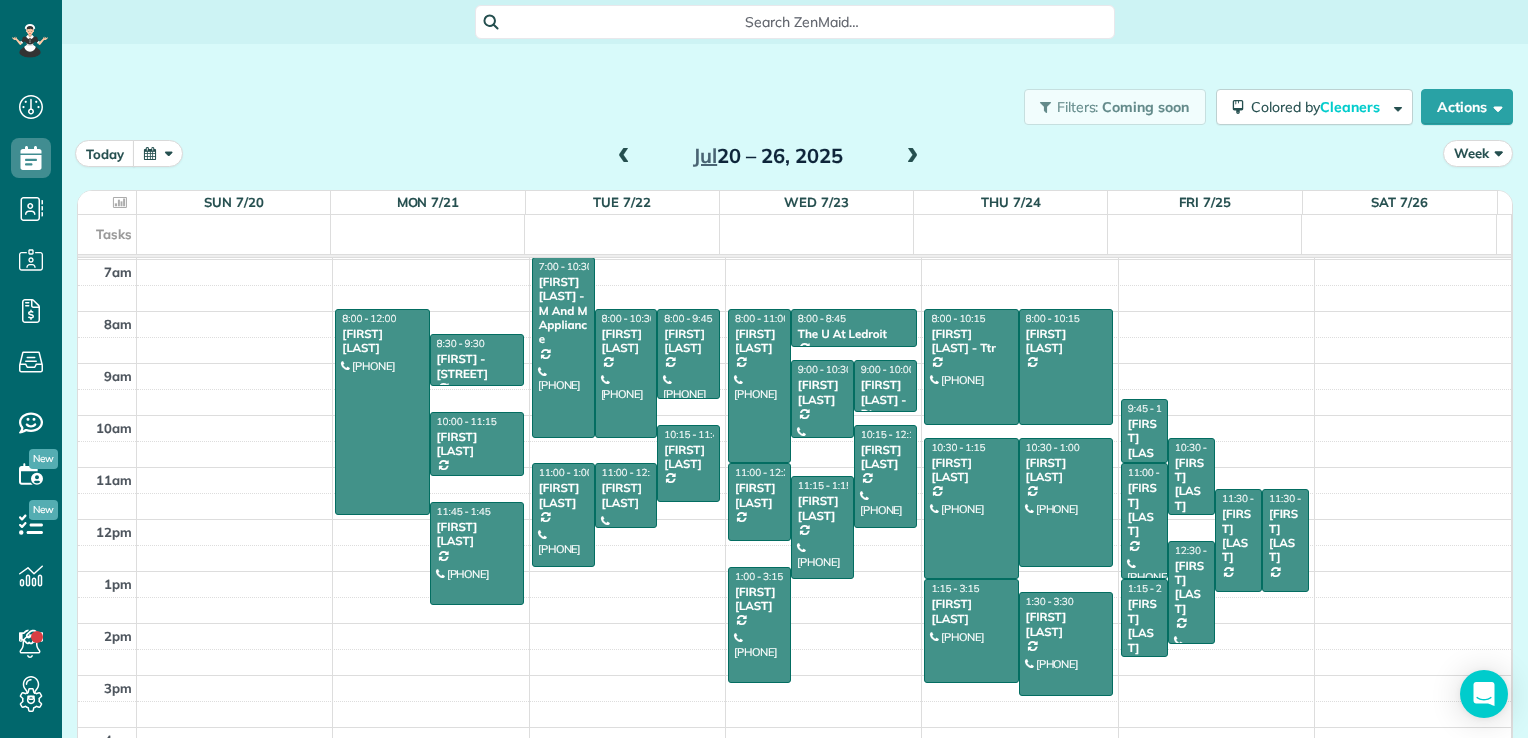 click at bounding box center [624, 157] 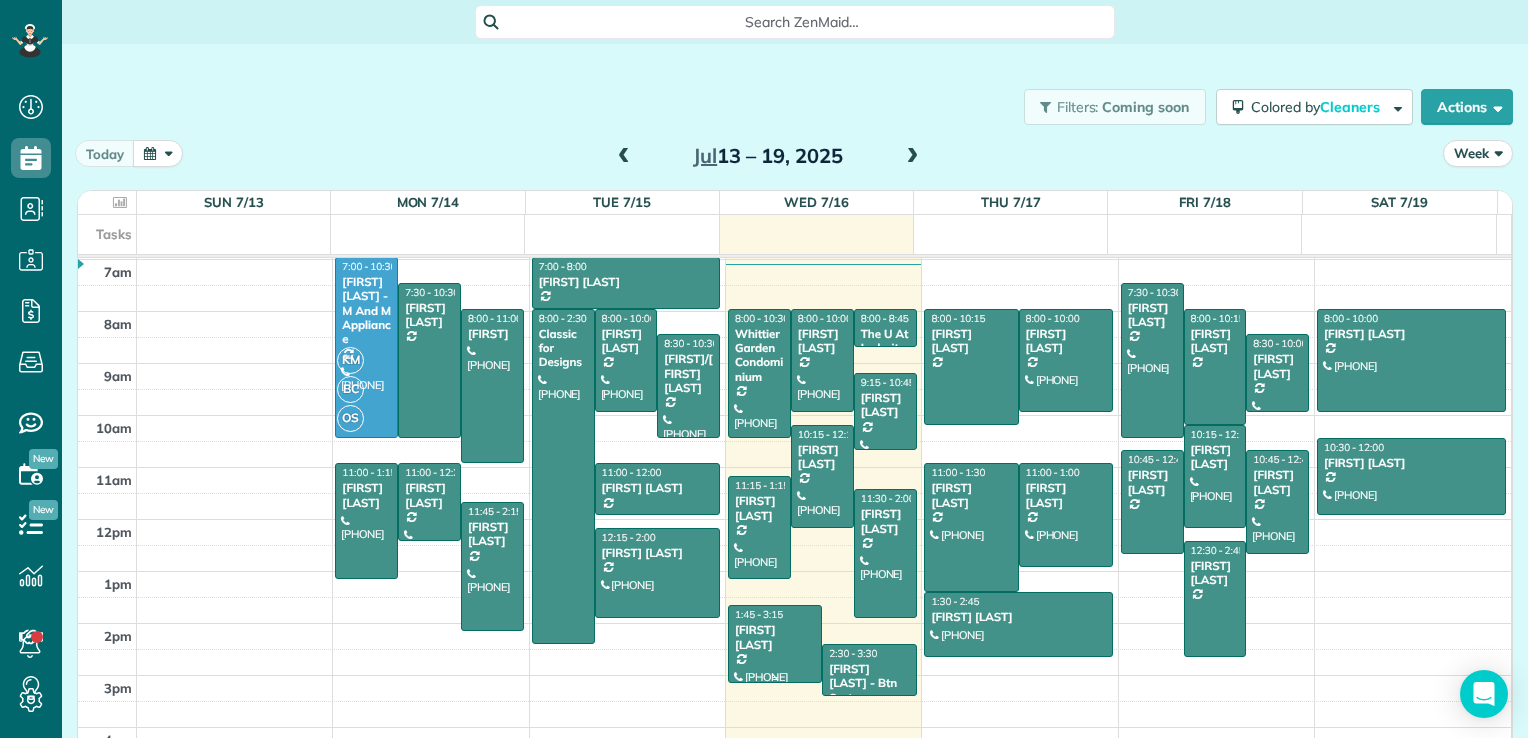 click at bounding box center [775, 643] 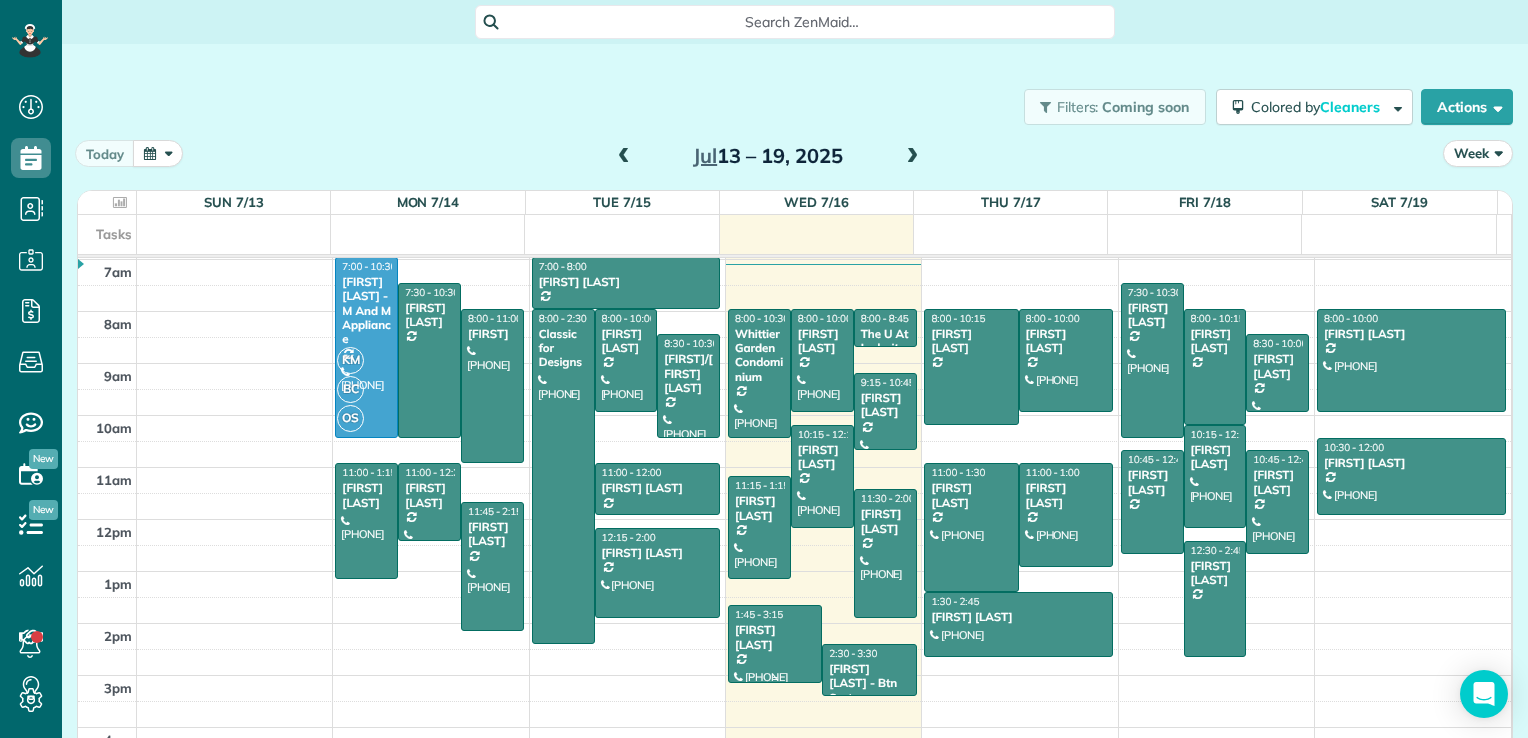 click at bounding box center [775, 643] 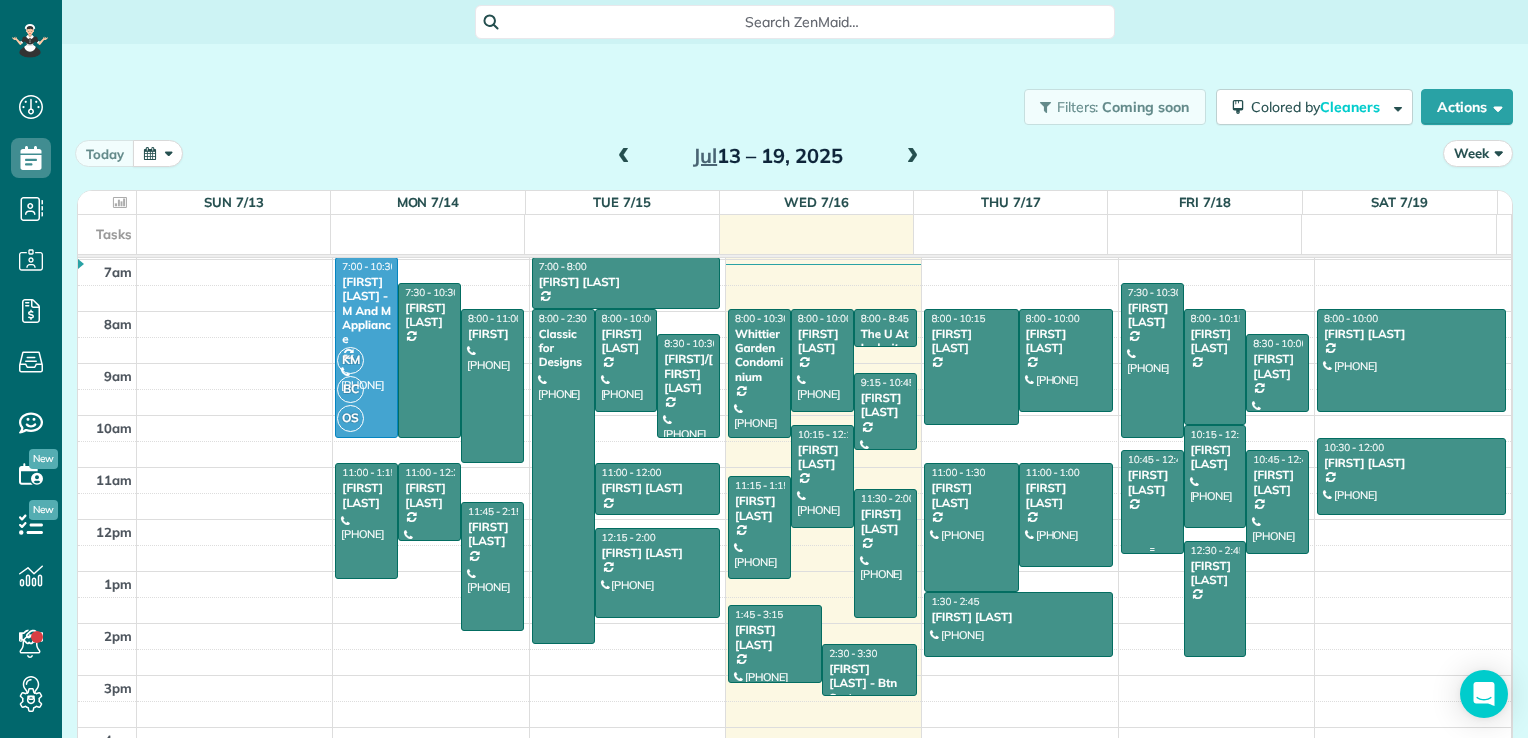 click at bounding box center (1152, 501) 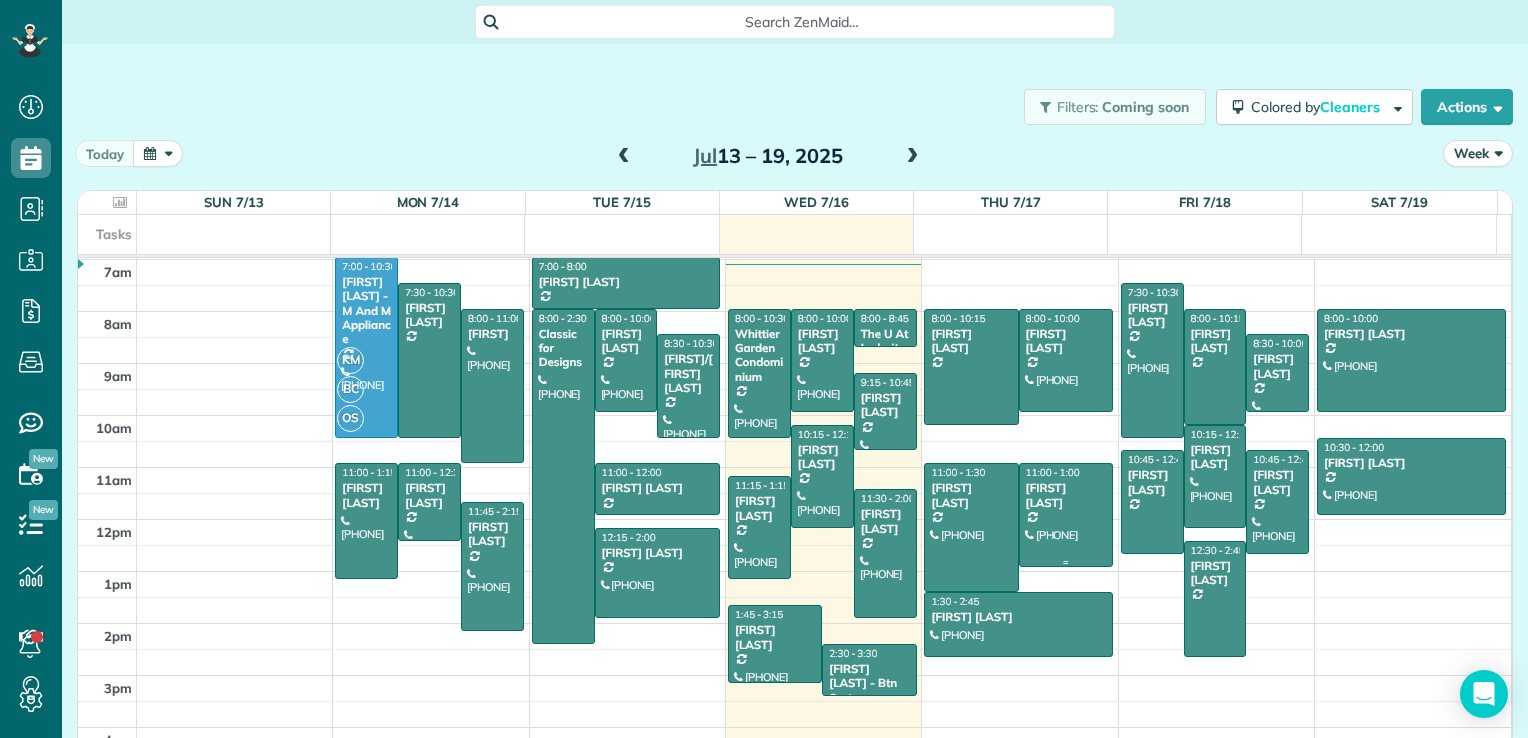 click at bounding box center (971, 527) 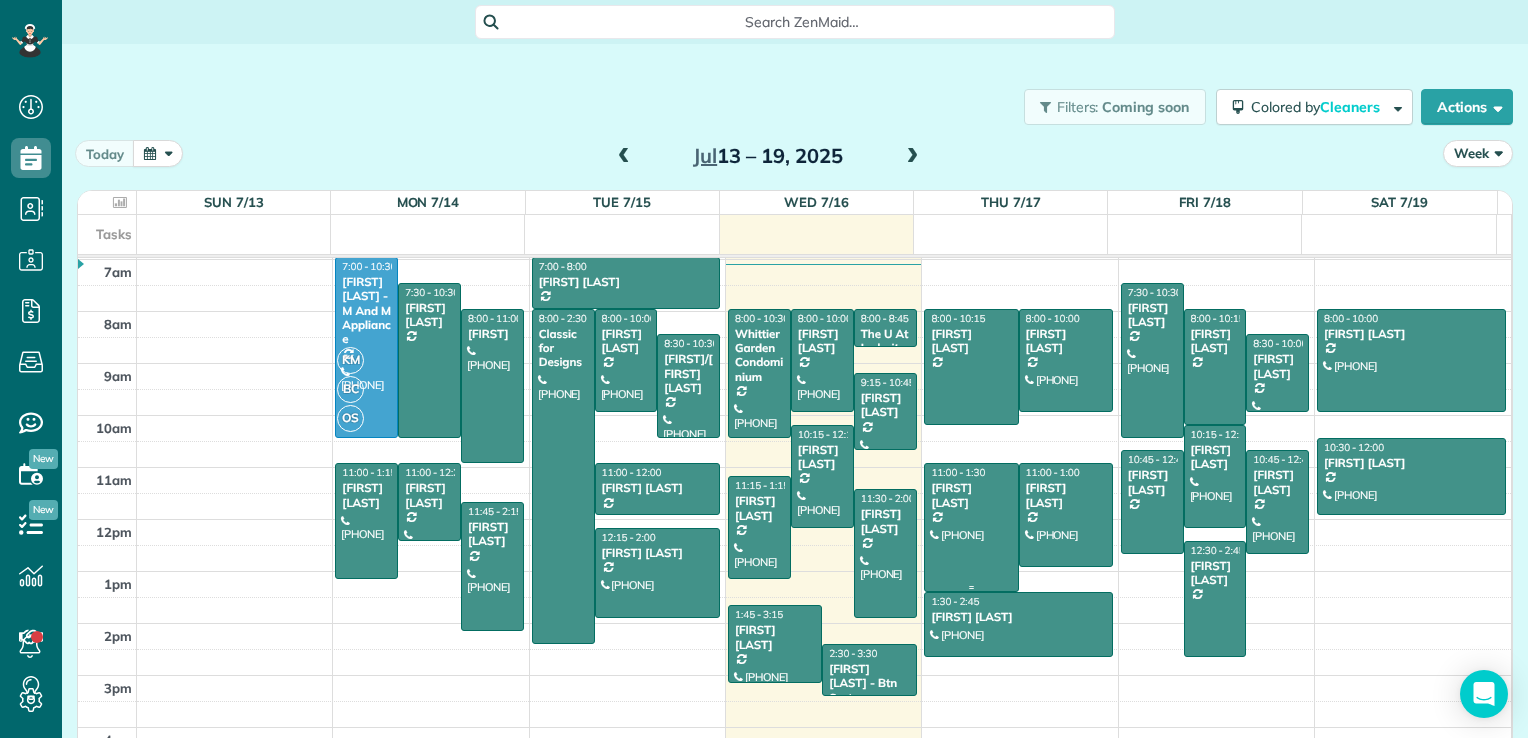 click at bounding box center [971, 527] 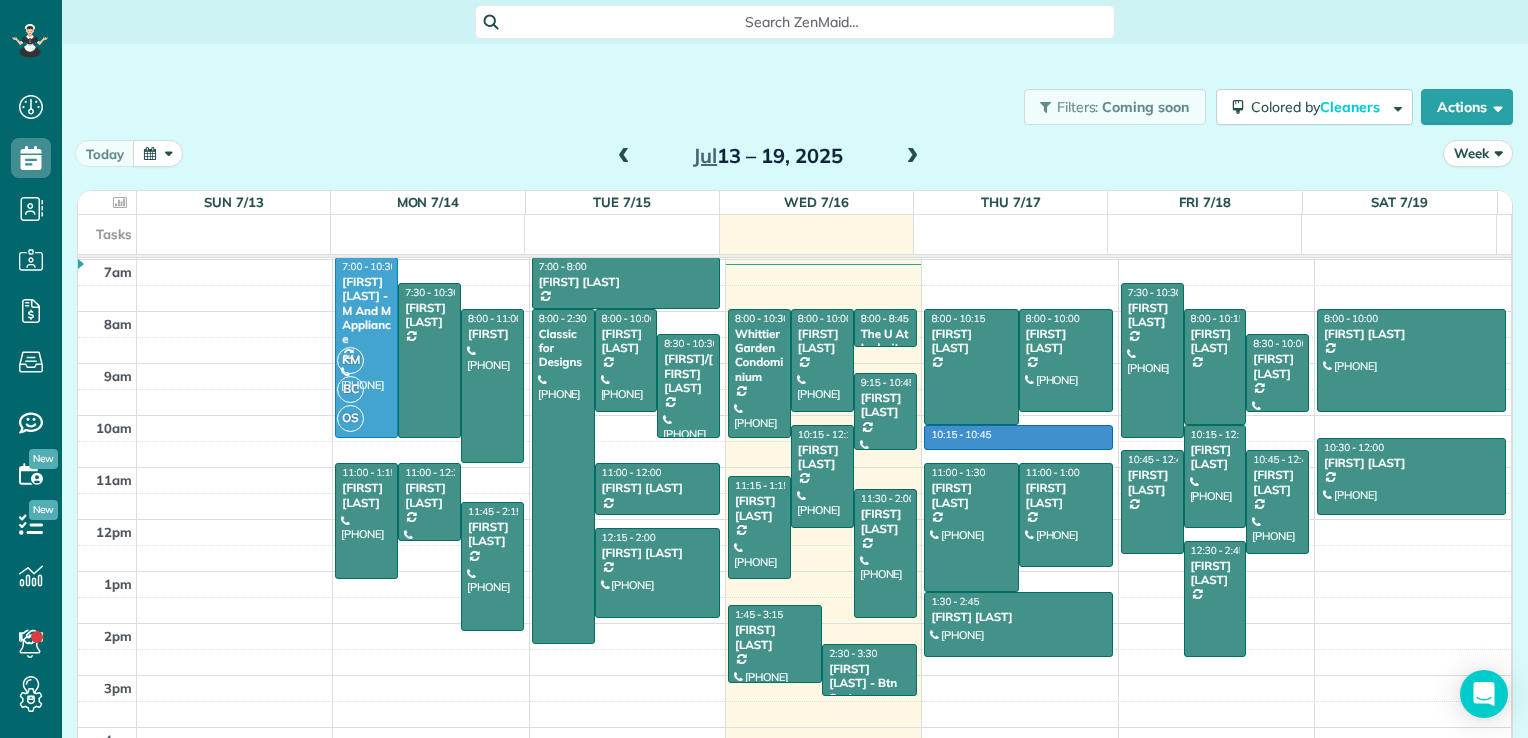 drag, startPoint x: 948, startPoint y: 434, endPoint x: 948, endPoint y: 372, distance: 62 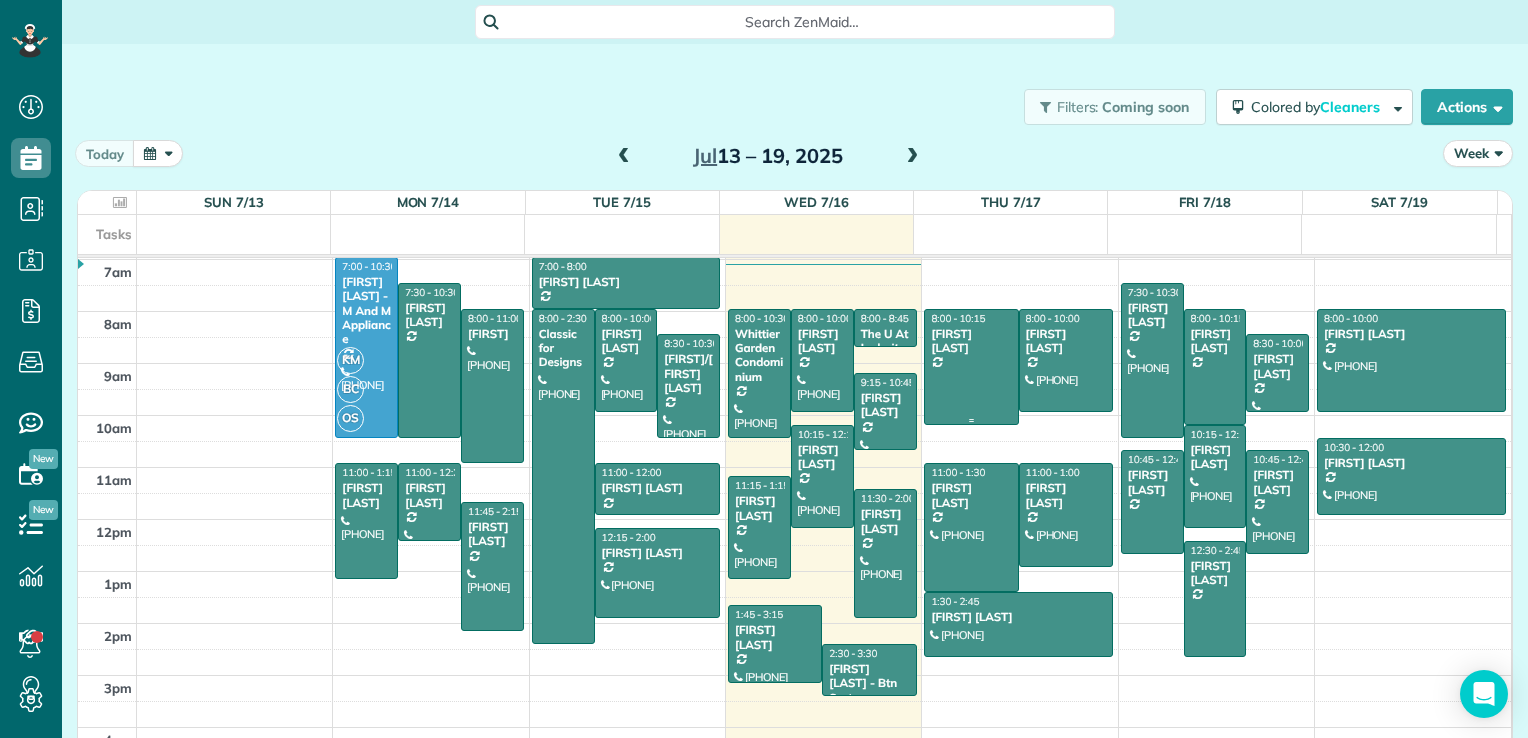 drag, startPoint x: 948, startPoint y: 372, endPoint x: 962, endPoint y: 352, distance: 24.41311 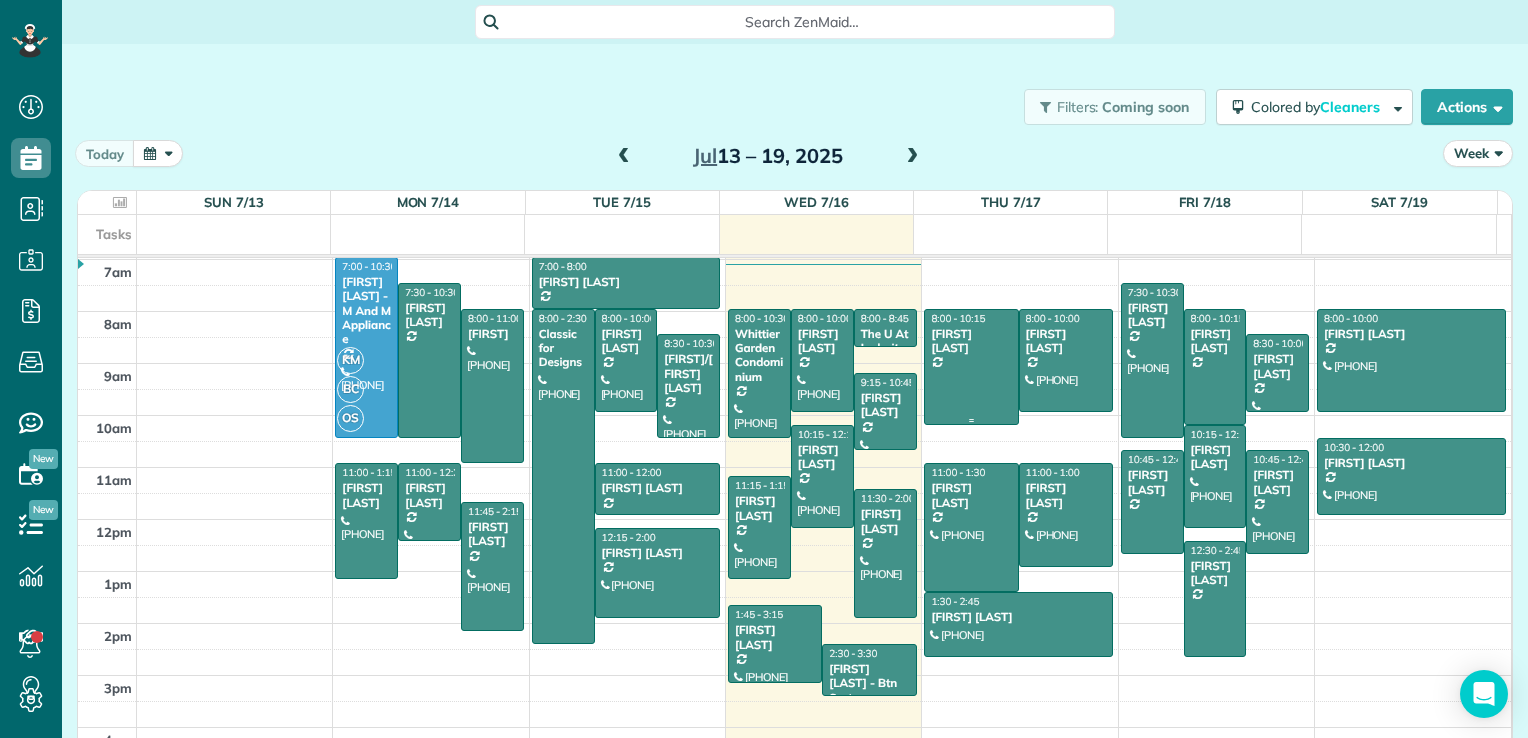 click on "[FIRST] [LAST]" at bounding box center (1066, 341) 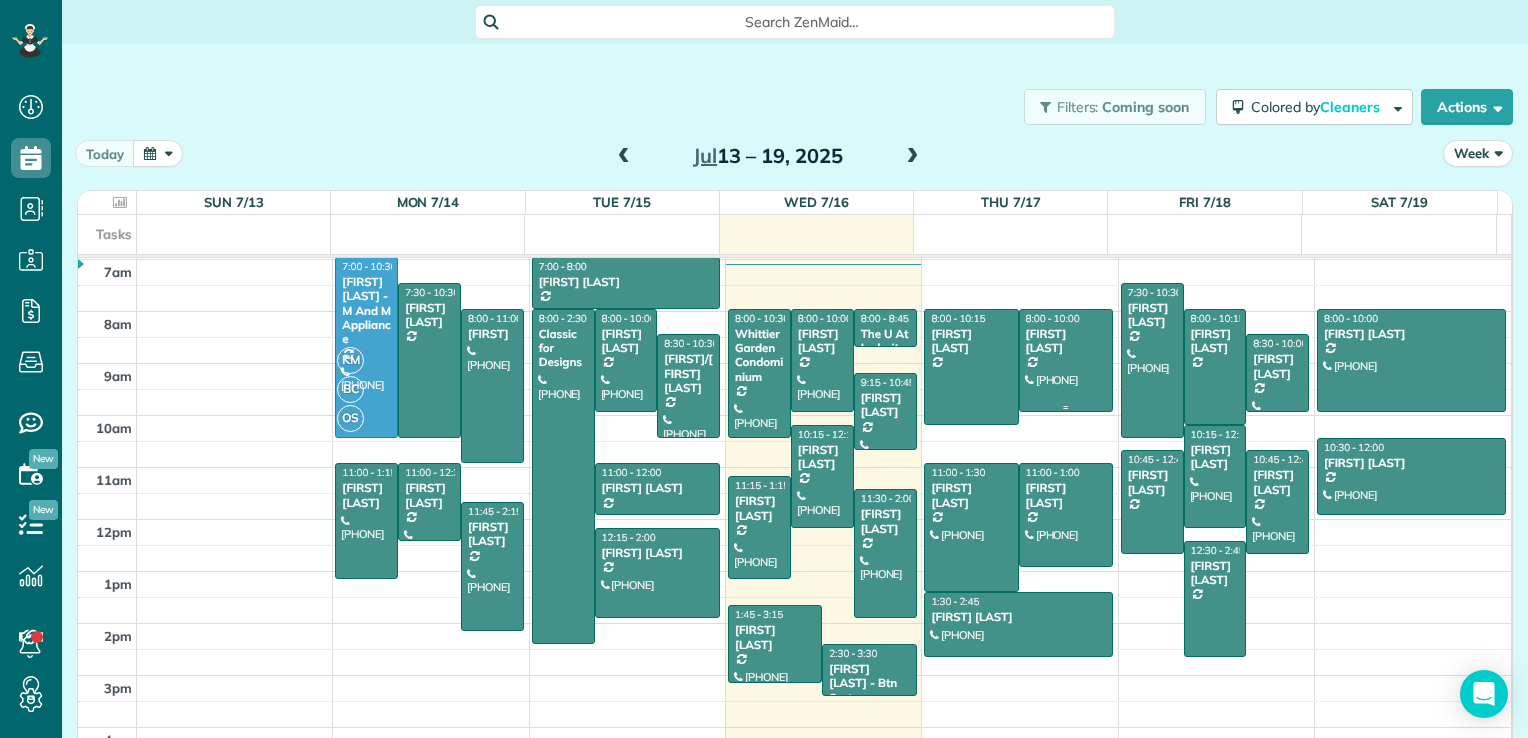 click on "[FIRST] [LAST]" at bounding box center [1066, 341] 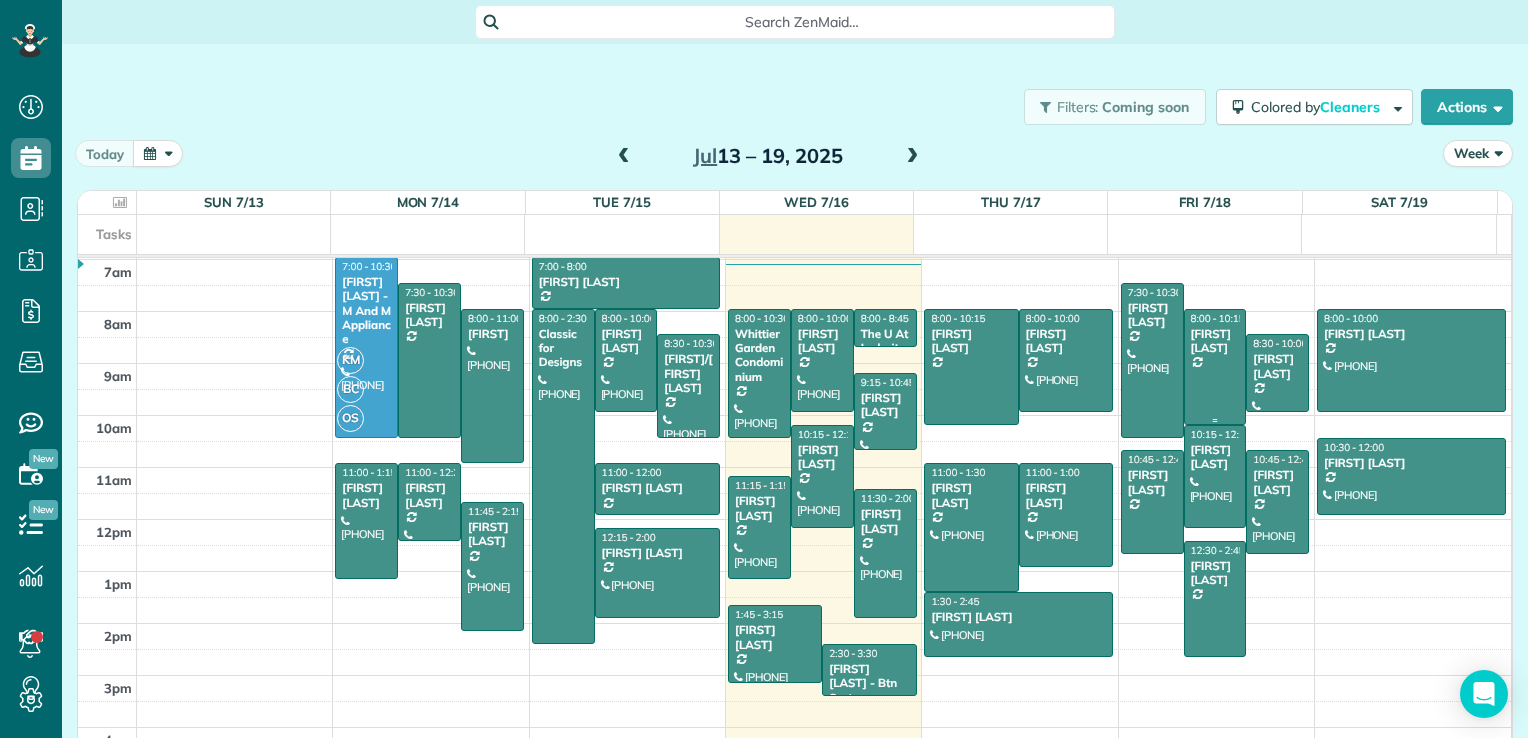 drag, startPoint x: 1194, startPoint y: 330, endPoint x: 1212, endPoint y: 332, distance: 18.110771 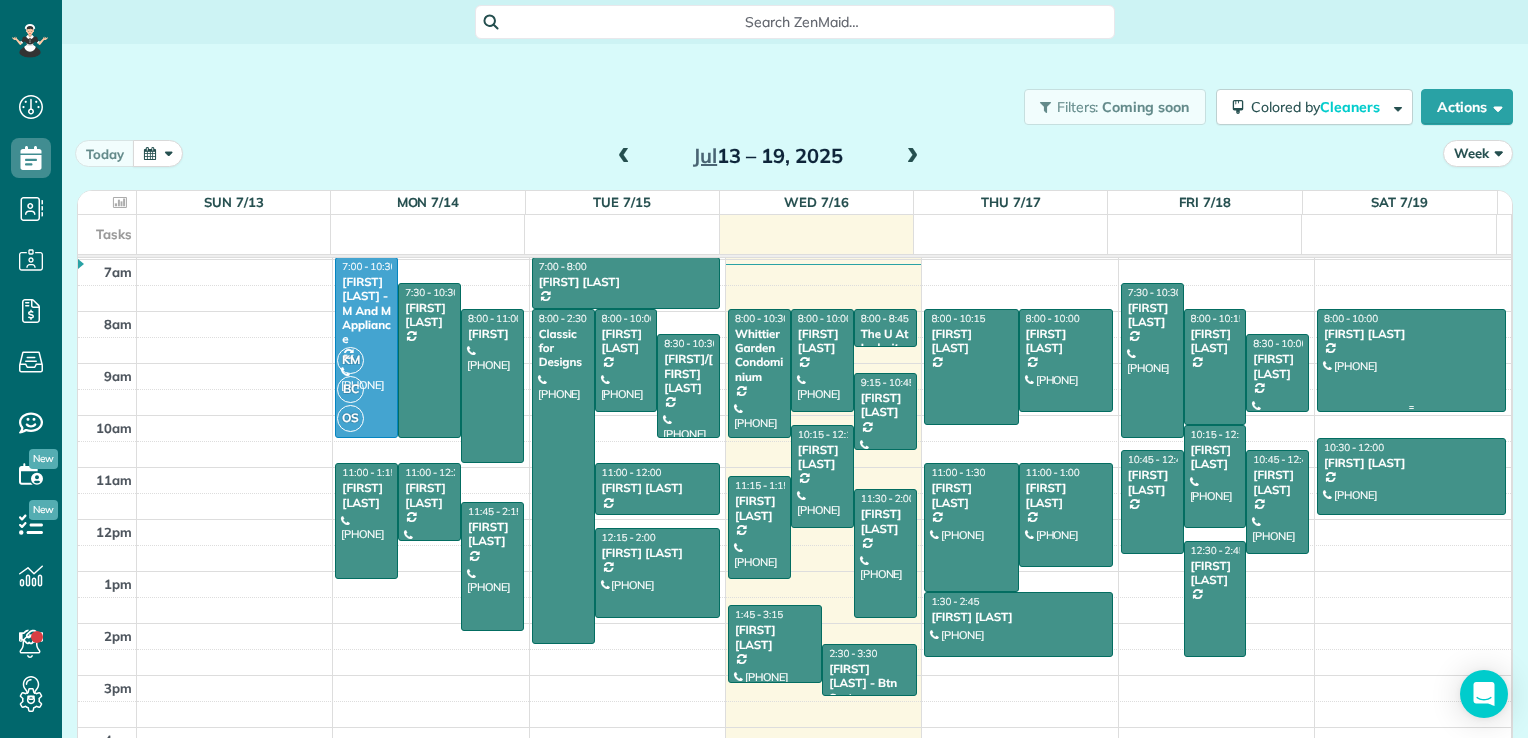 click on "[FIRST] [LAST]" at bounding box center [1411, 334] 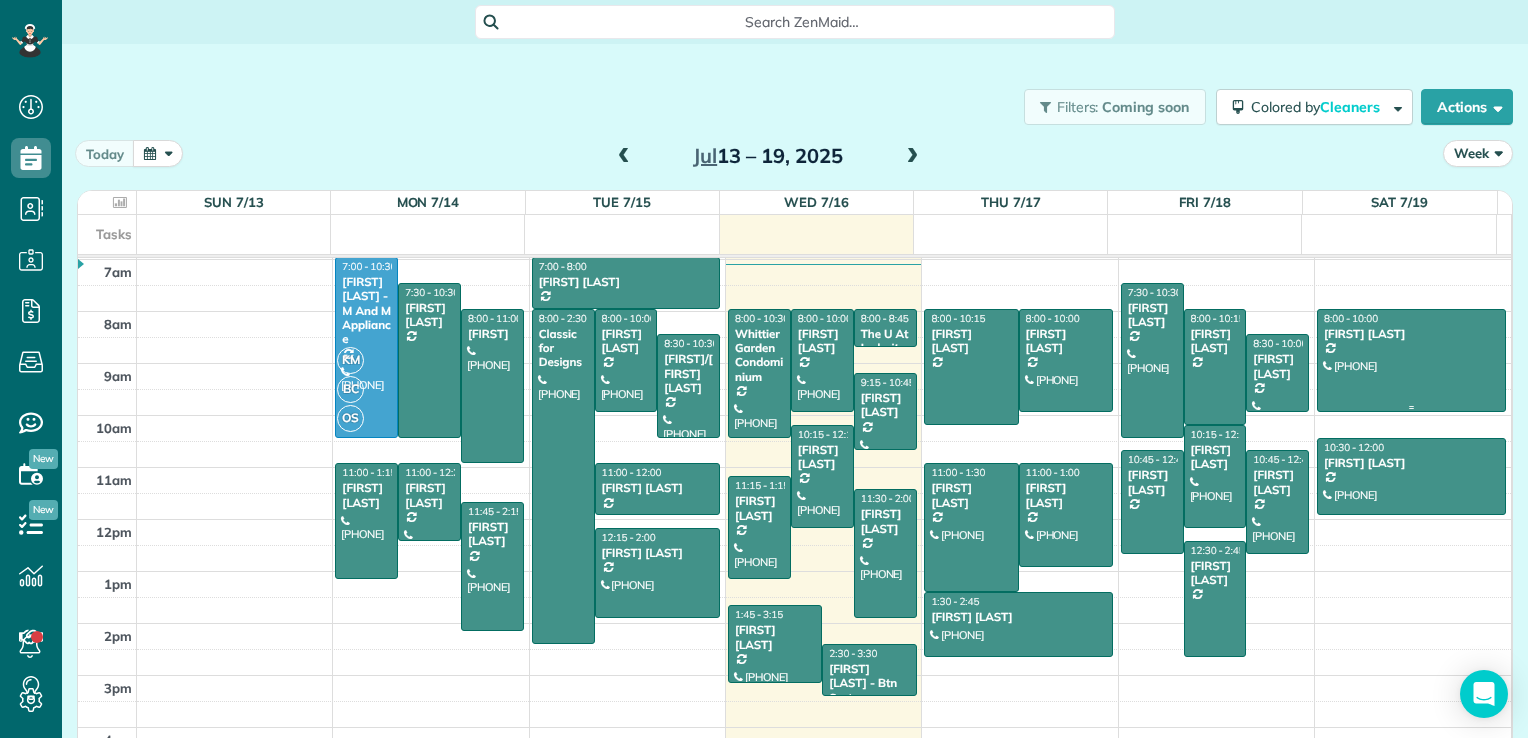 click on "[FIRST] [LAST]" at bounding box center [1411, 334] 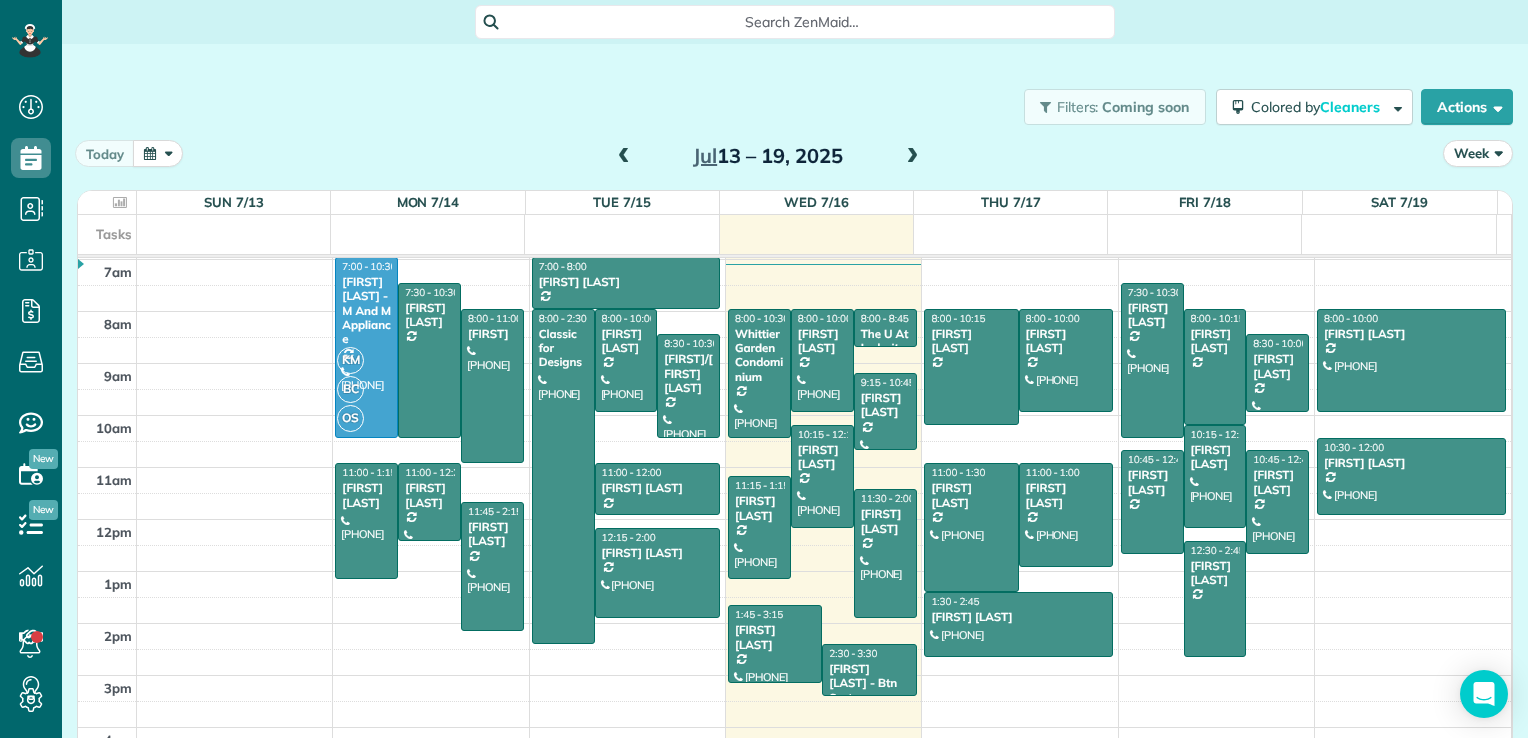 click at bounding box center [912, 157] 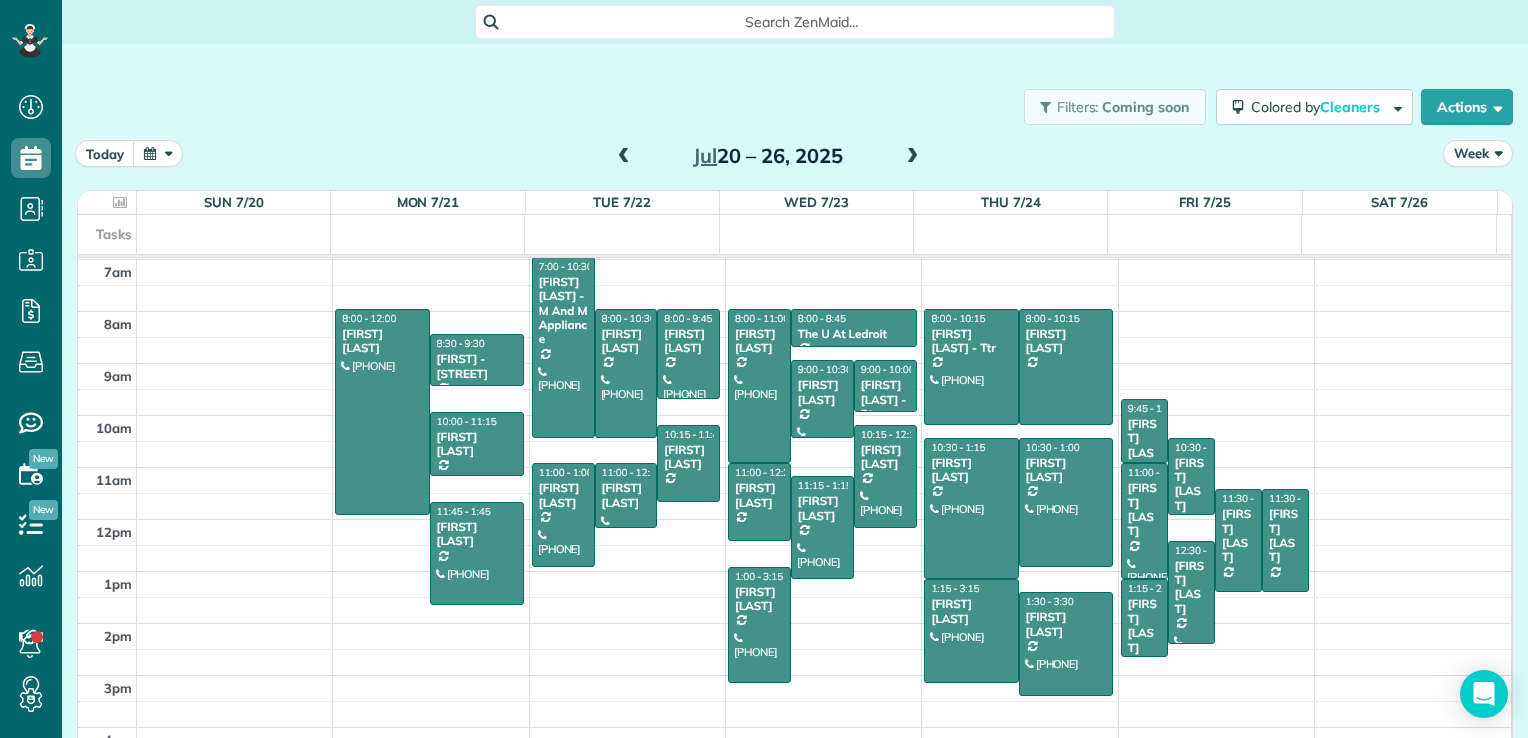 click on "[FIRST] [LAST]" at bounding box center [688, 341] 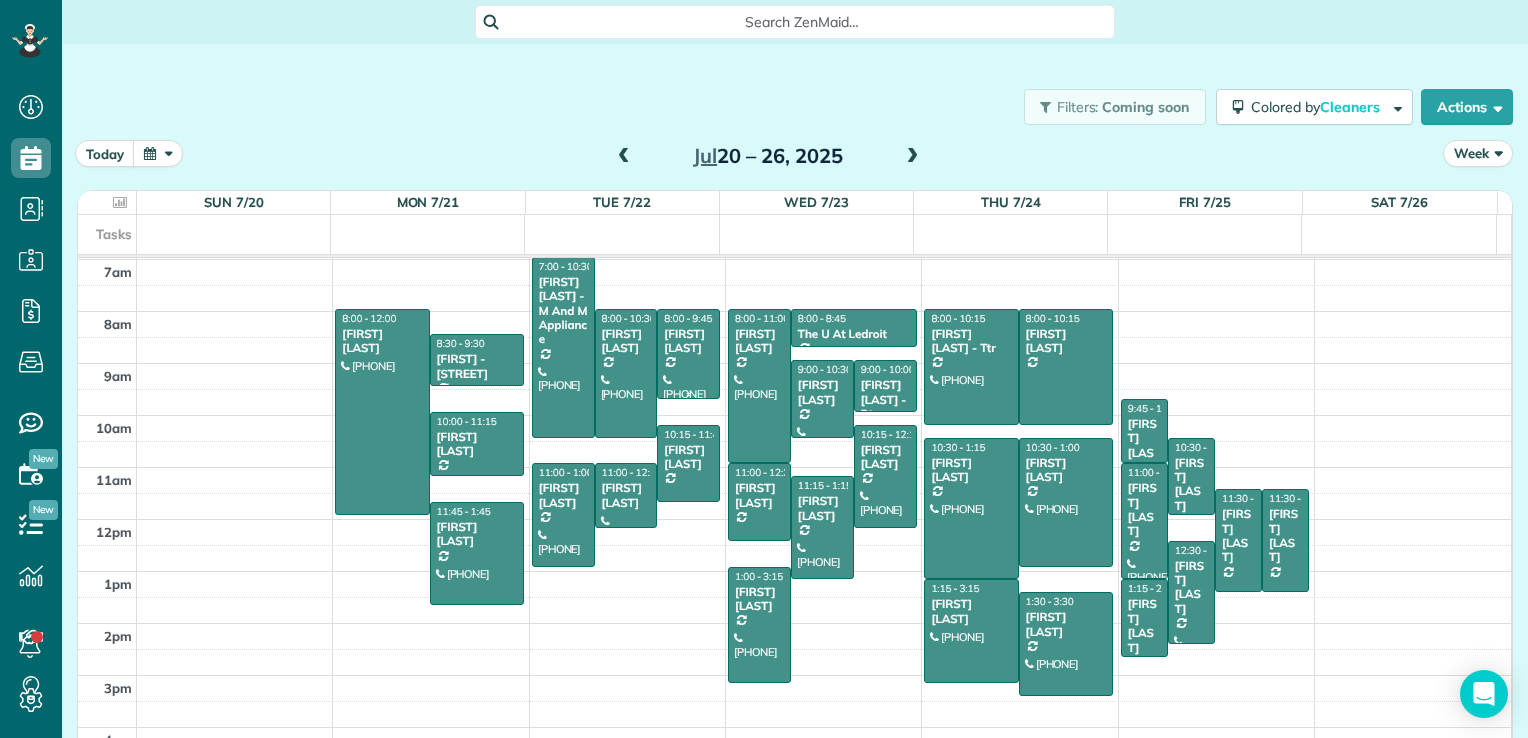 click on "[FIRST] [LAST]" at bounding box center [688, 341] 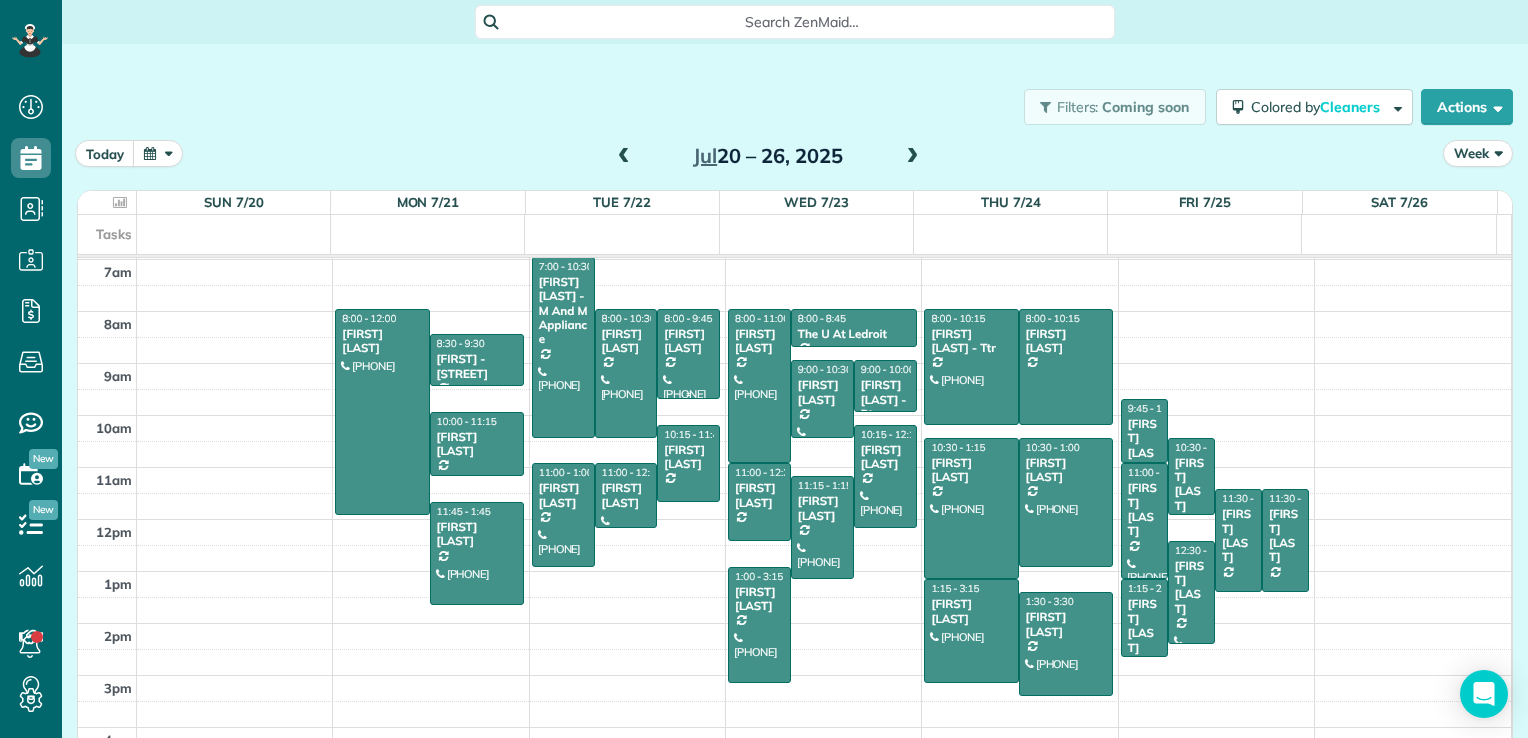 click on "[FIRST] [LAST]" at bounding box center (688, 341) 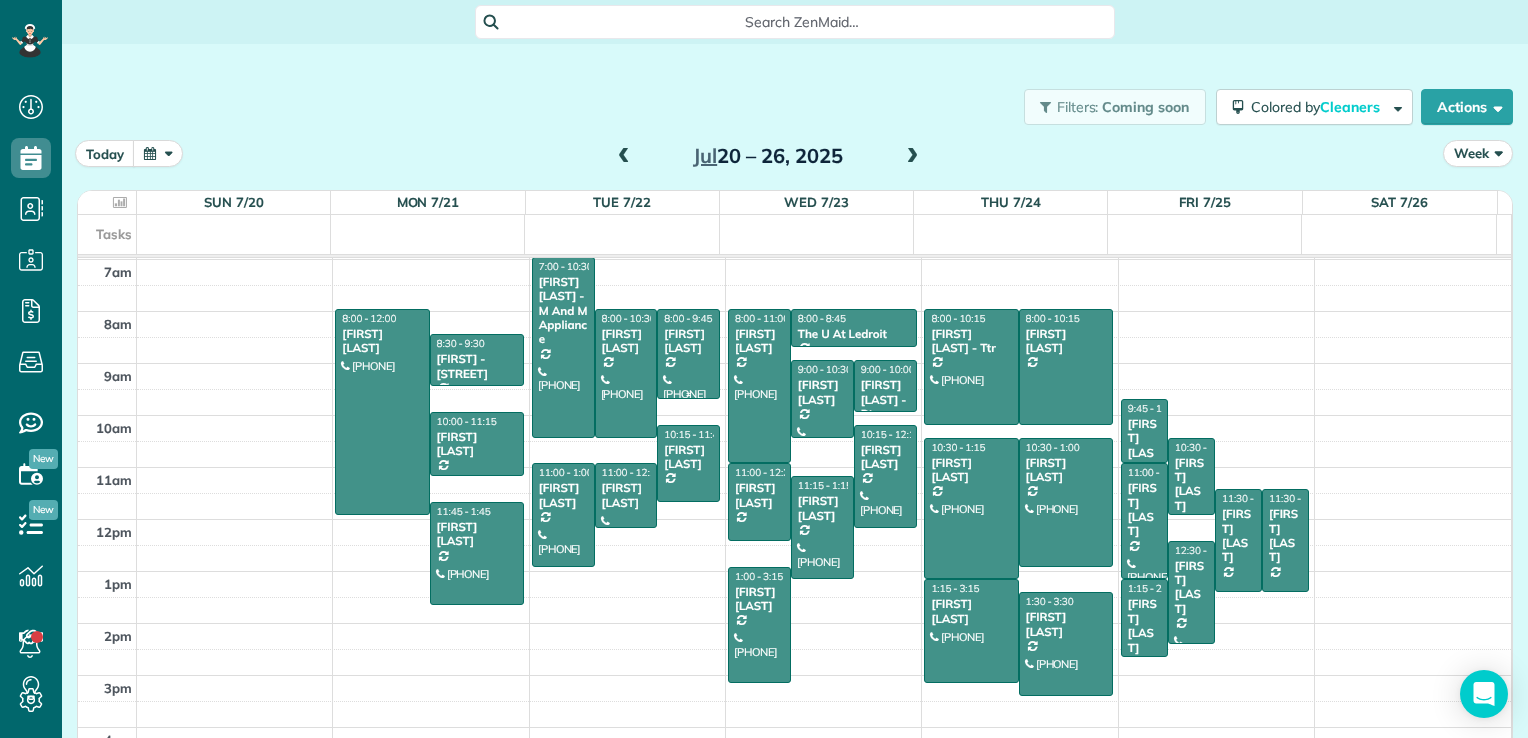 click on "[FIRST] [LAST]" at bounding box center [688, 341] 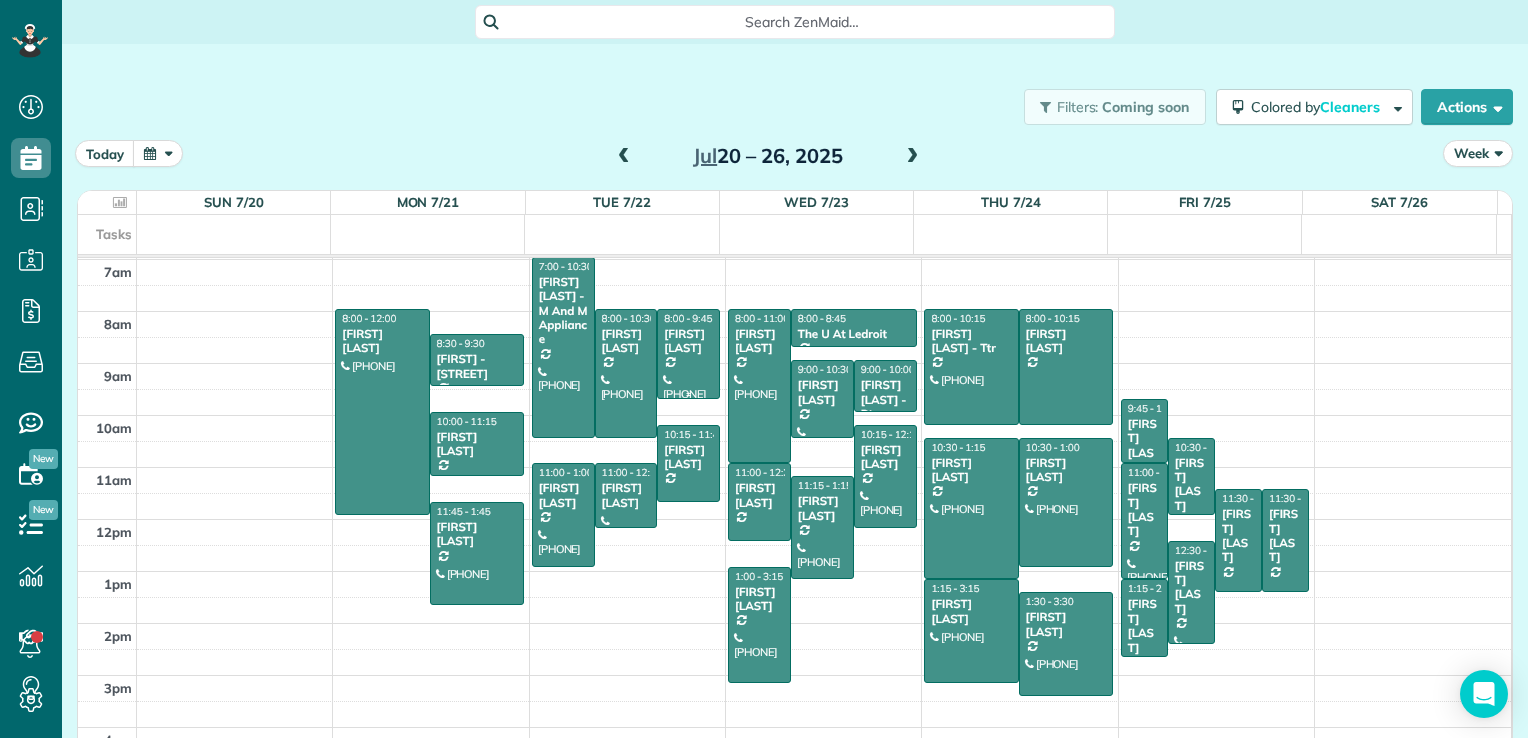 click on "[FIRST] [LAST]" at bounding box center (688, 341) 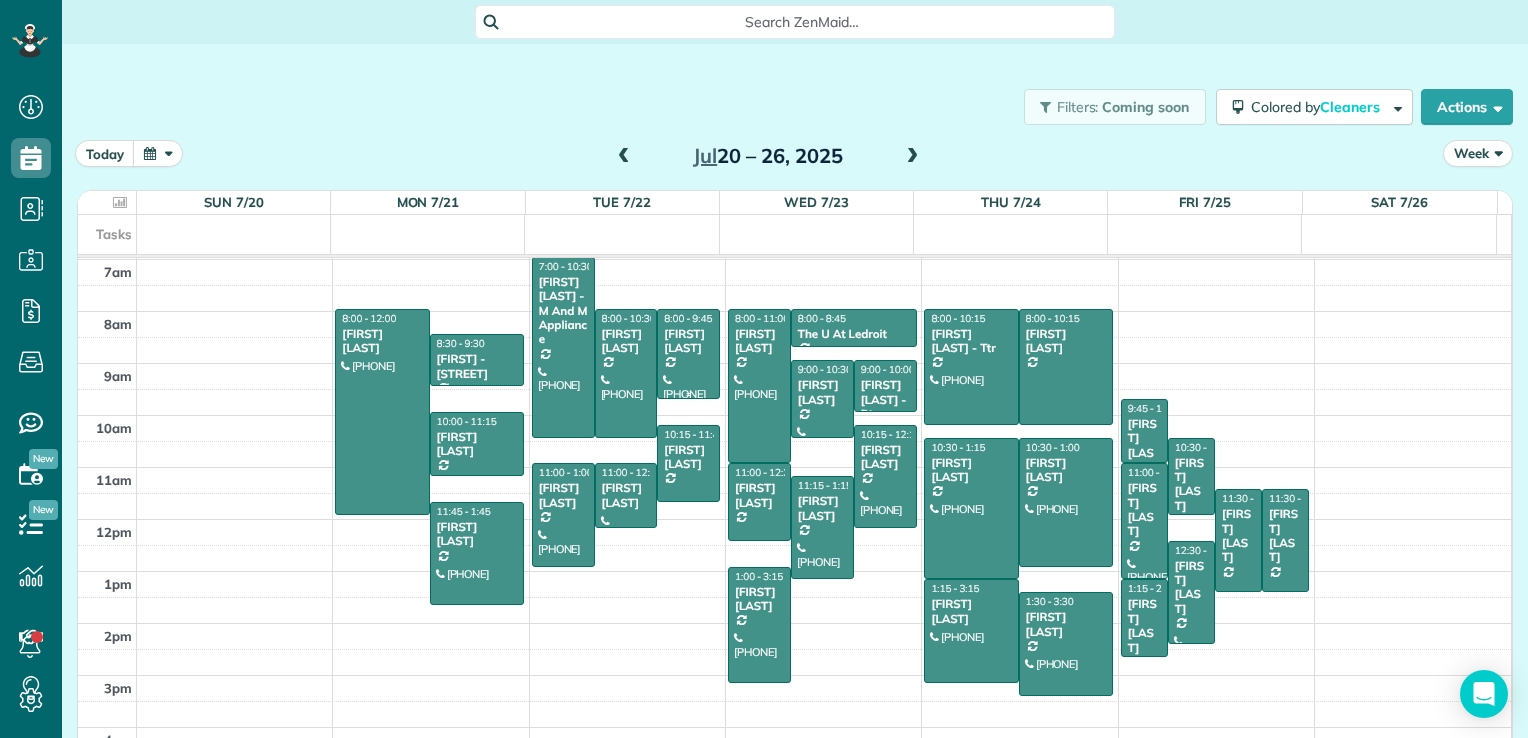 click on "[FIRST] [LAST]" at bounding box center (688, 341) 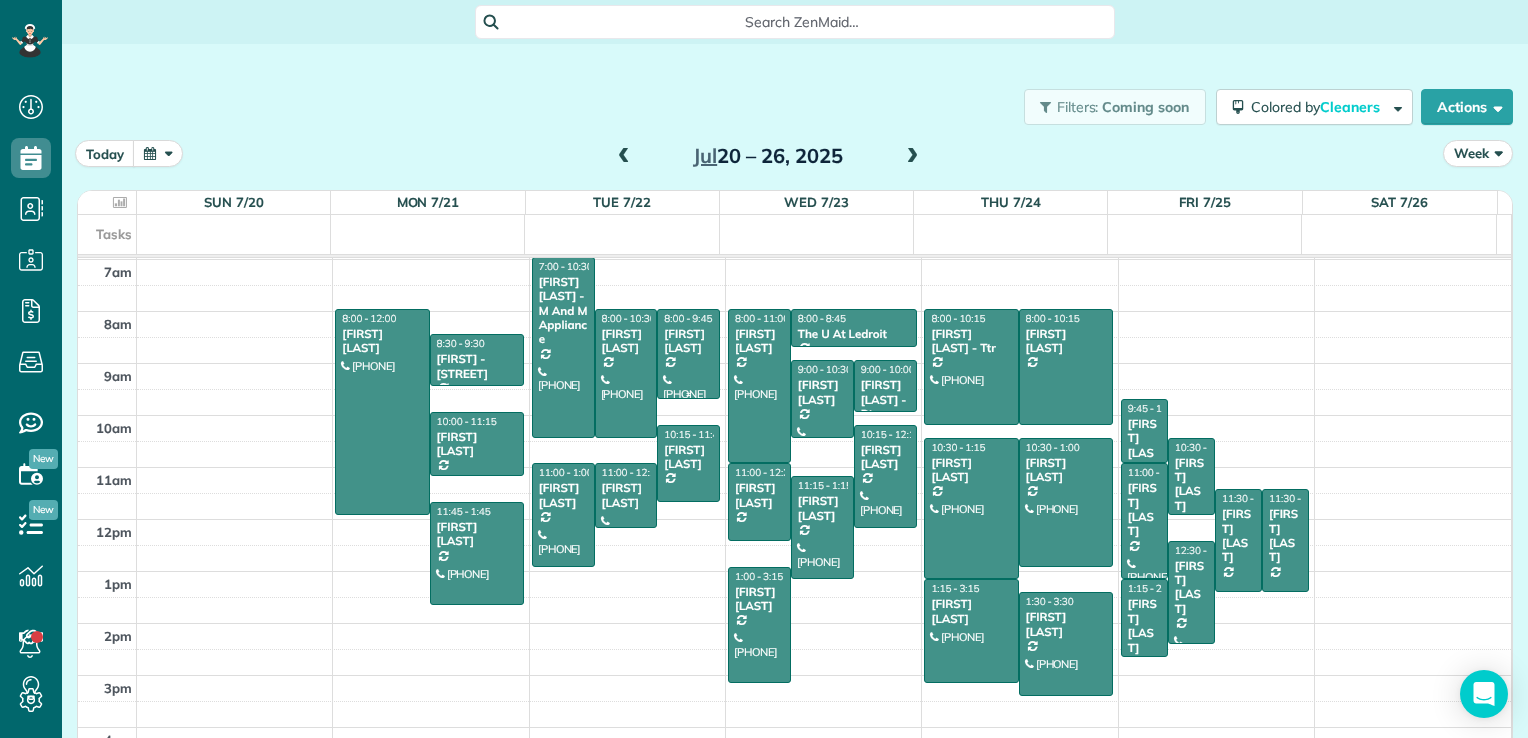 click at bounding box center [688, 354] 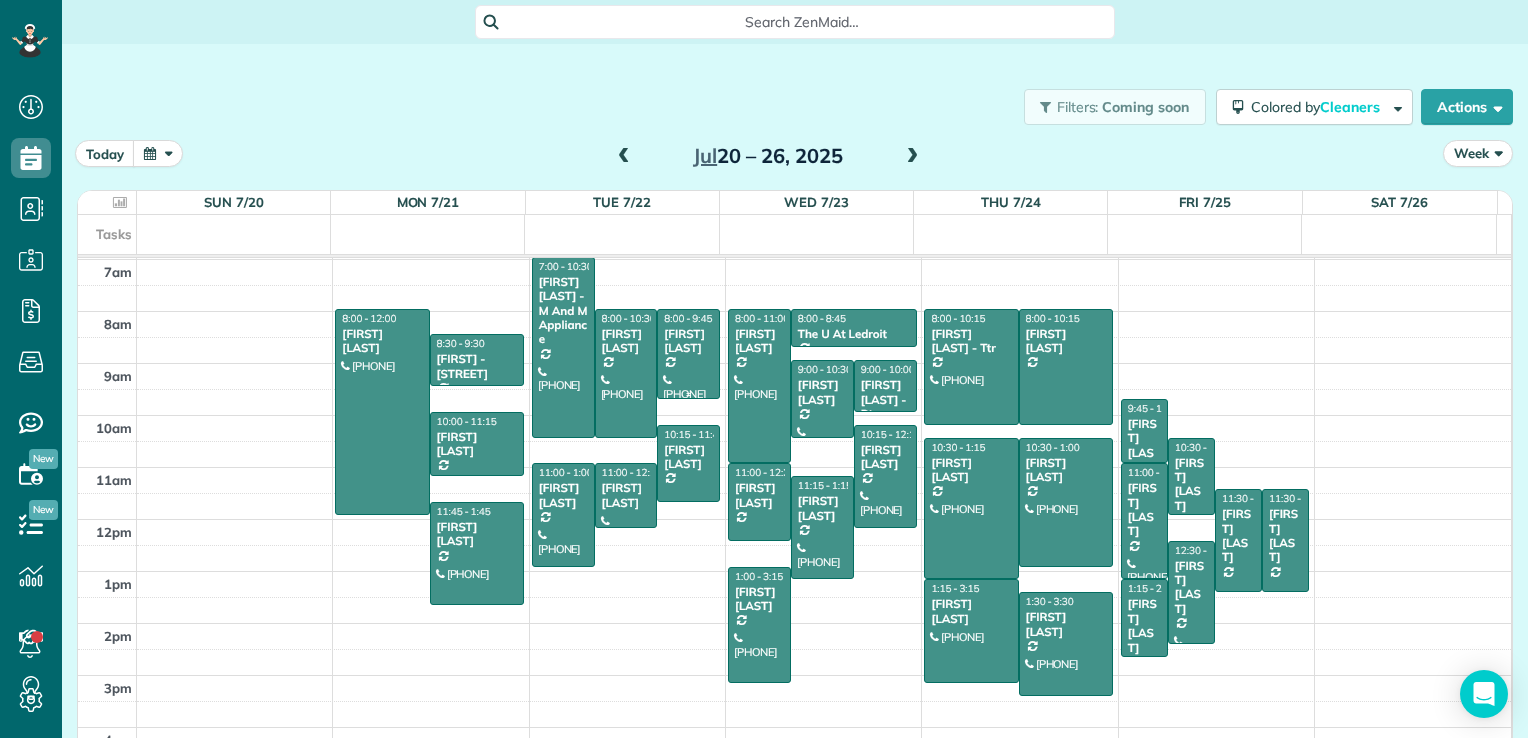 click at bounding box center [688, 354] 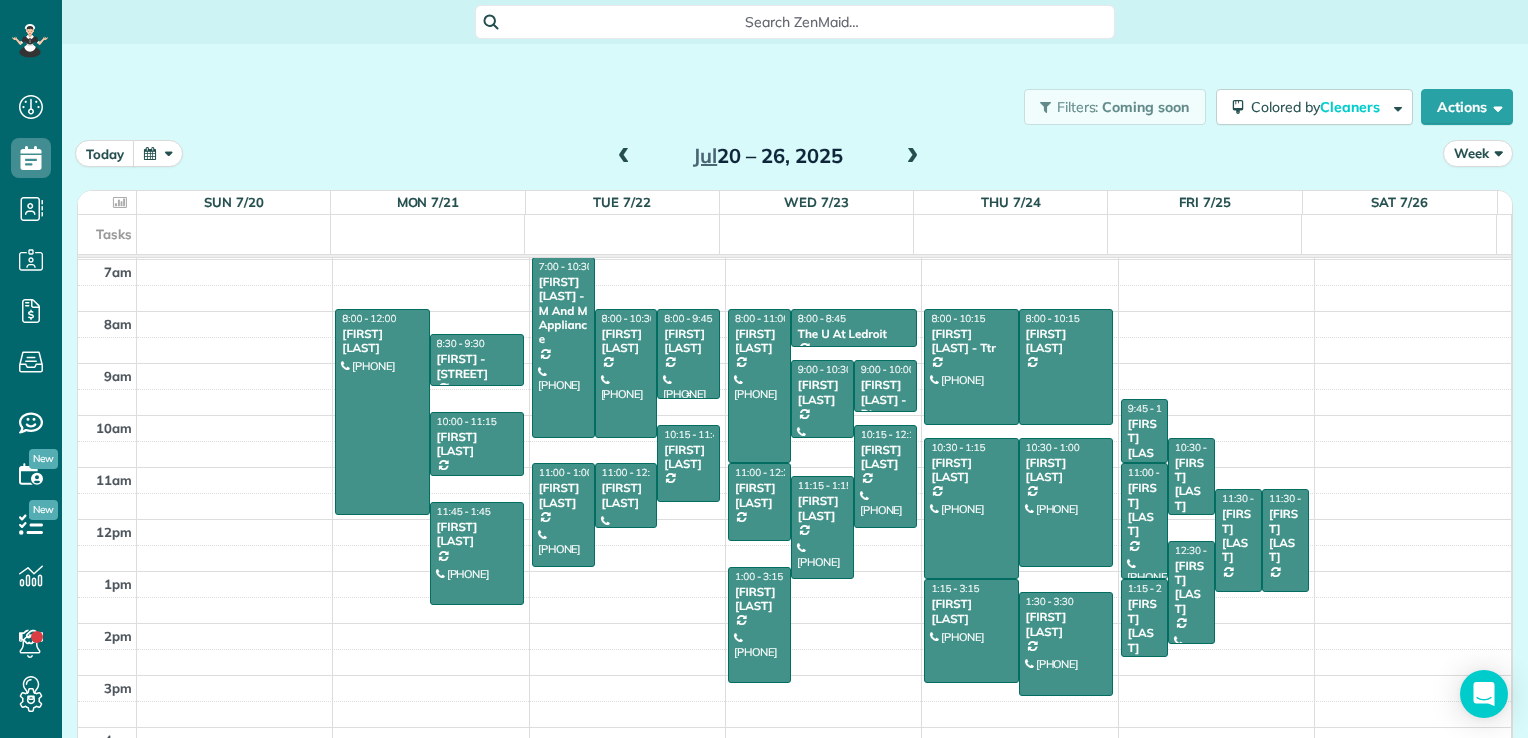 click on "[FIRST] [LAST]" at bounding box center [688, 341] 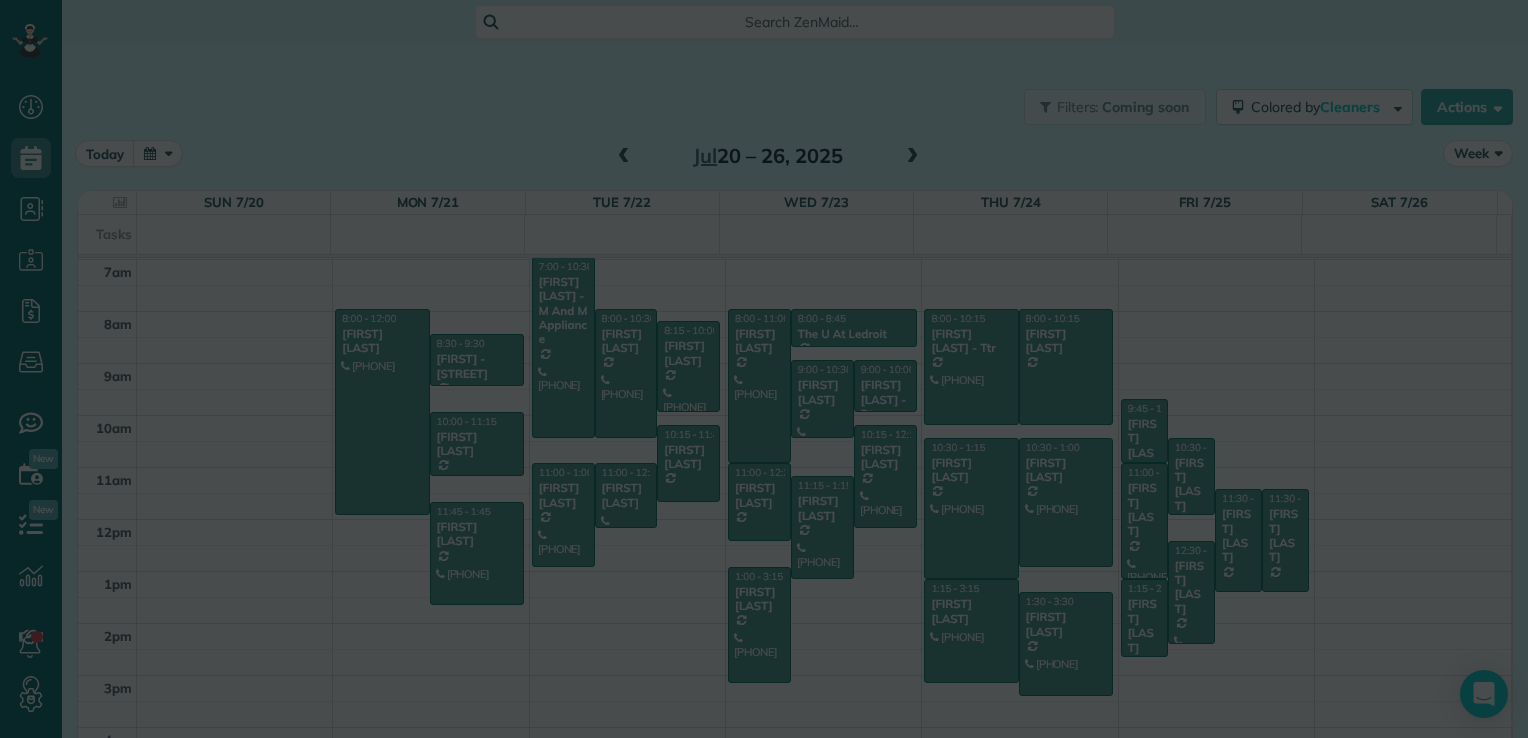 scroll, scrollTop: 361, scrollLeft: 0, axis: vertical 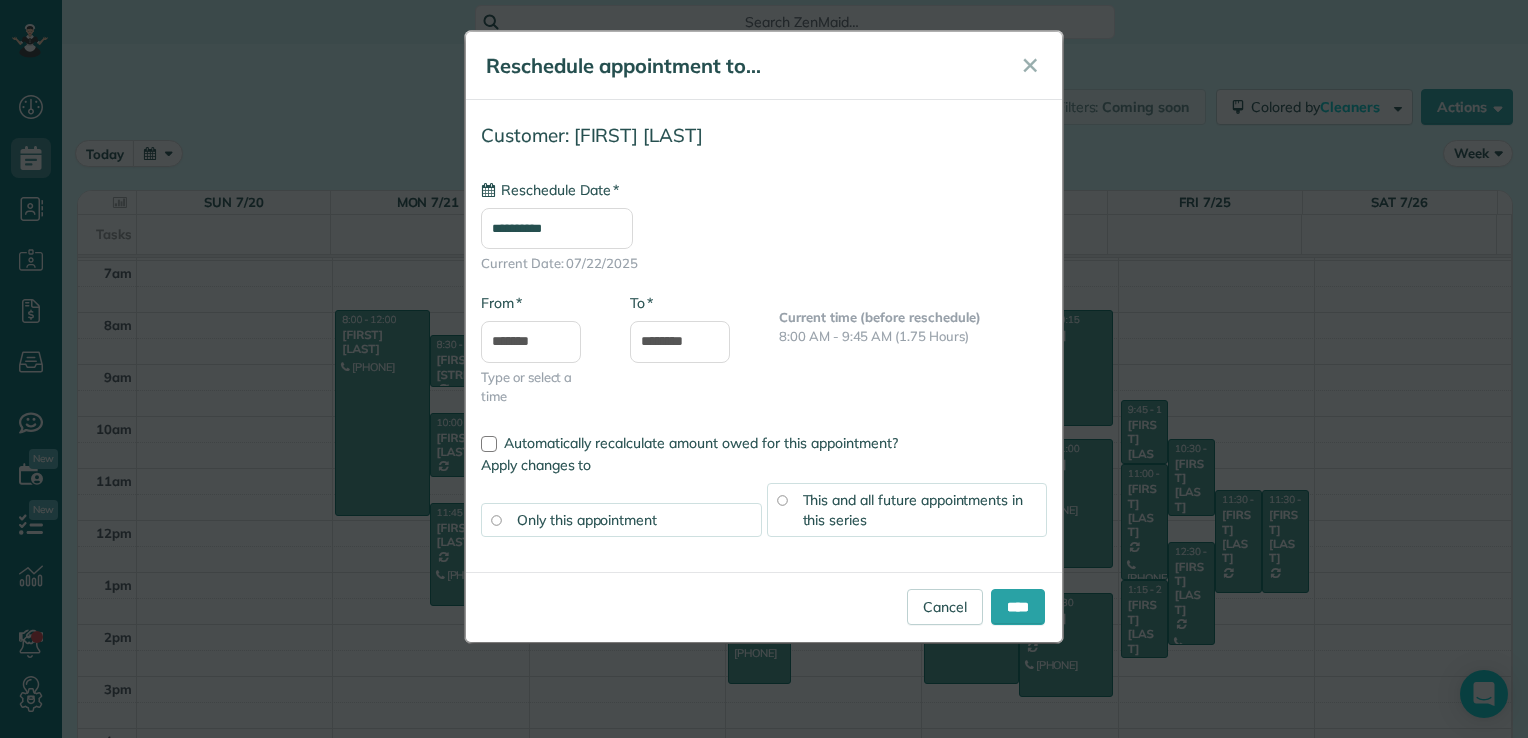 type on "**********" 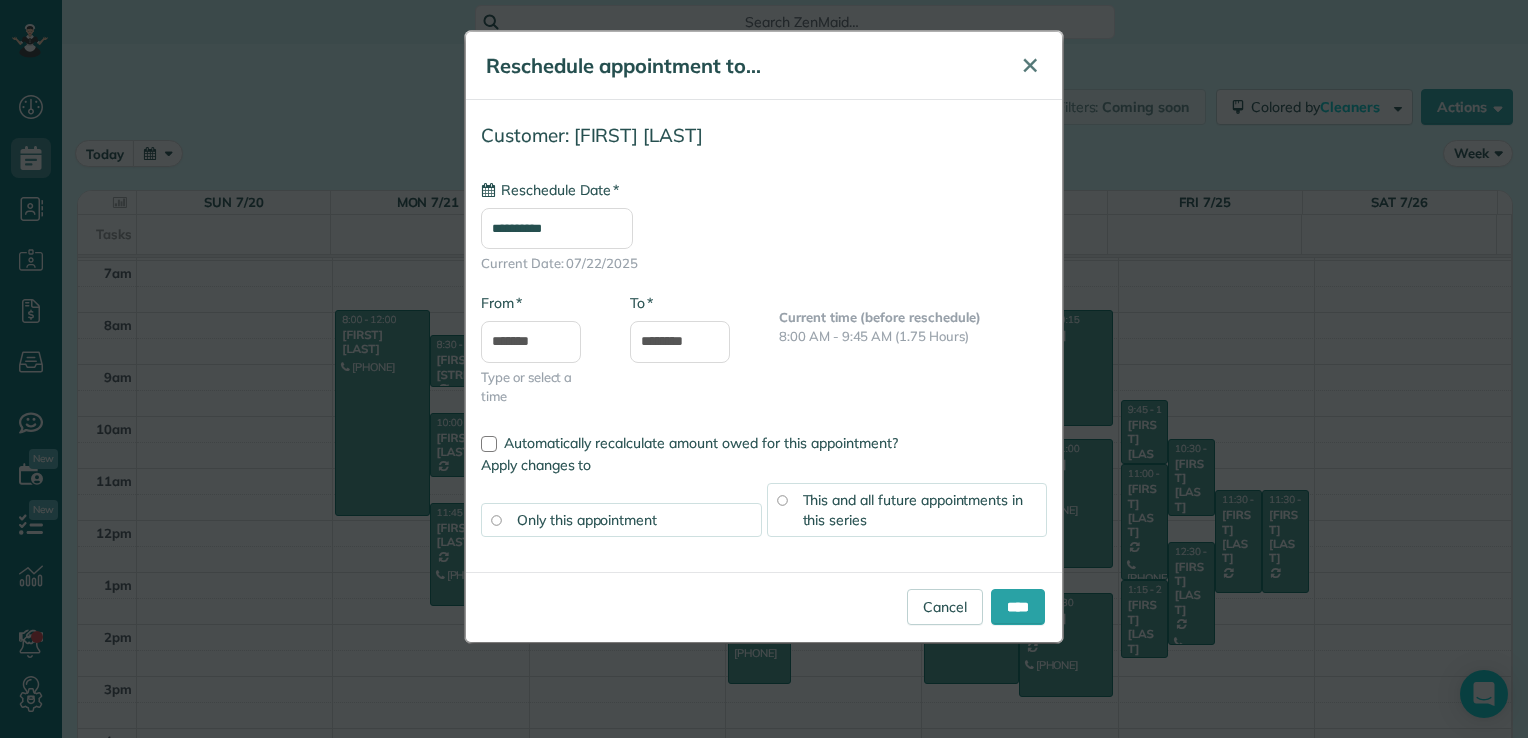 click on "✕" at bounding box center [1030, 66] 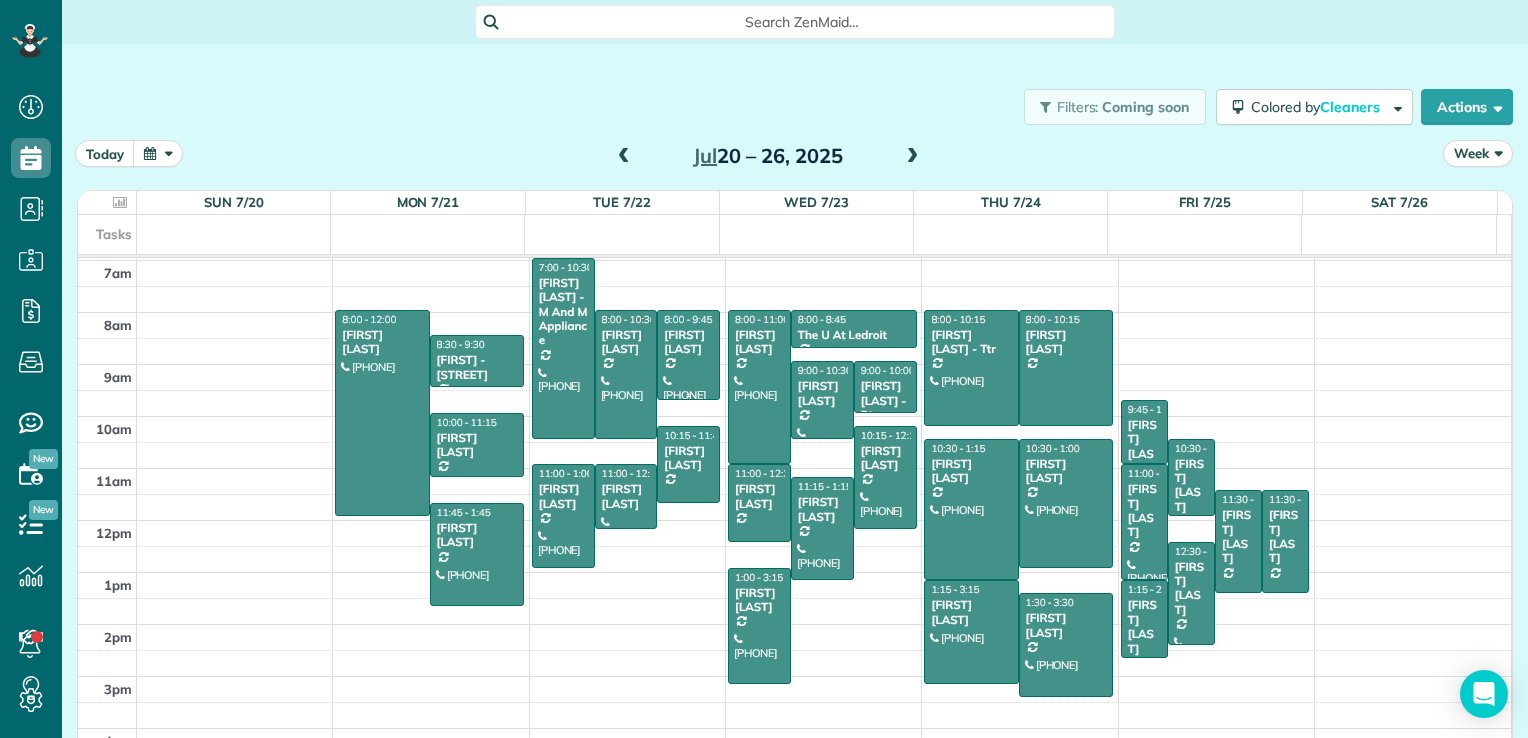 click at bounding box center [688, 395] 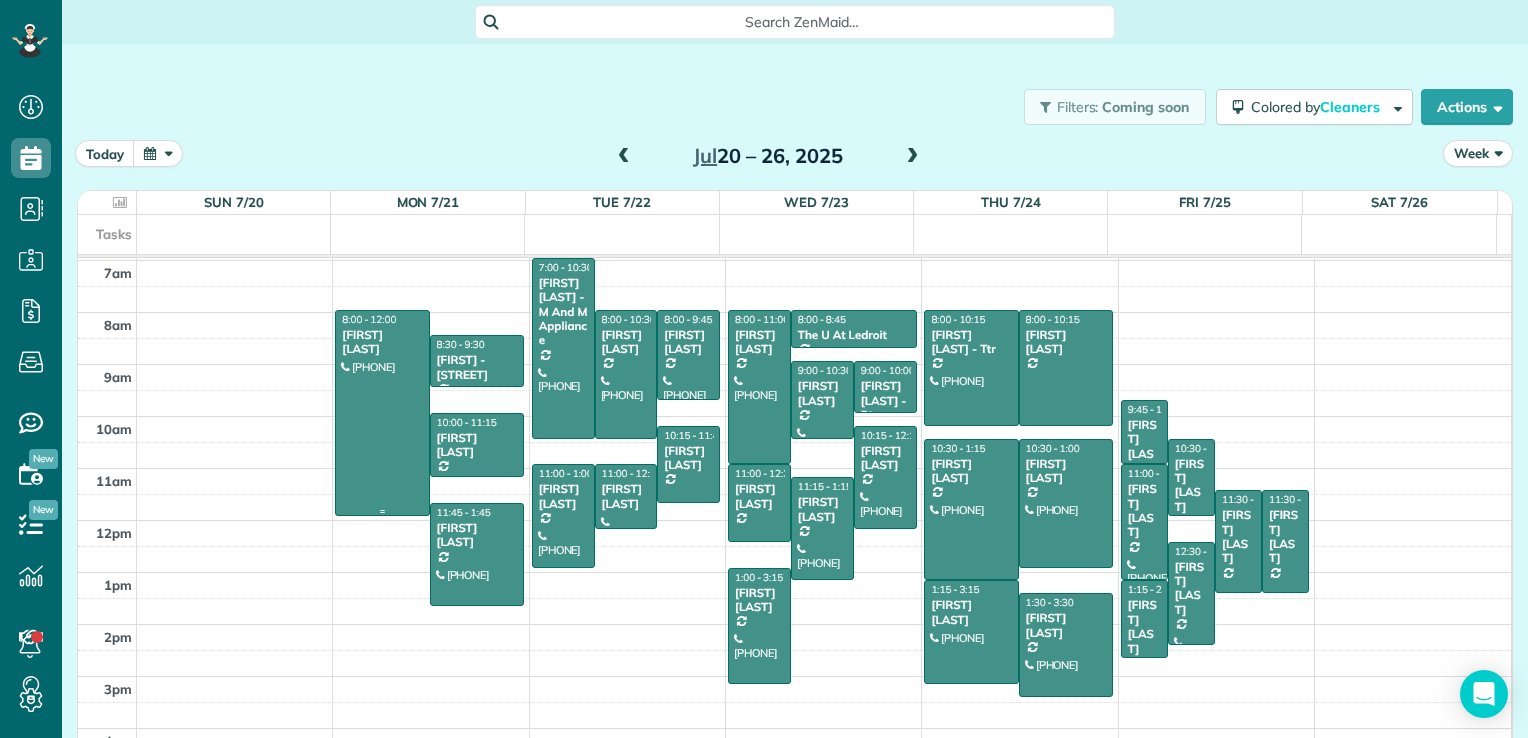 click at bounding box center [382, 413] 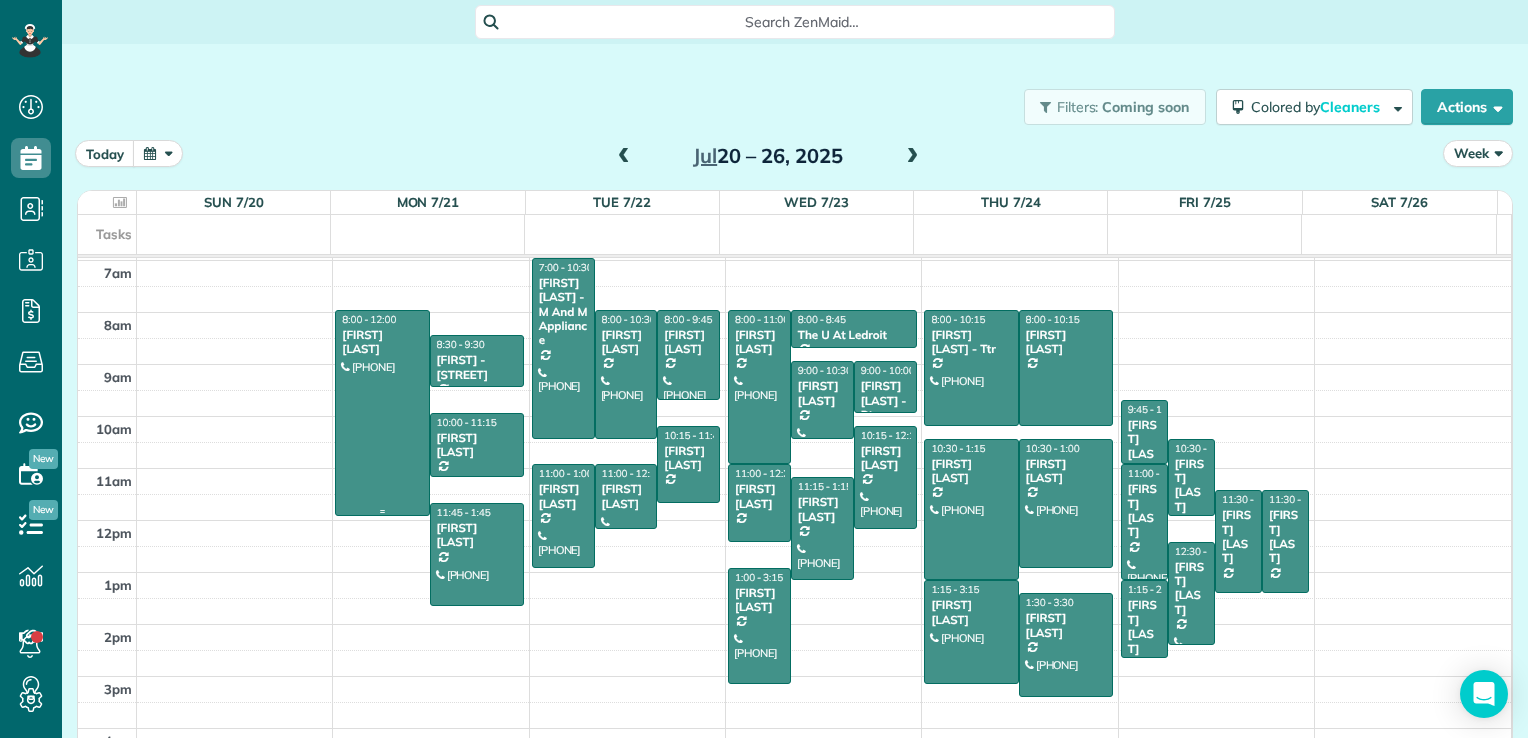click at bounding box center [382, 413] 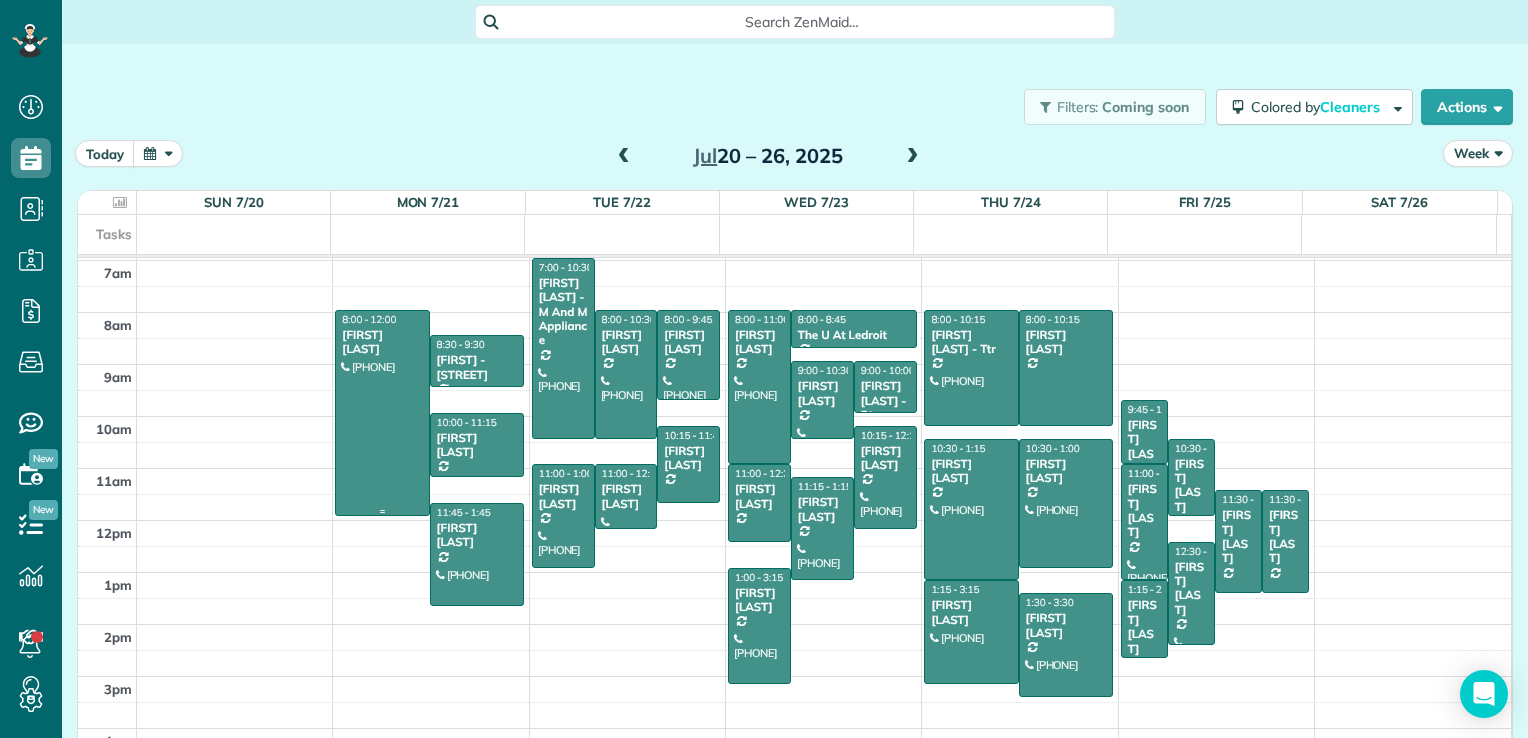 click at bounding box center (382, 413) 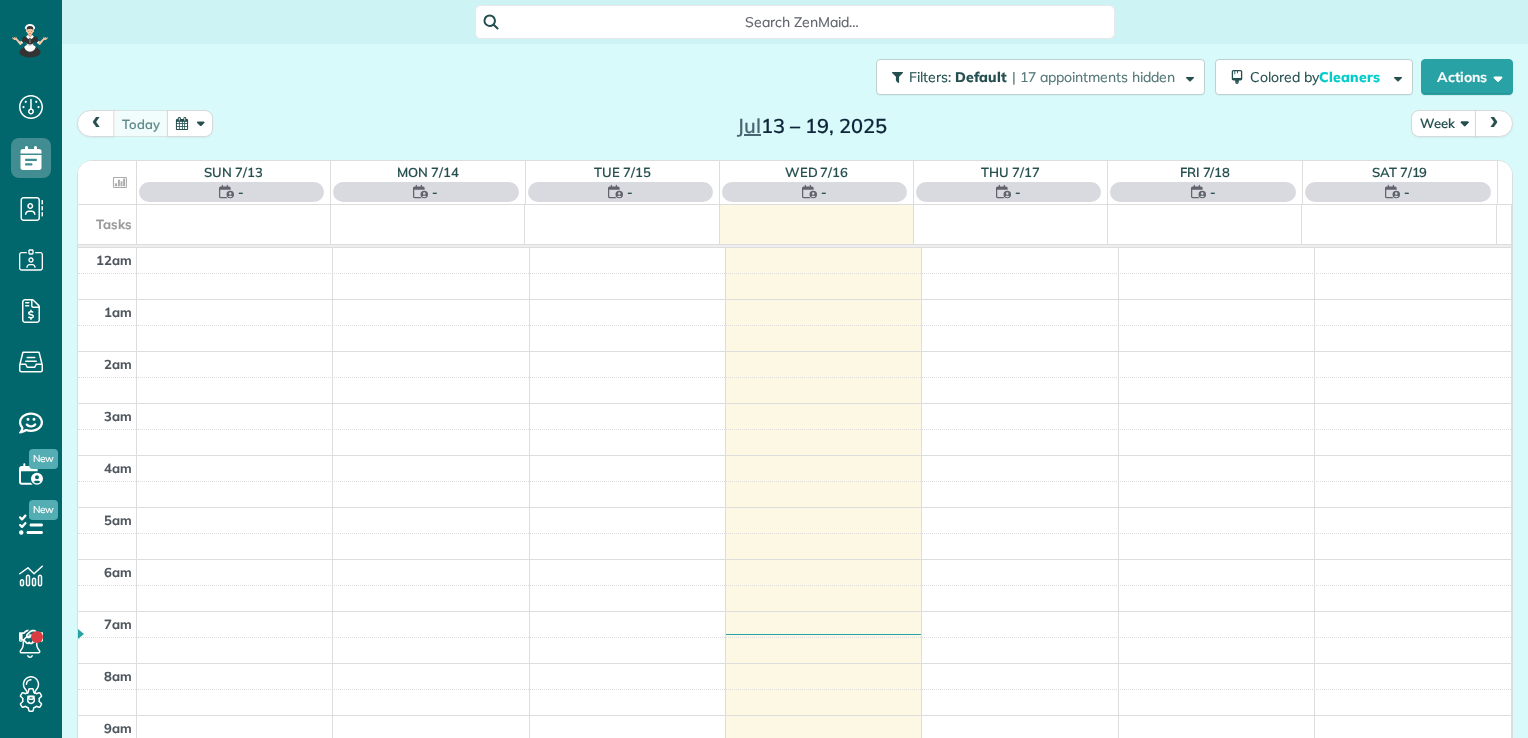 scroll, scrollTop: 0, scrollLeft: 0, axis: both 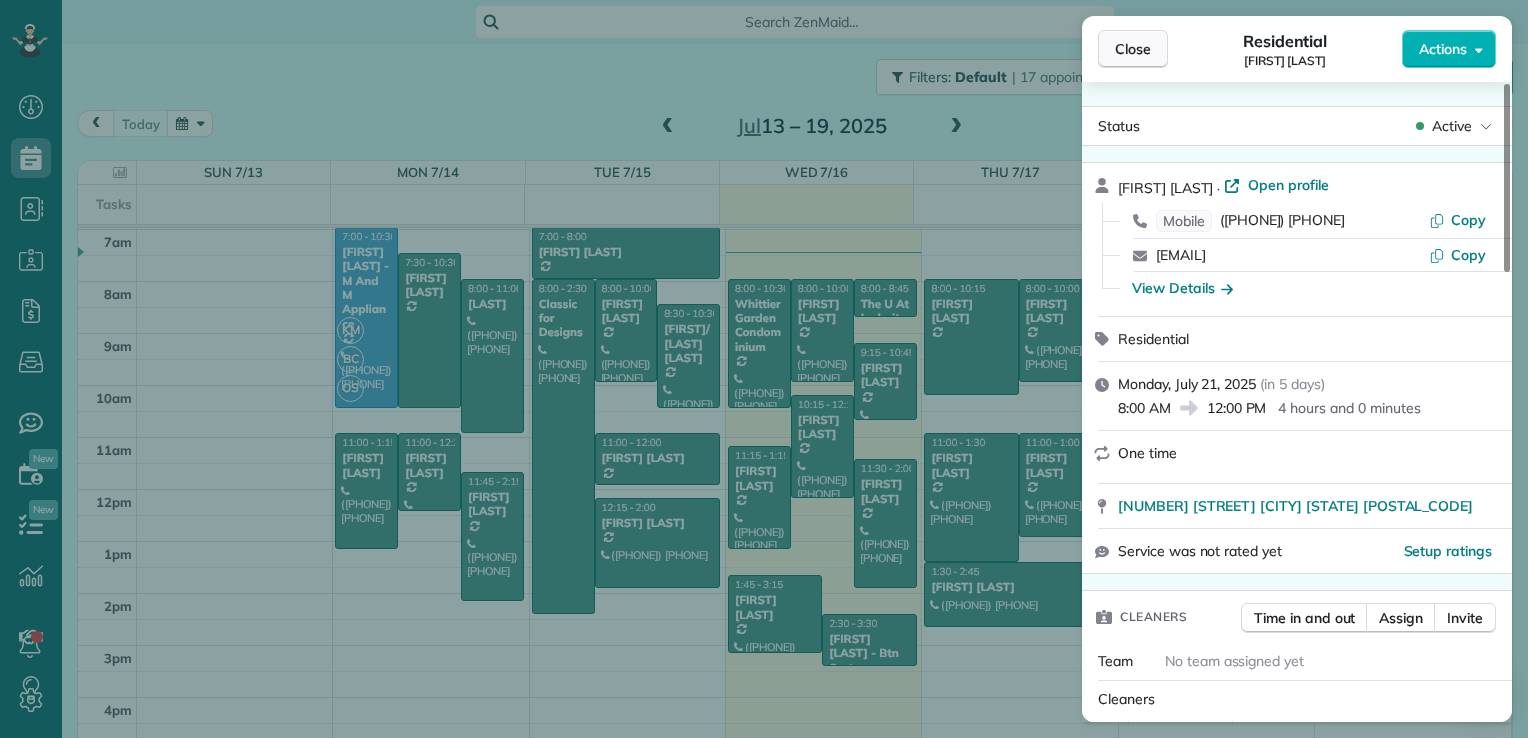 click on "Close" at bounding box center (1133, 49) 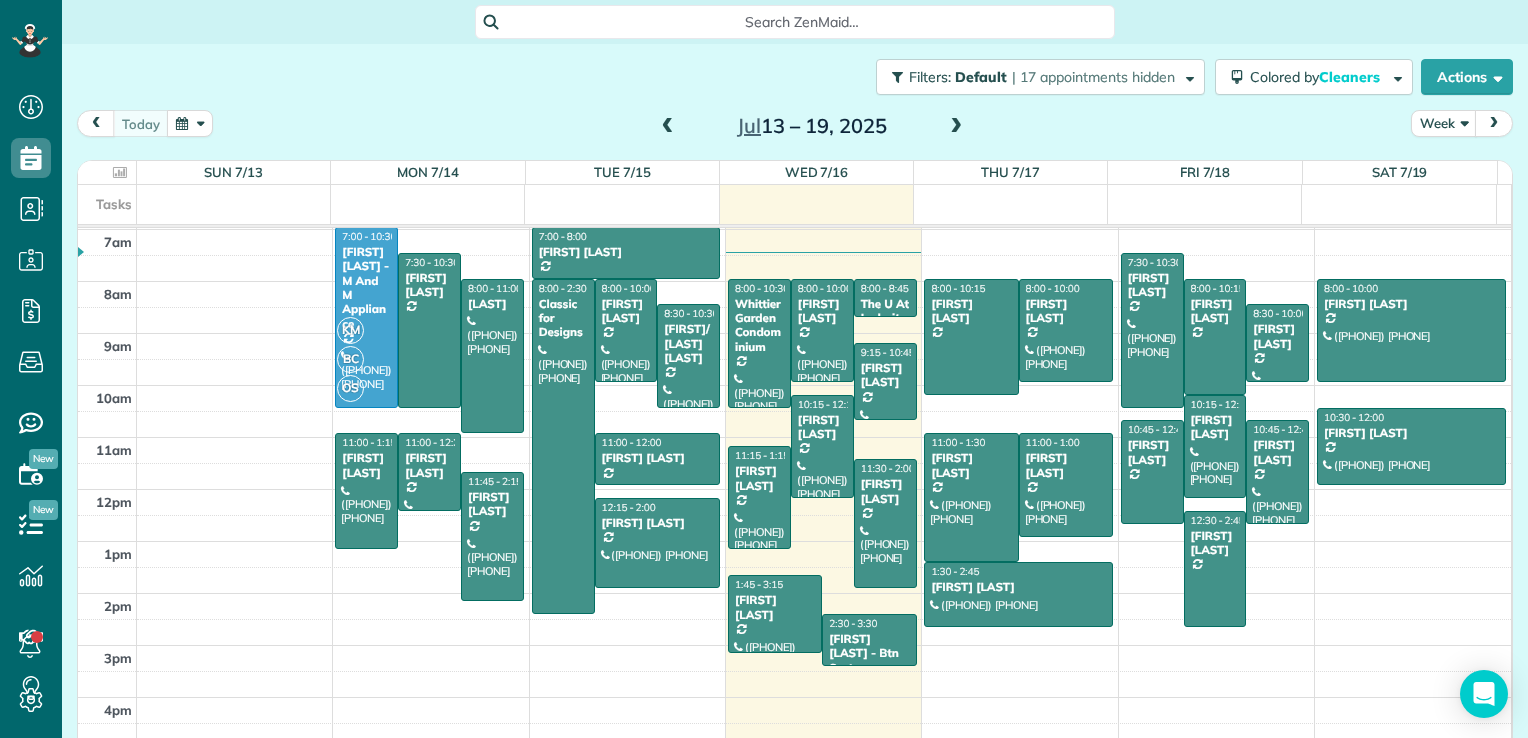 click at bounding box center [0, 0] 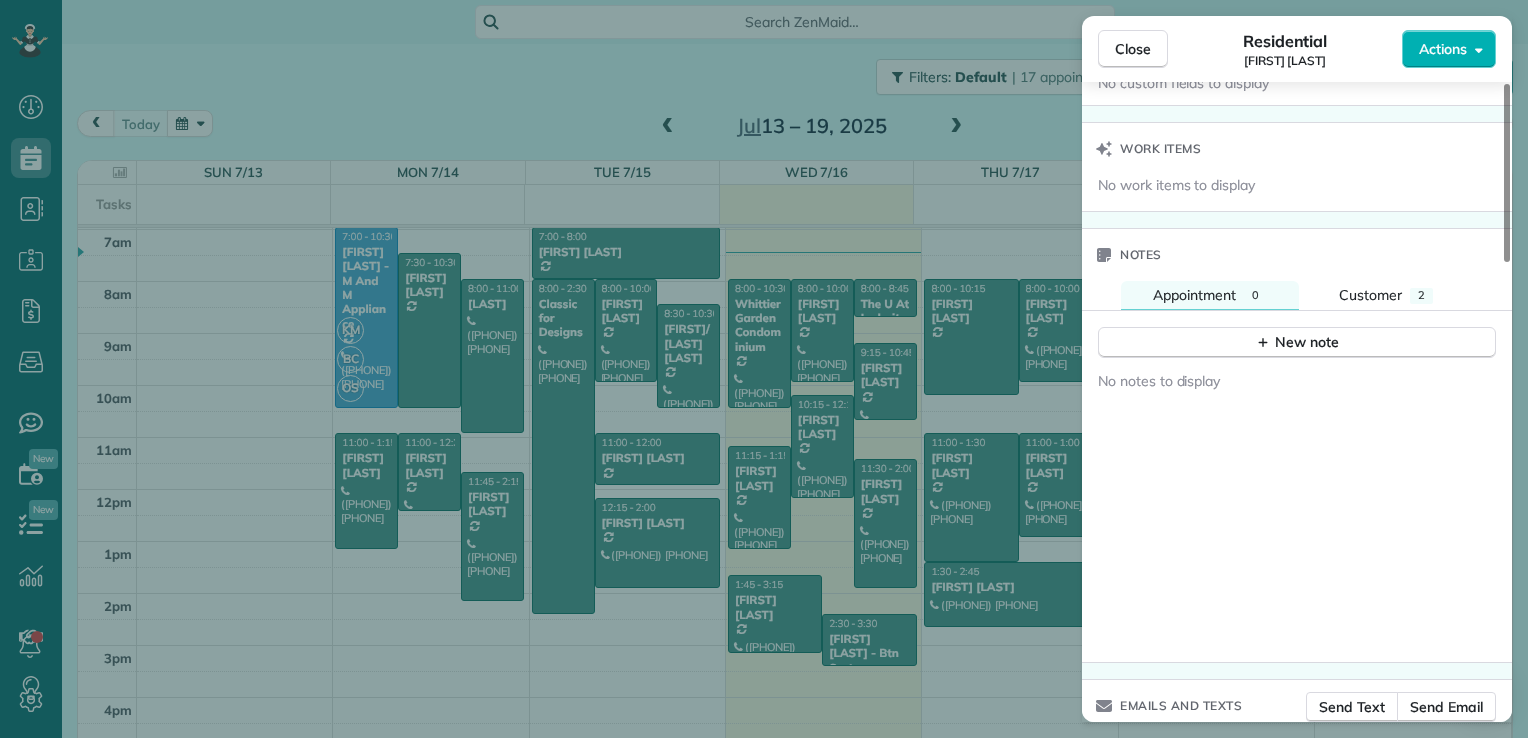 scroll, scrollTop: 1649, scrollLeft: 0, axis: vertical 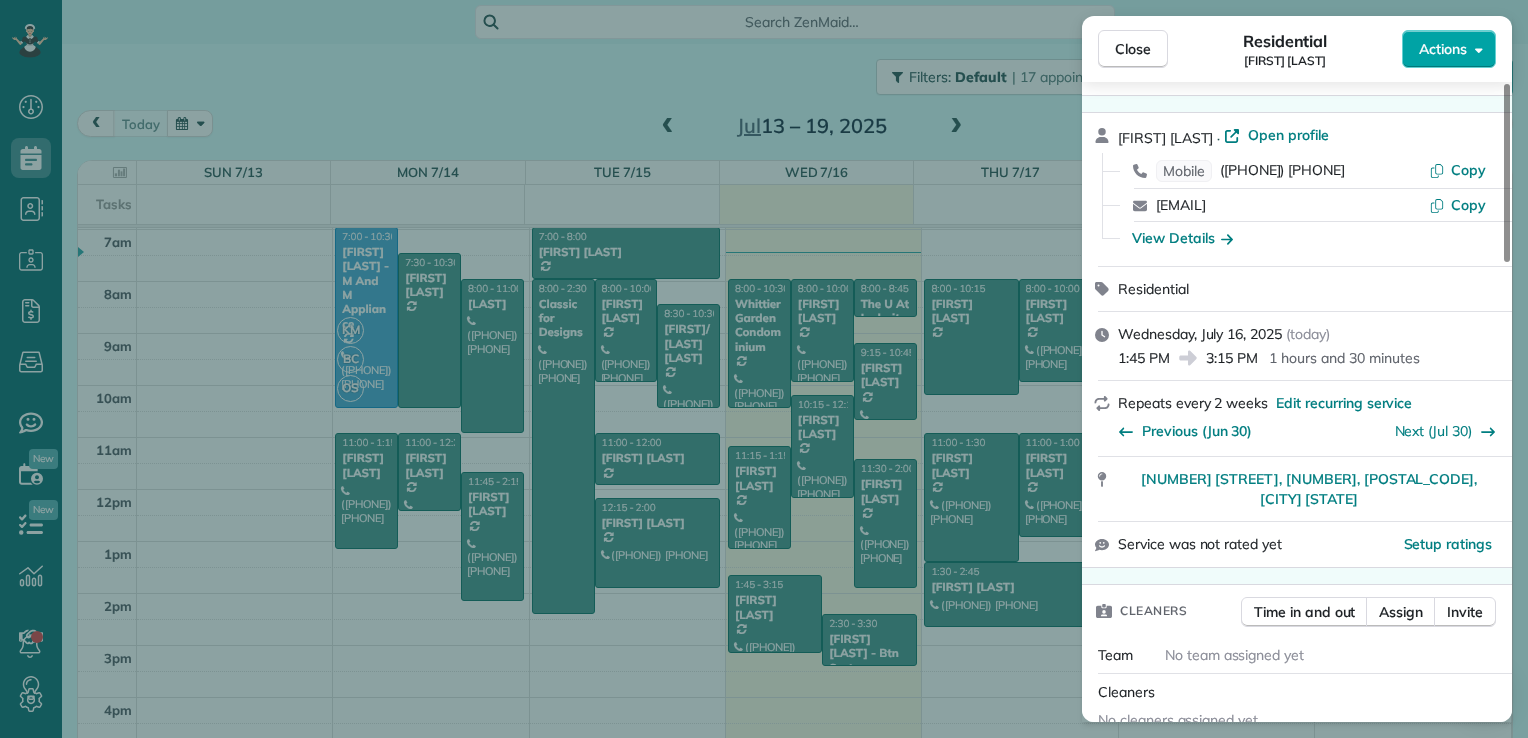 click on "Actions" at bounding box center (1443, 49) 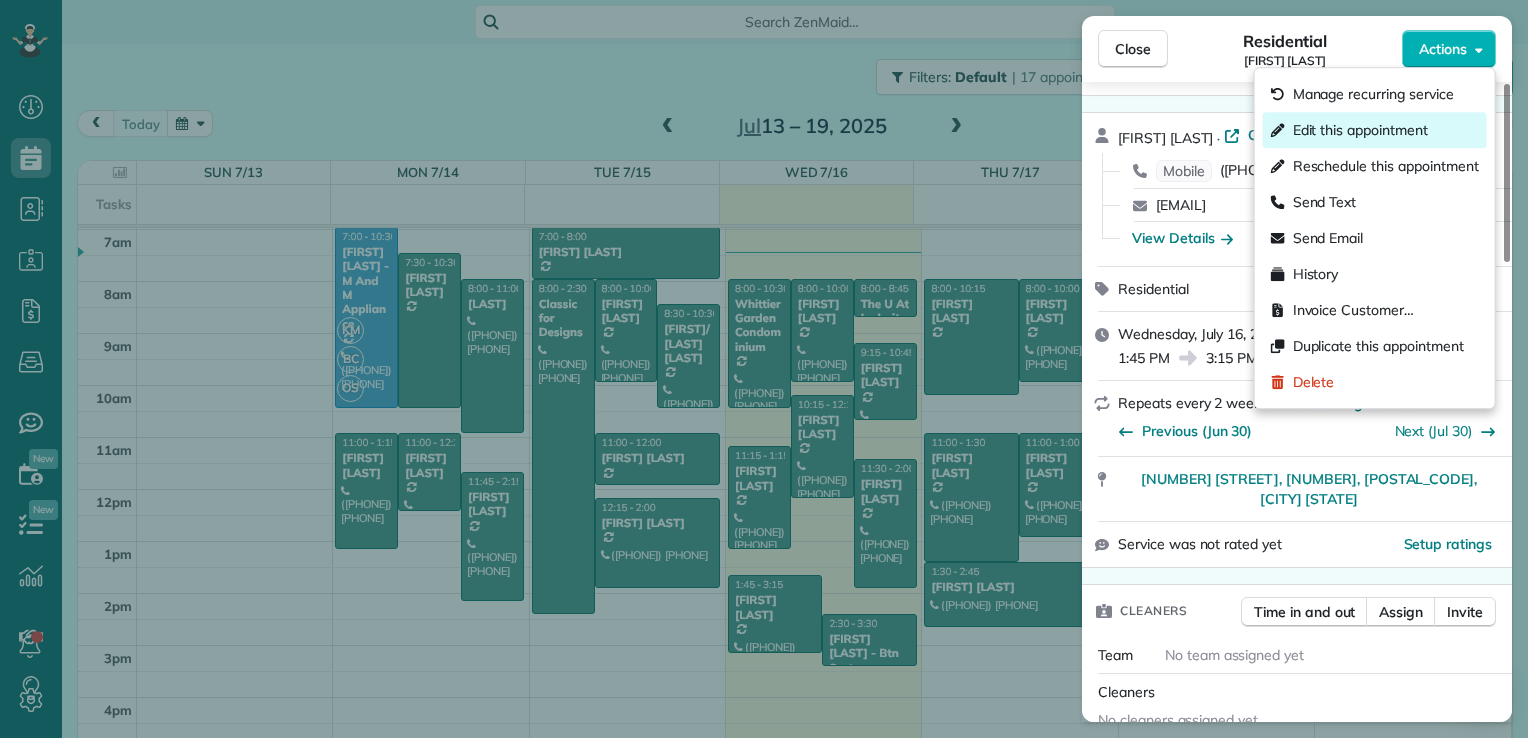 click on "Edit this appointment" at bounding box center (1360, 130) 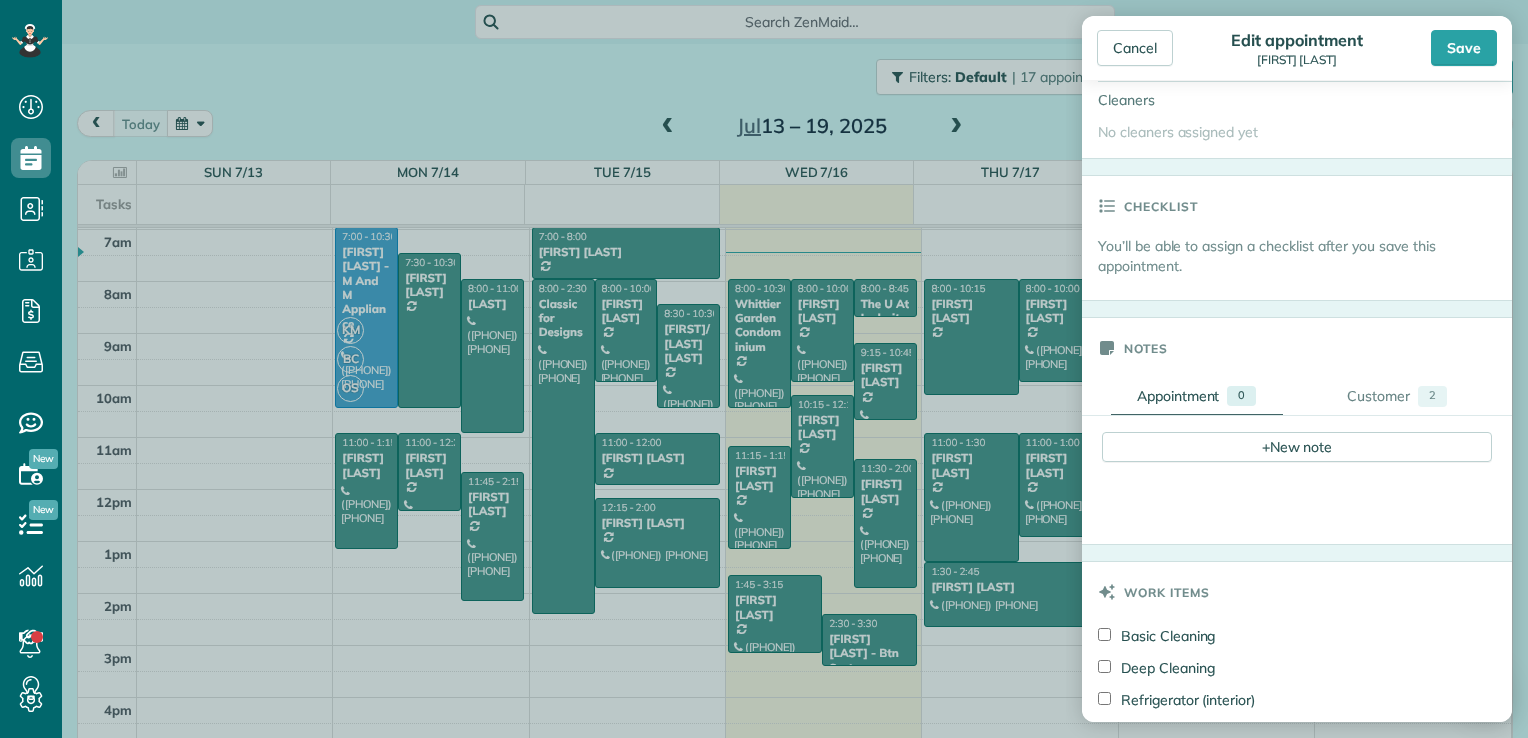 scroll, scrollTop: 352, scrollLeft: 0, axis: vertical 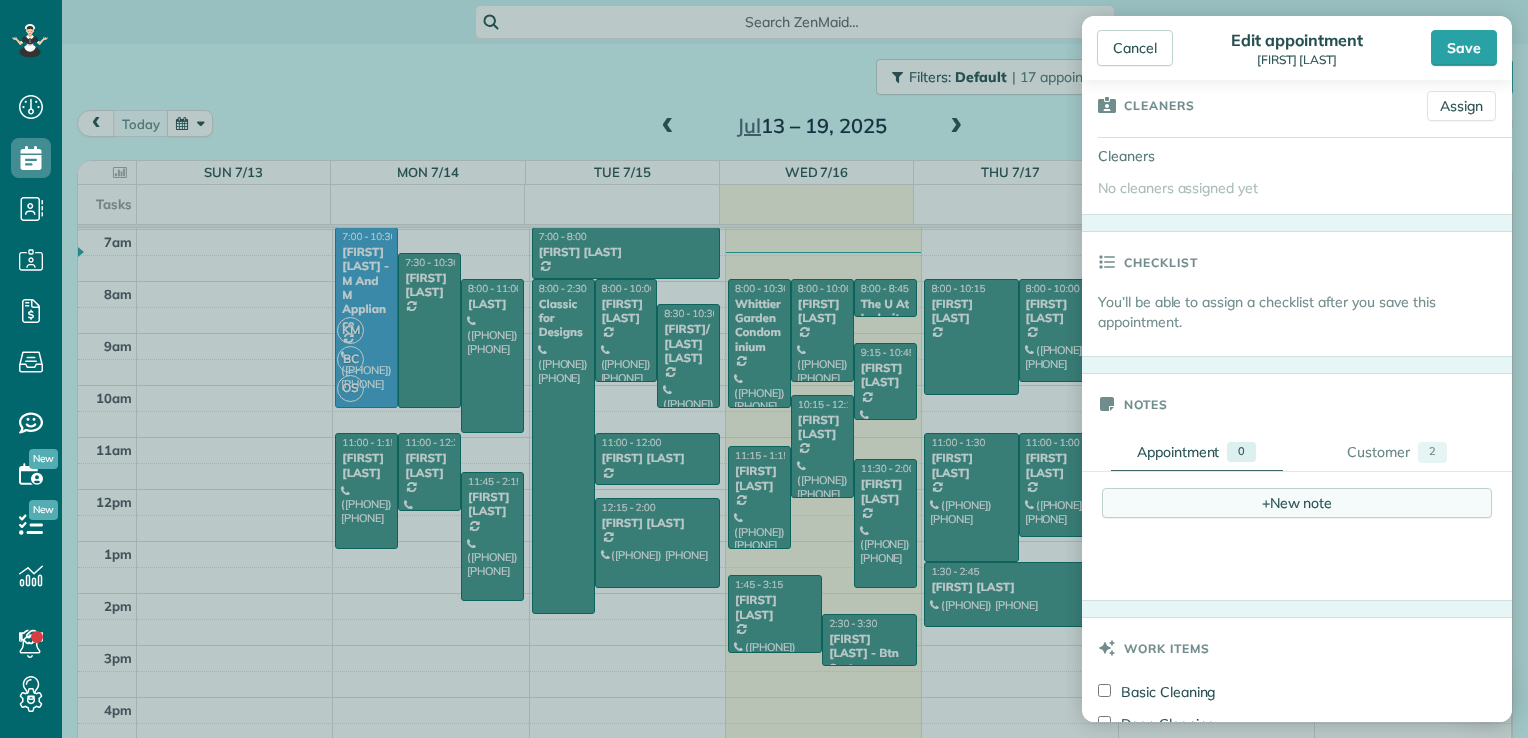click on "+
New note" at bounding box center (1297, 503) 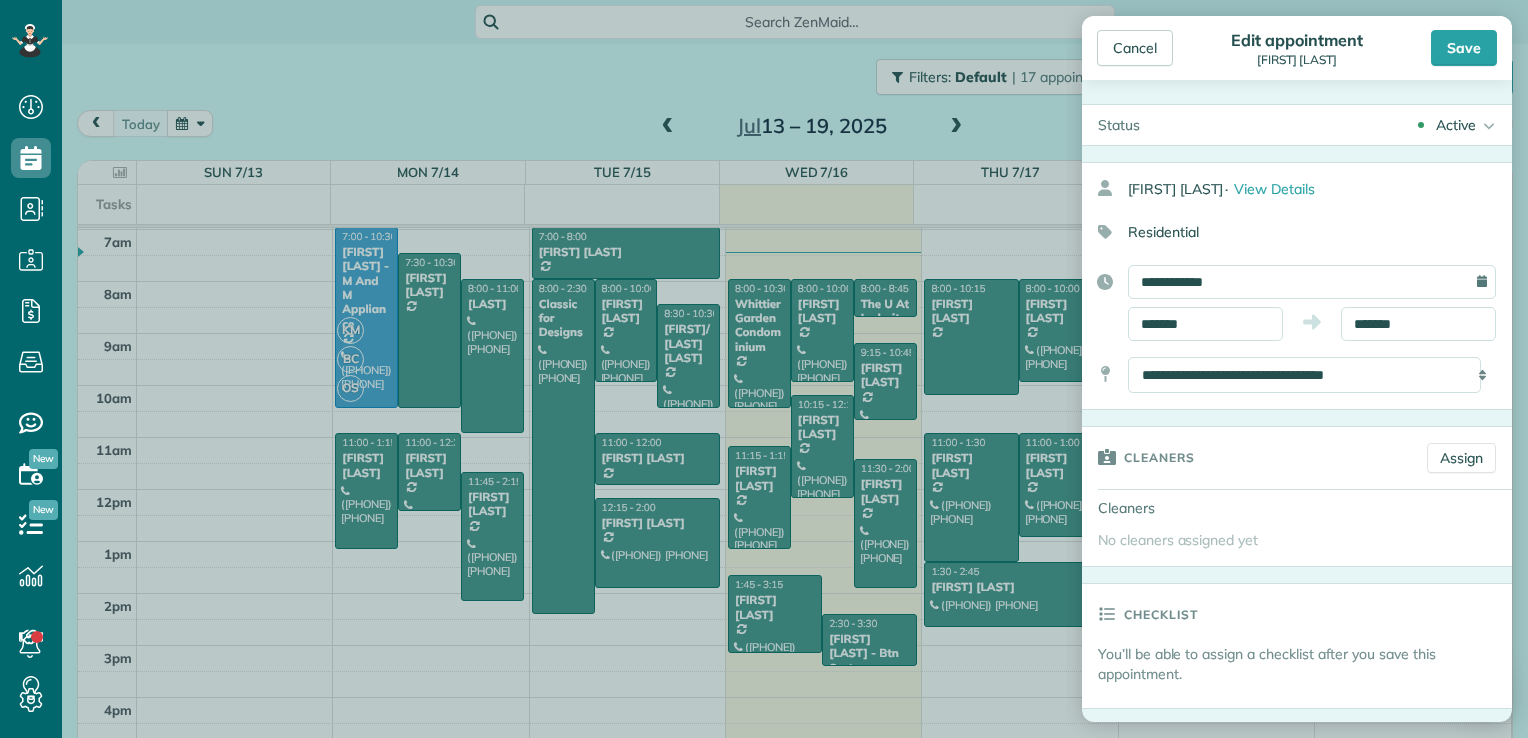 scroll, scrollTop: 0, scrollLeft: 0, axis: both 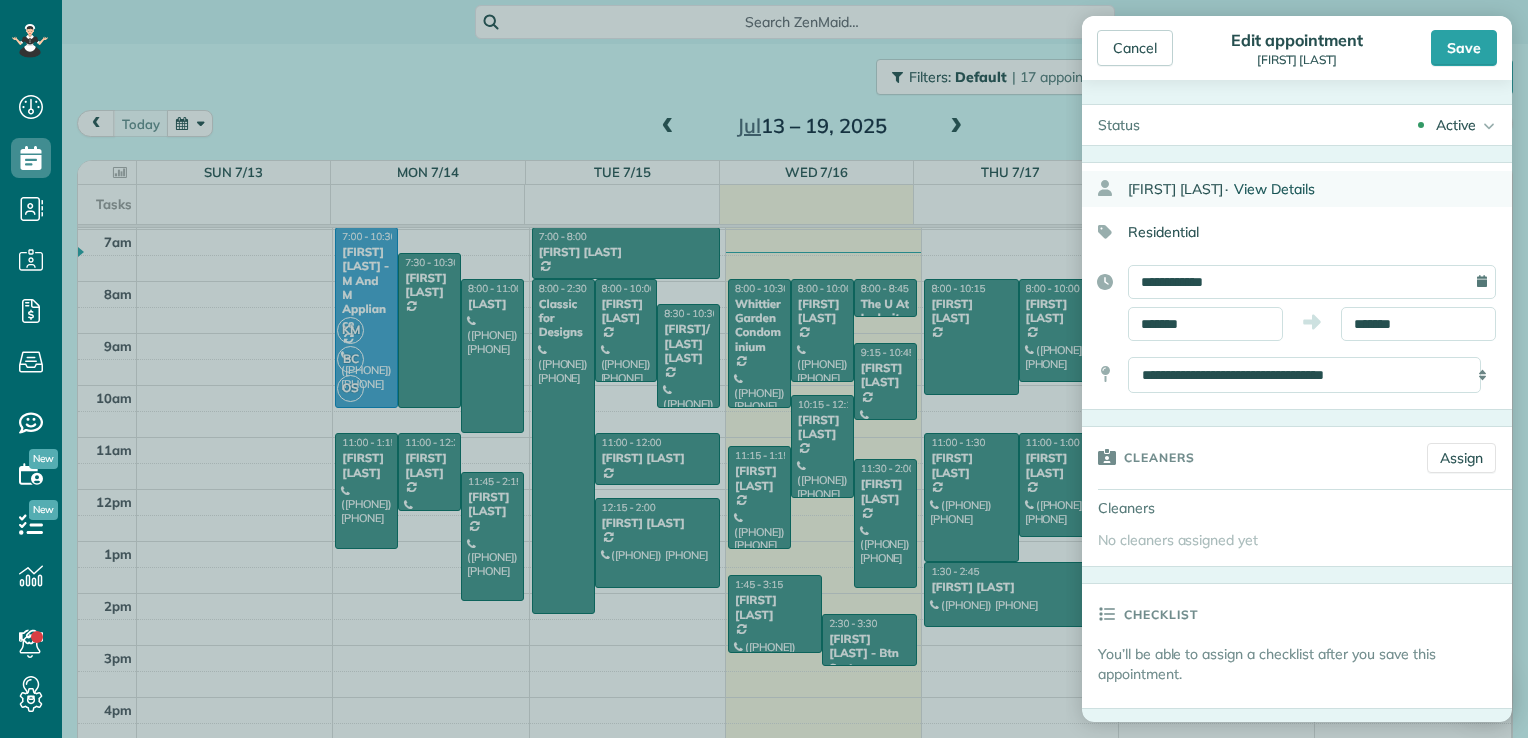 click on "View Details" at bounding box center (1274, 189) 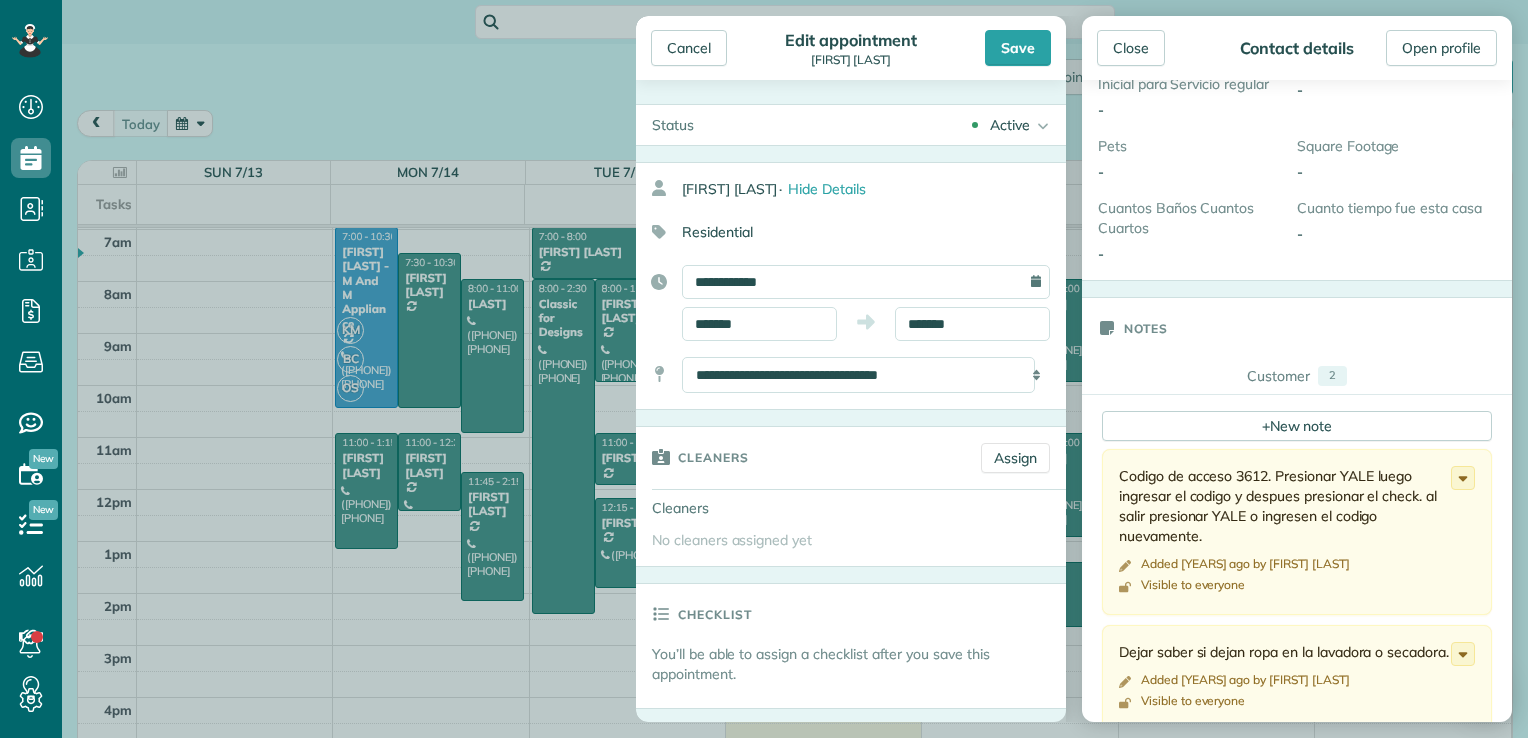 scroll, scrollTop: 400, scrollLeft: 0, axis: vertical 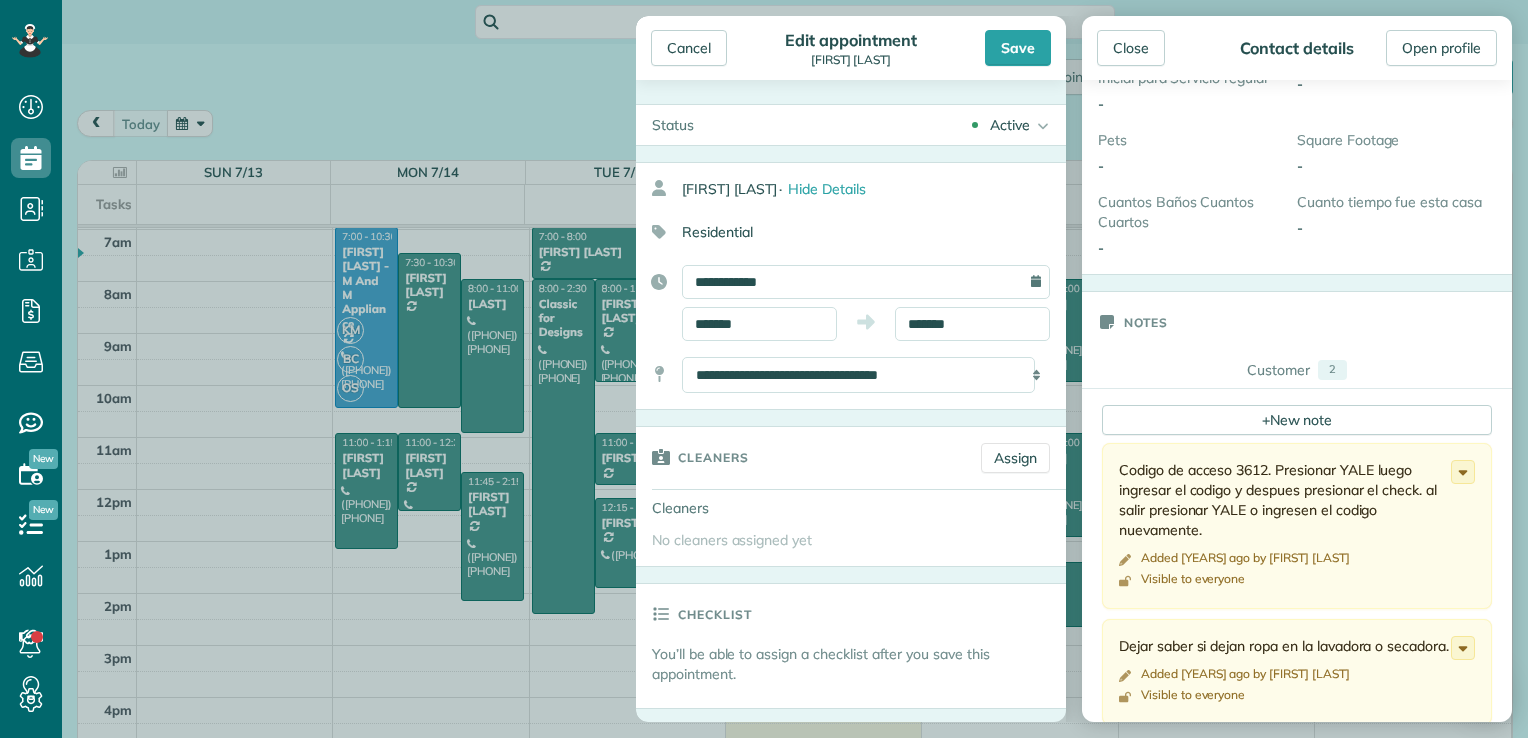 drag, startPoint x: 1121, startPoint y: 463, endPoint x: 1338, endPoint y: 525, distance: 225.68341 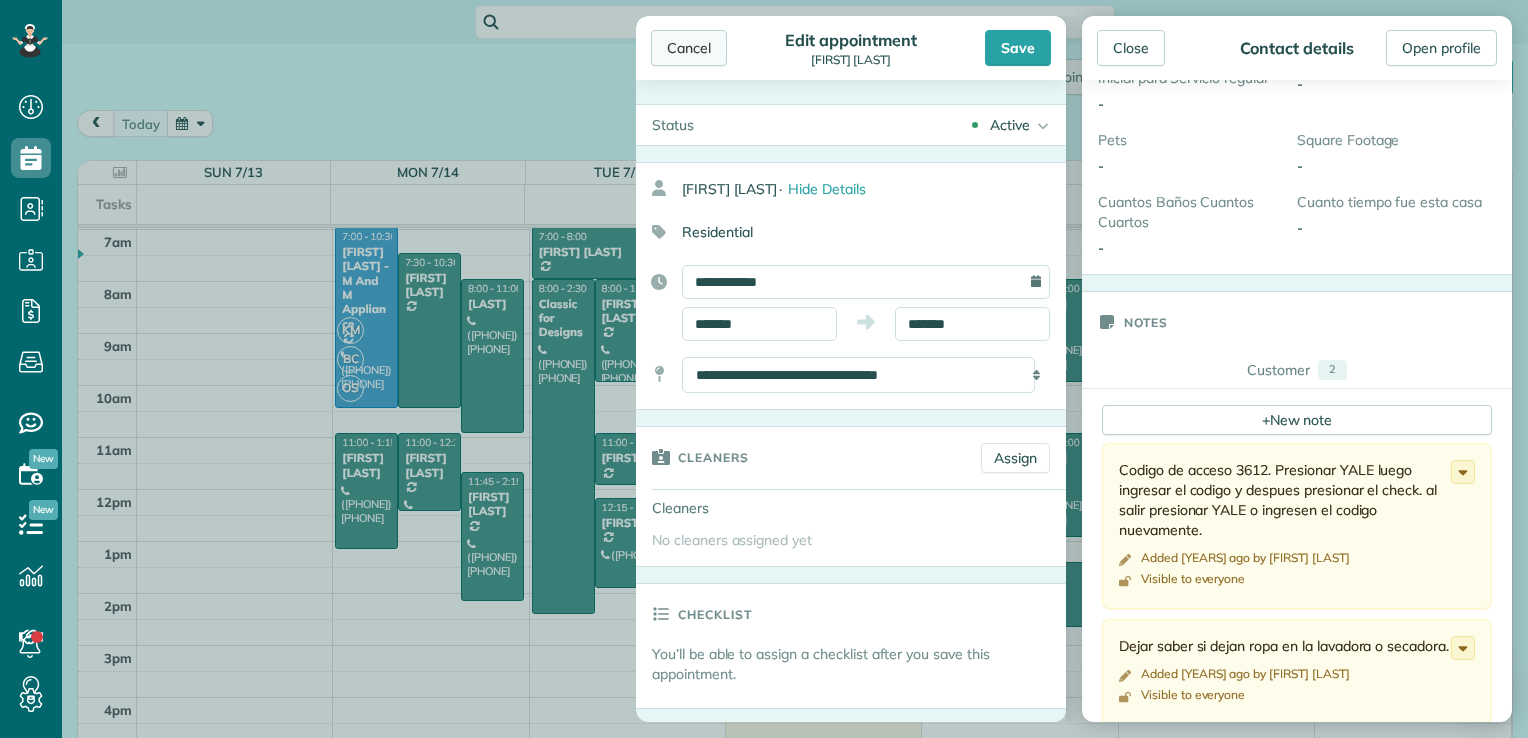 click on "Cancel" at bounding box center [689, 48] 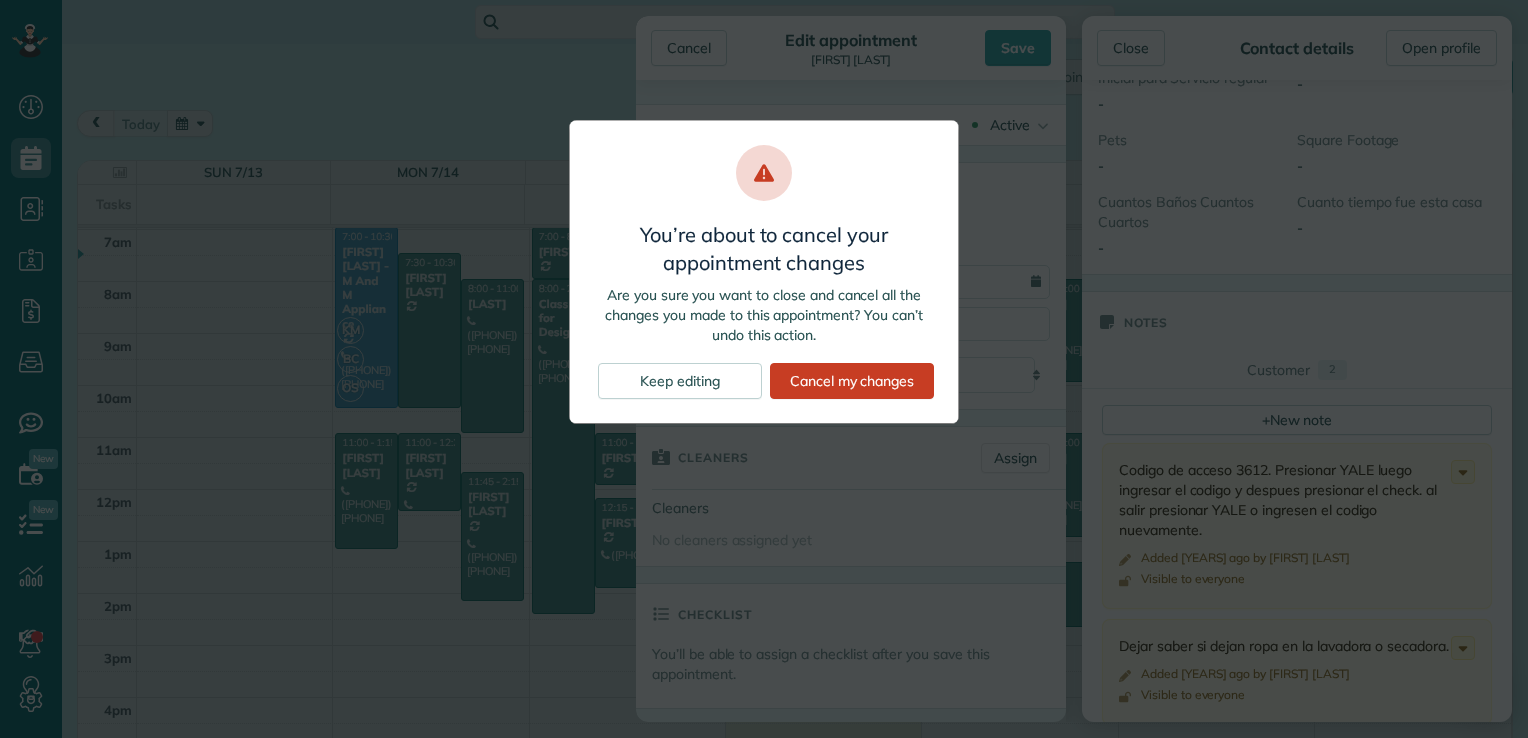 click on "You’re about to cancel your appointment changes
Are you sure you want to close and cancel all the changes you made to this appointment? You can’t undo this action.
Keep editing
Cancel my changes" at bounding box center (764, 272) 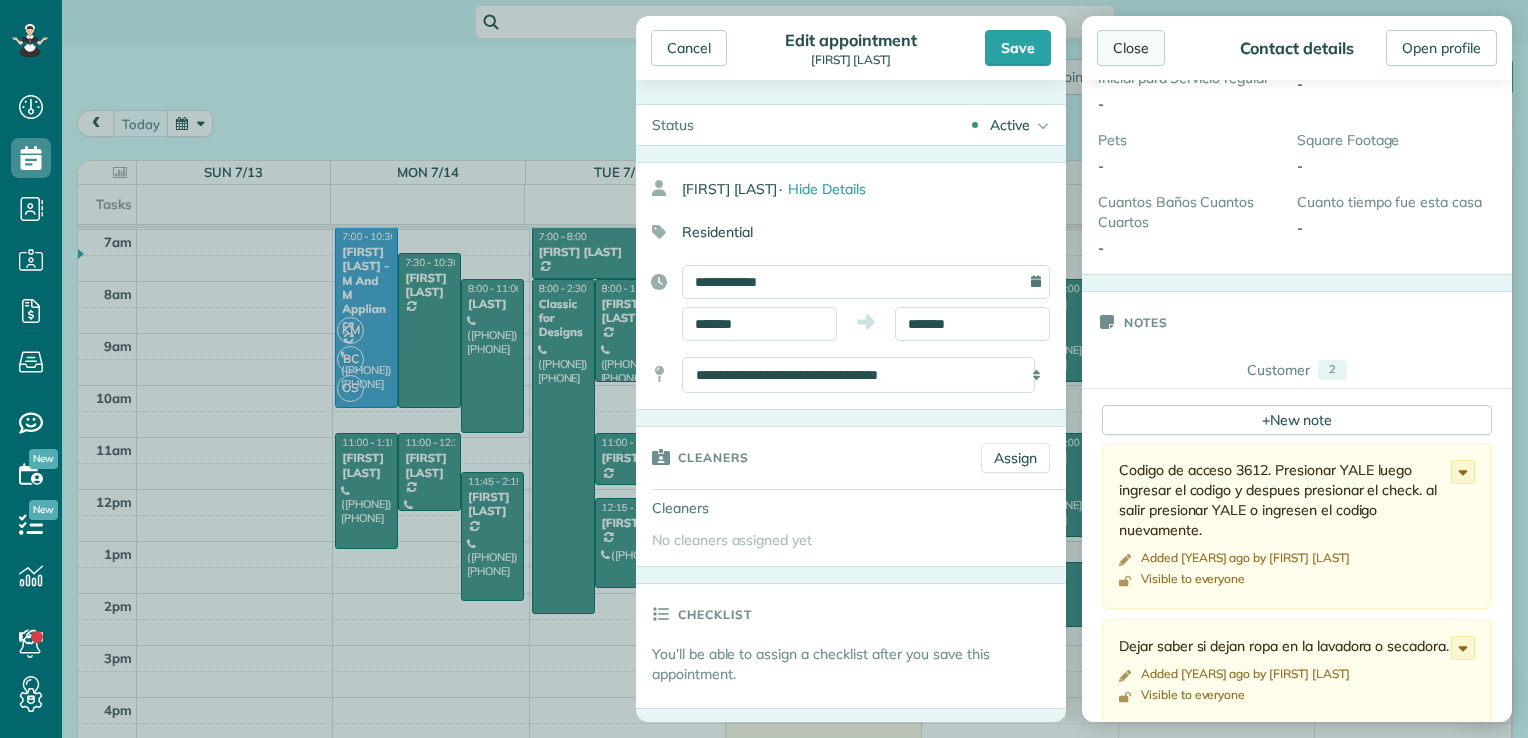 click on "Close" at bounding box center (1131, 48) 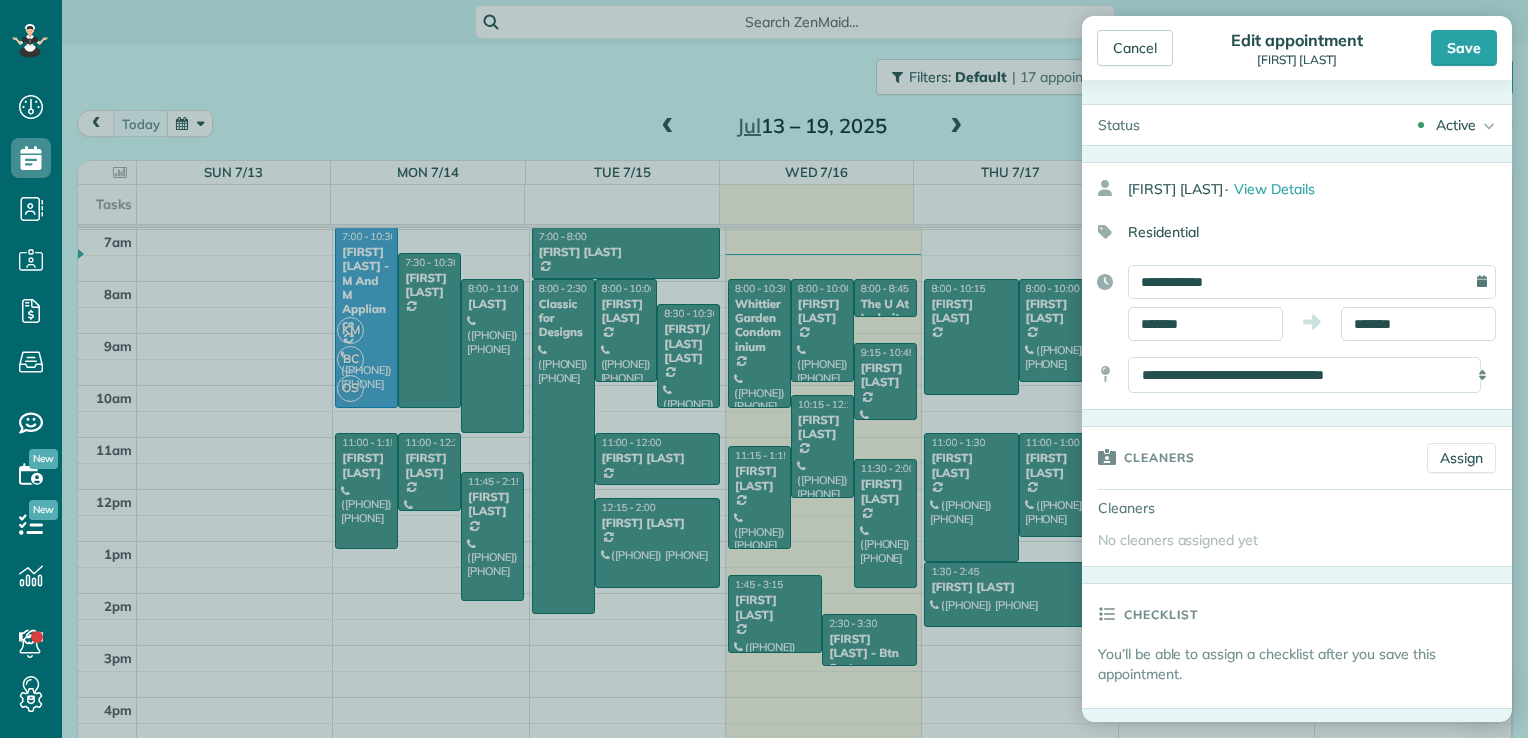click on "Cancel" at bounding box center [1135, 48] 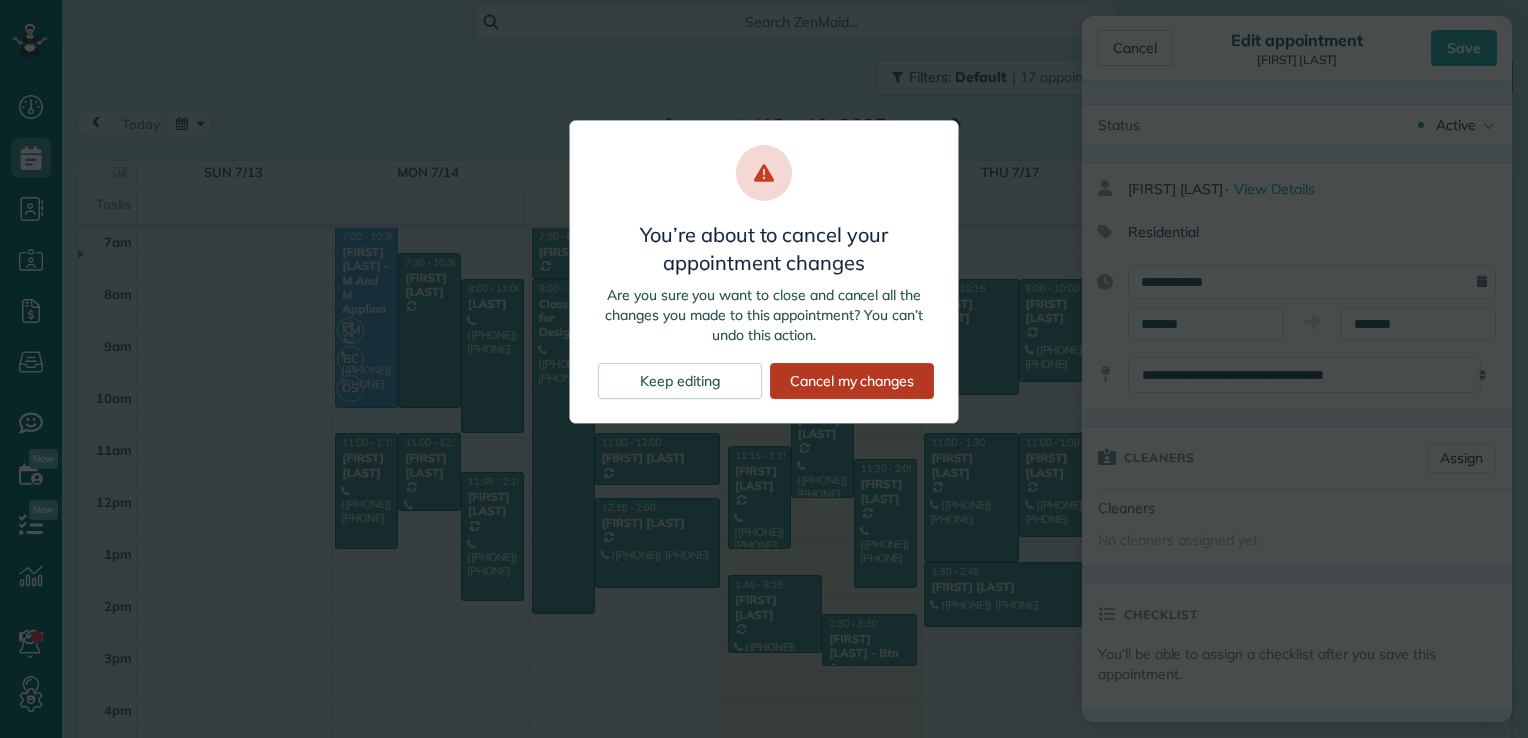 click on "Cancel my changes" at bounding box center (852, 381) 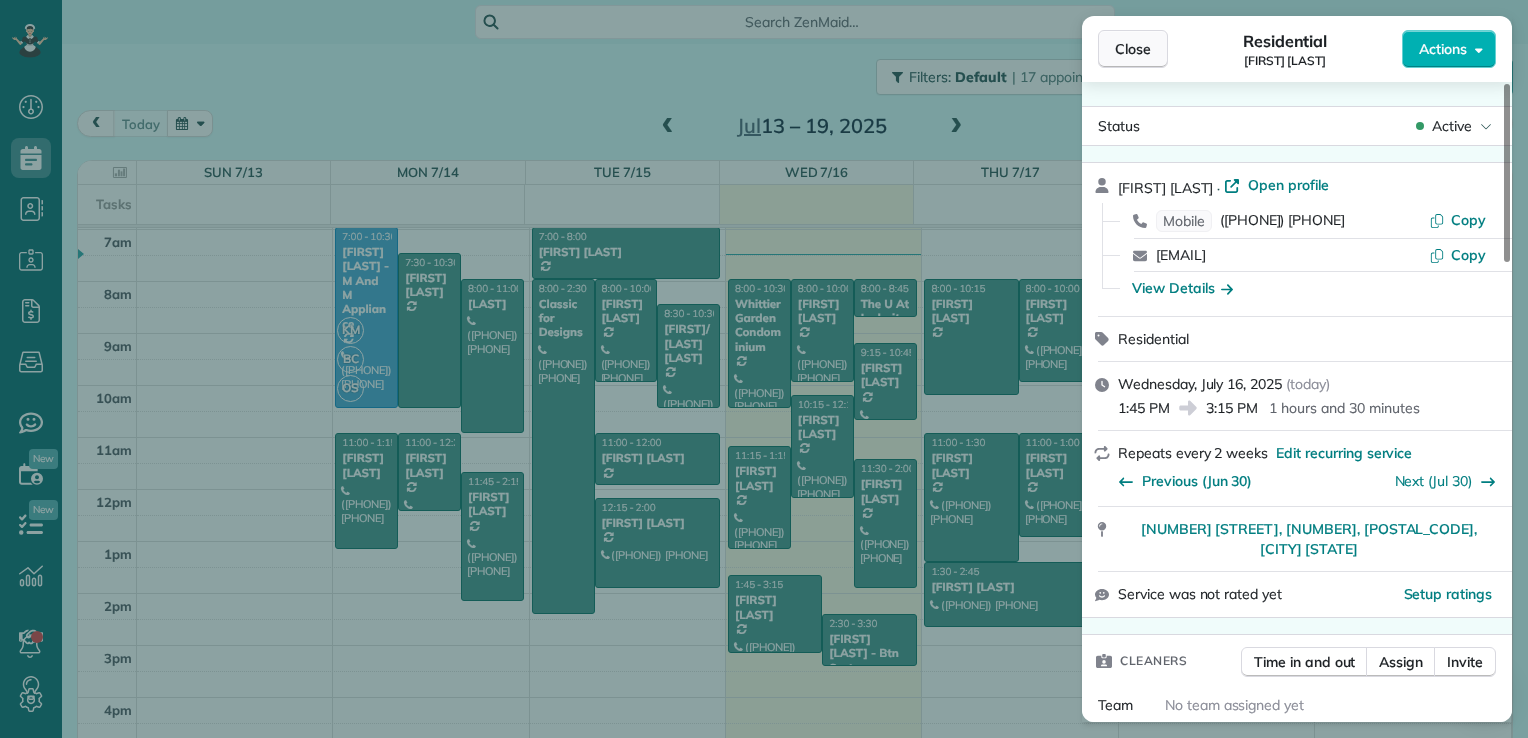 click on "Close" at bounding box center (1133, 49) 